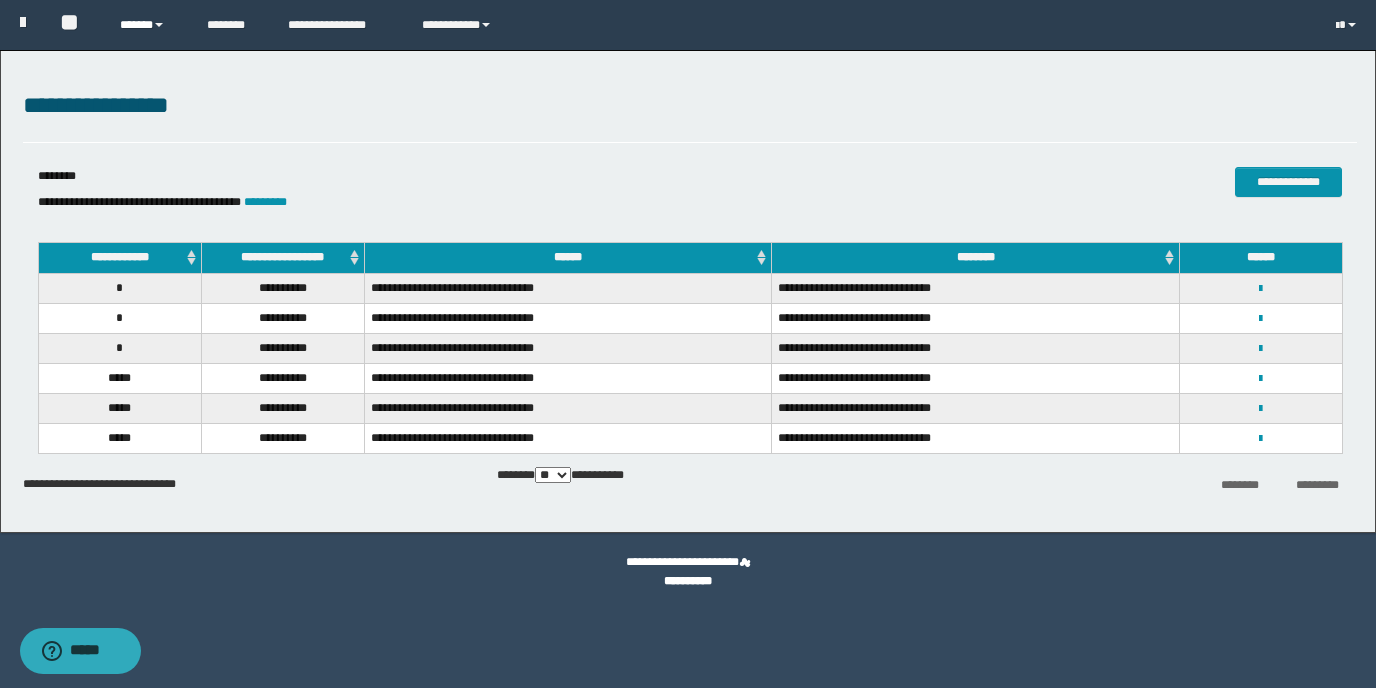 scroll, scrollTop: 0, scrollLeft: 0, axis: both 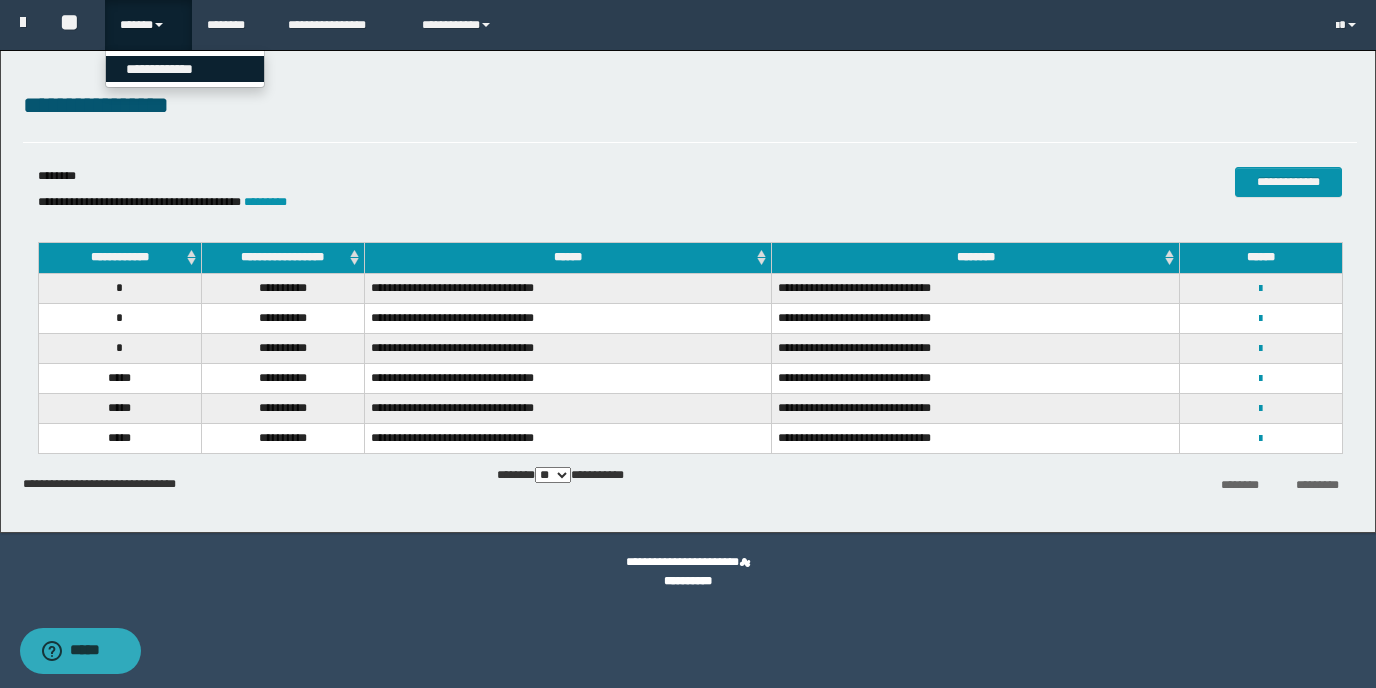 click on "**********" at bounding box center (185, 69) 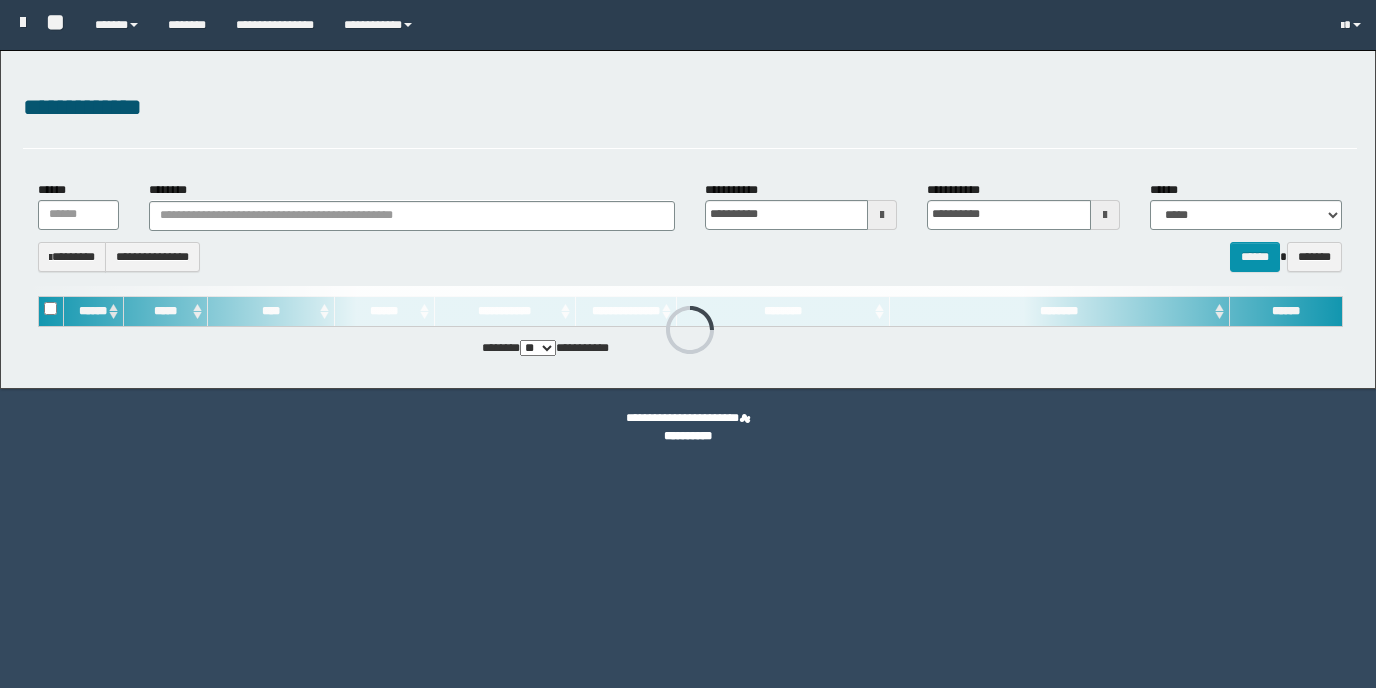scroll, scrollTop: 0, scrollLeft: 0, axis: both 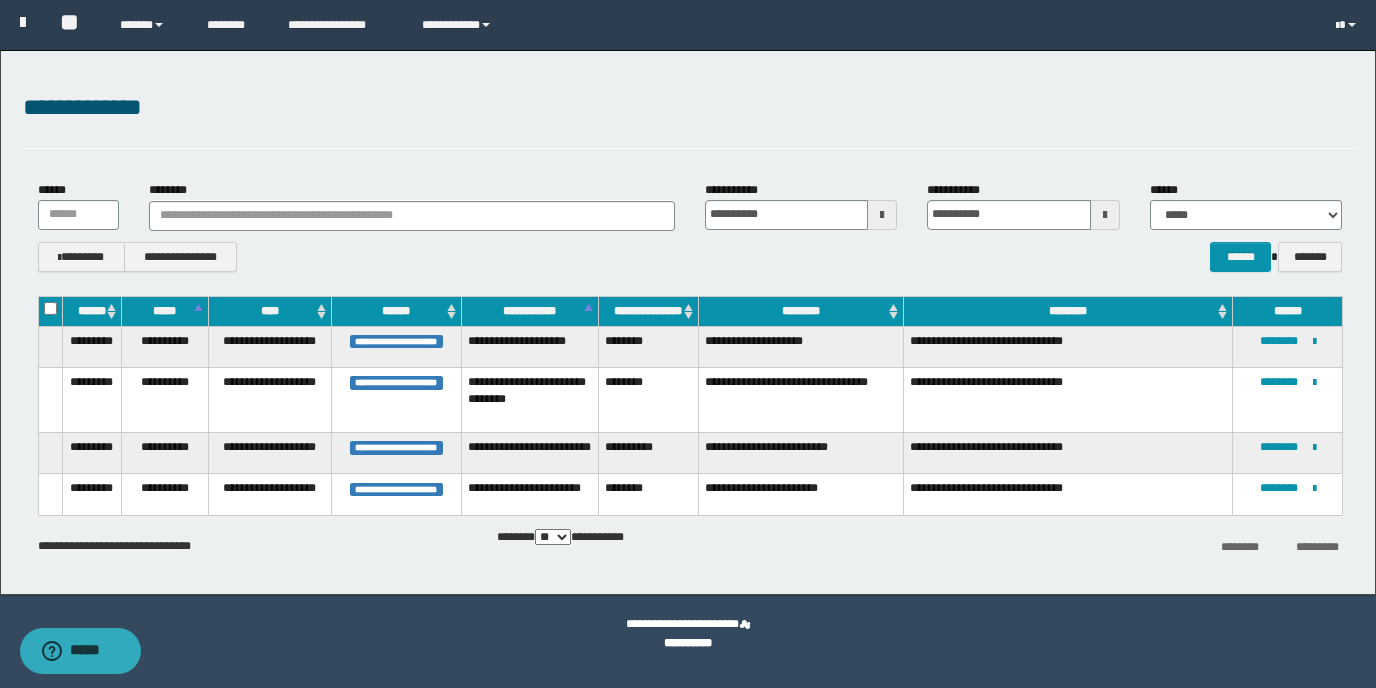 click on "********" at bounding box center (649, 494) 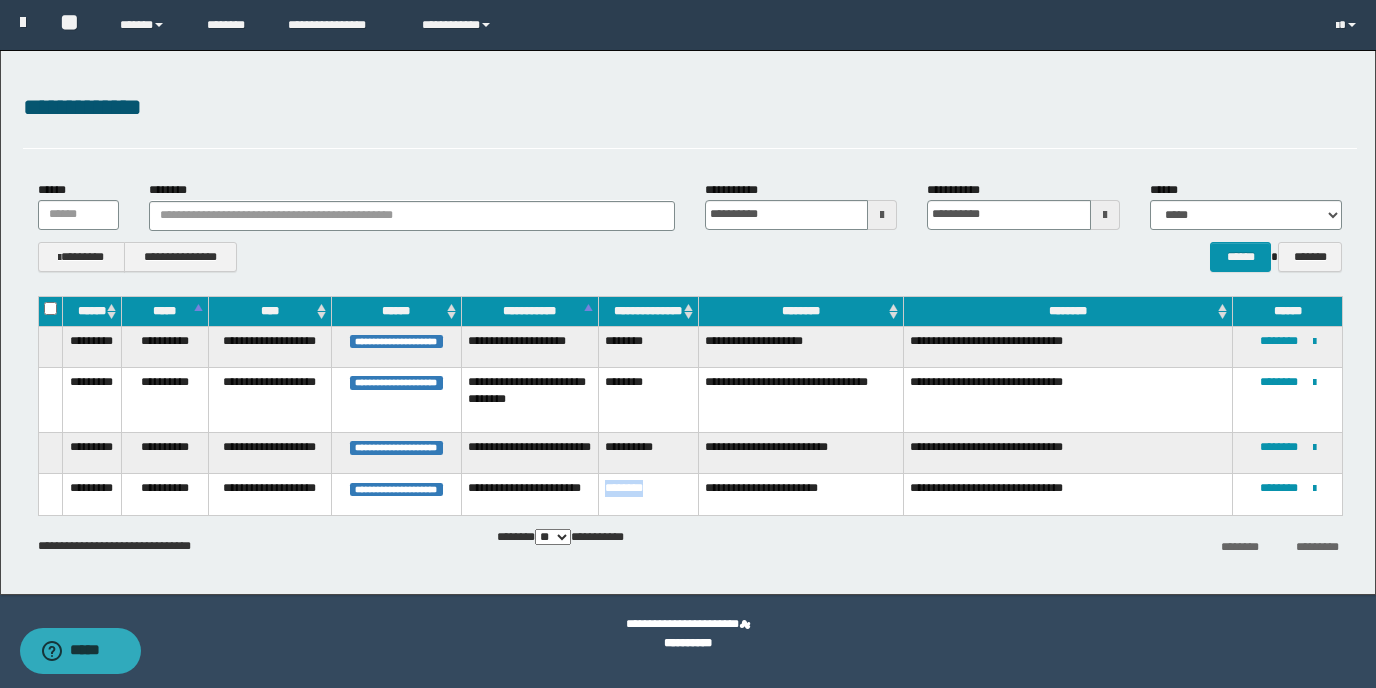 click on "********" at bounding box center [649, 494] 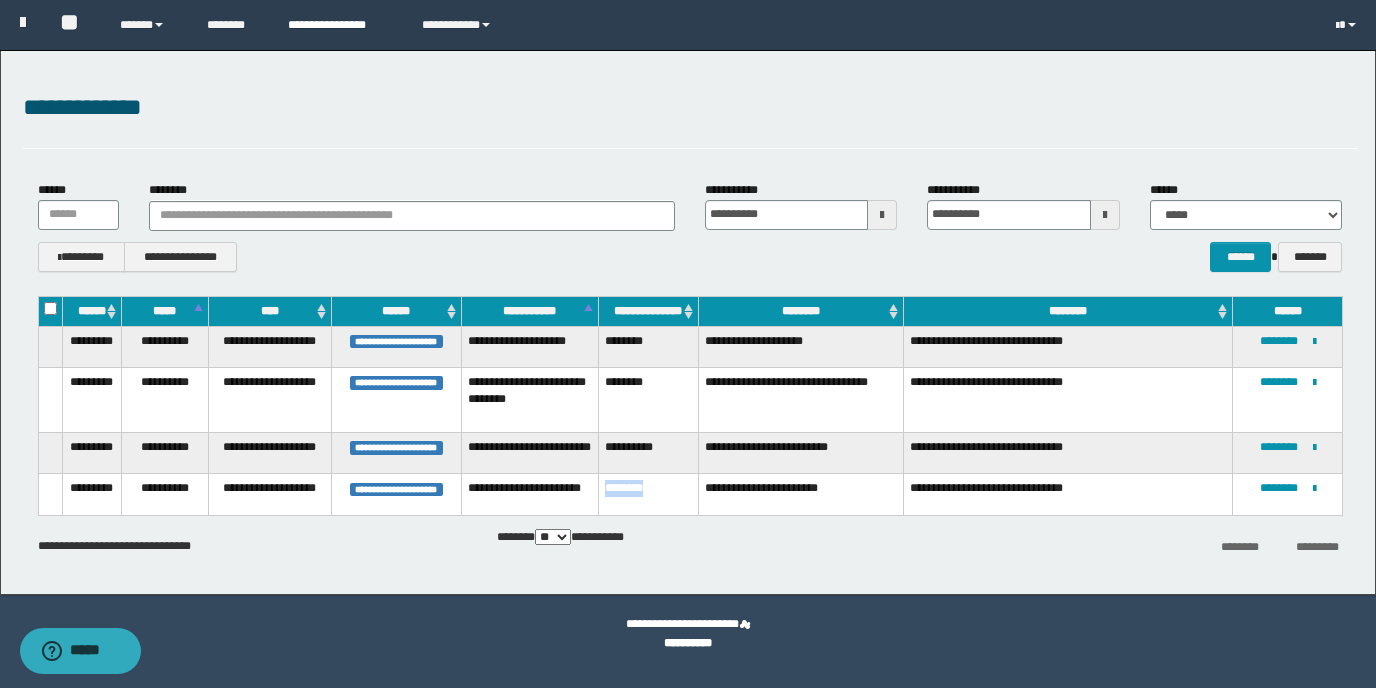 click on "**********" at bounding box center [339, 25] 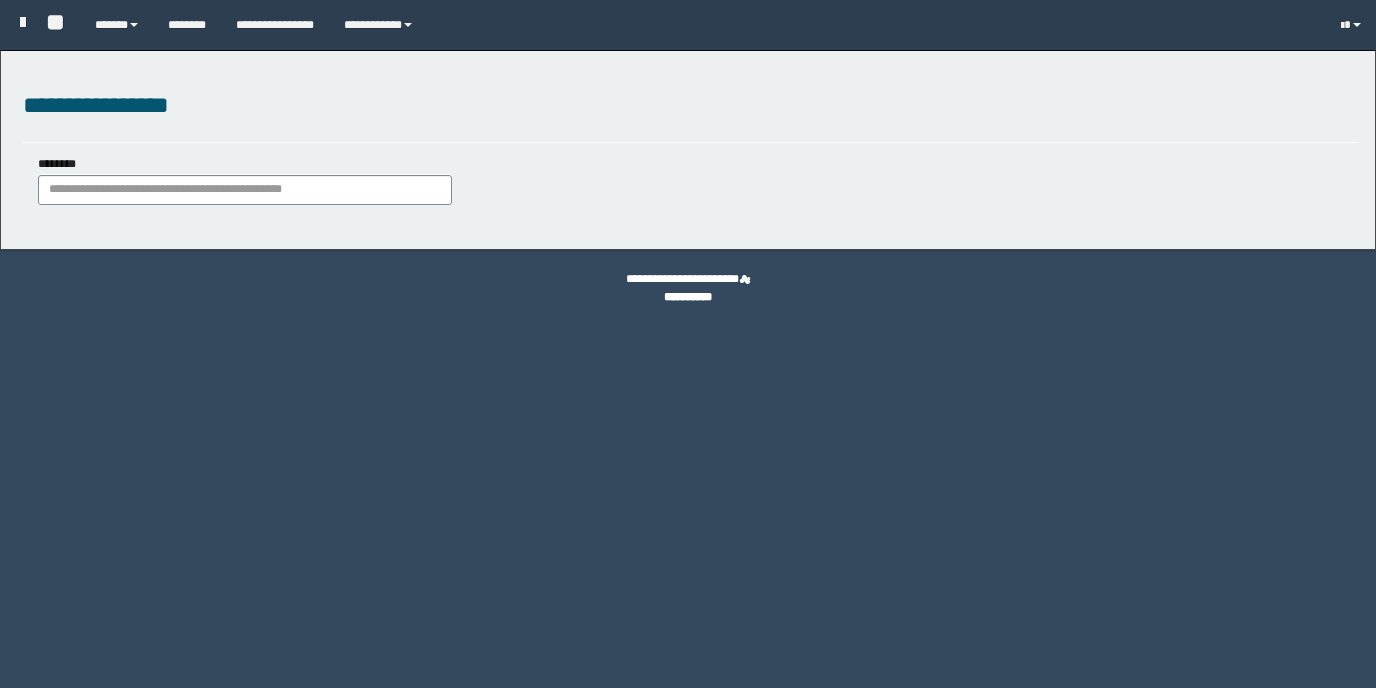 scroll, scrollTop: 0, scrollLeft: 0, axis: both 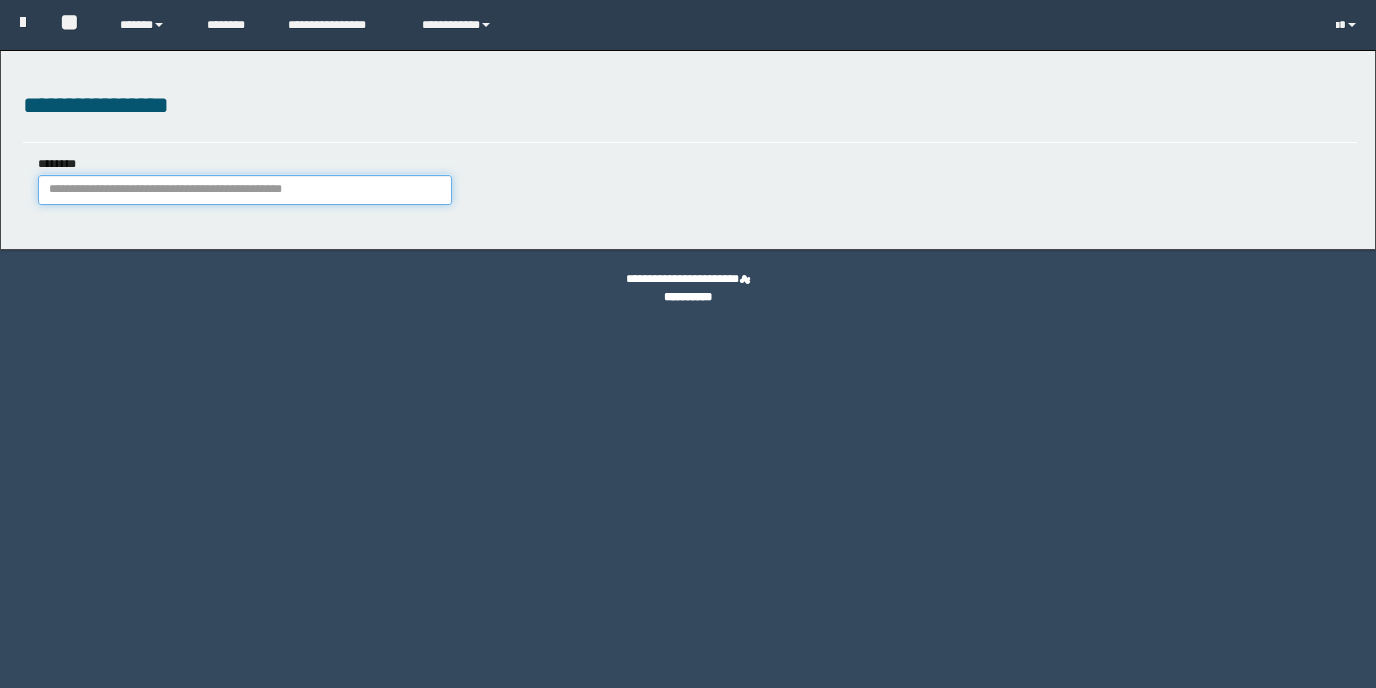 click on "********" at bounding box center [245, 190] 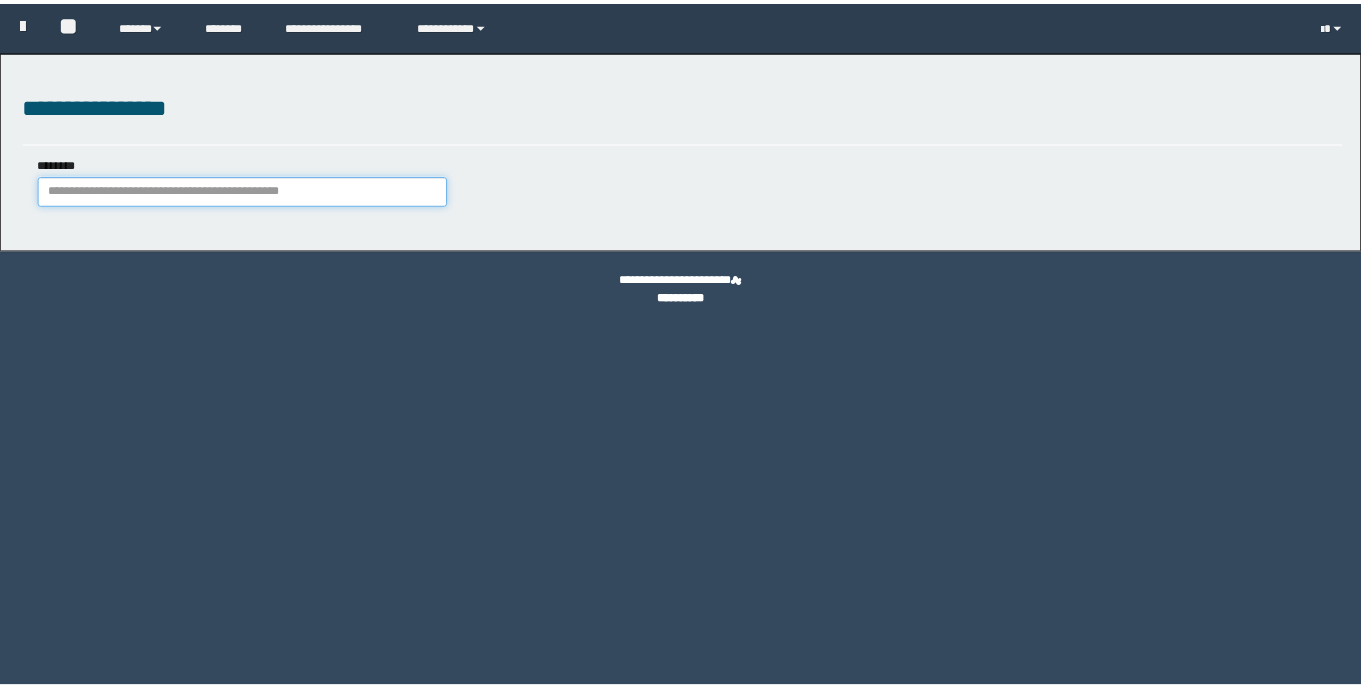scroll, scrollTop: 0, scrollLeft: 0, axis: both 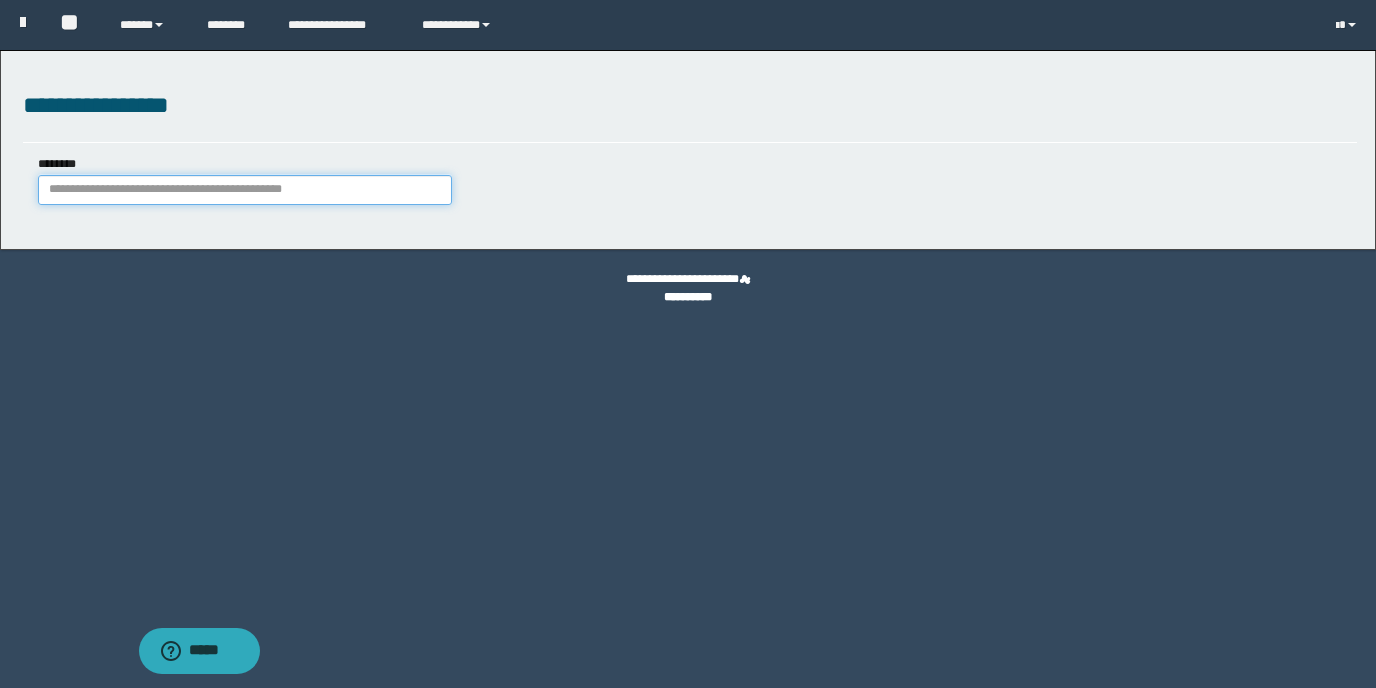 paste on "********" 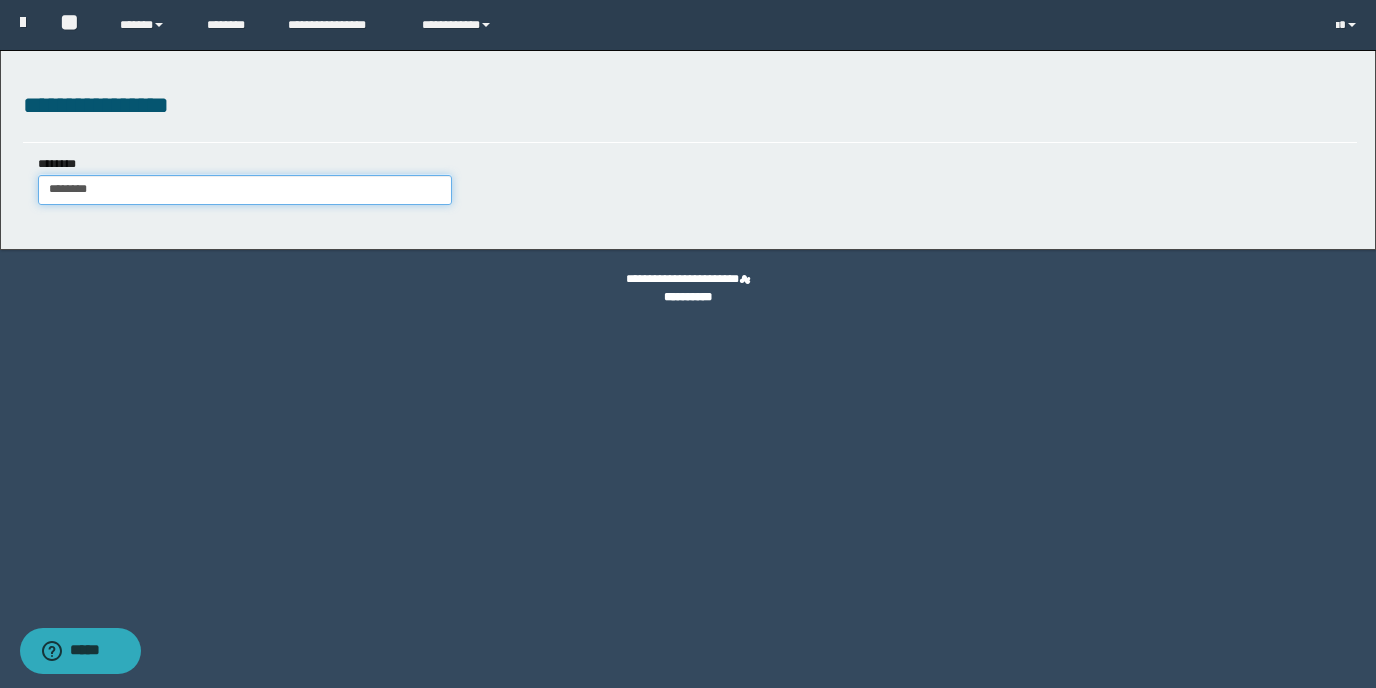 type on "********" 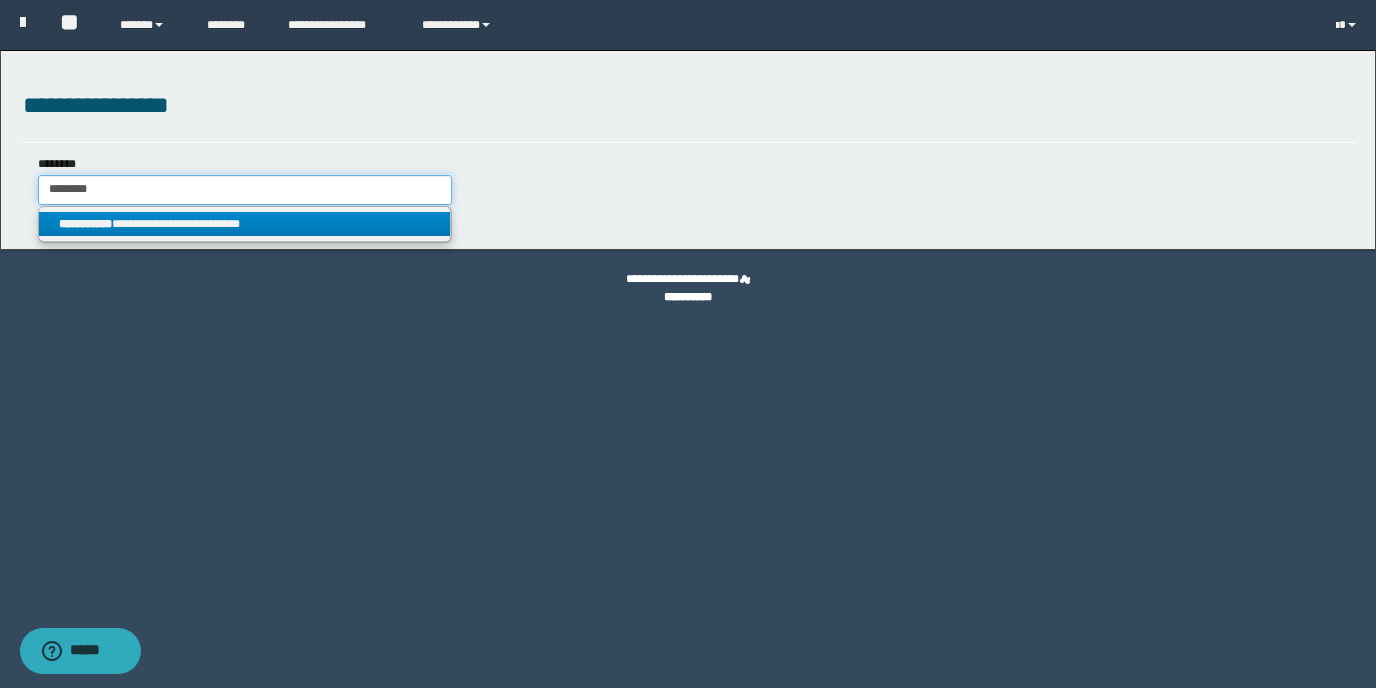 type on "********" 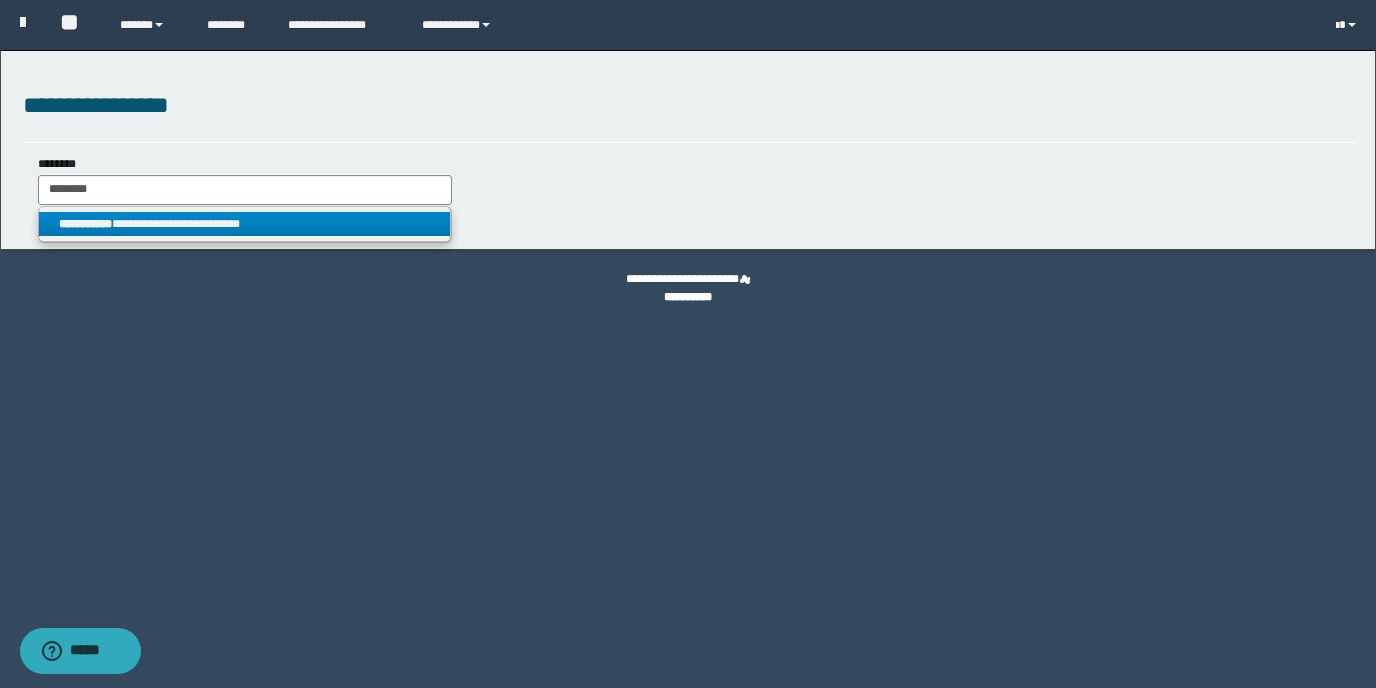click on "**********" at bounding box center (245, 224) 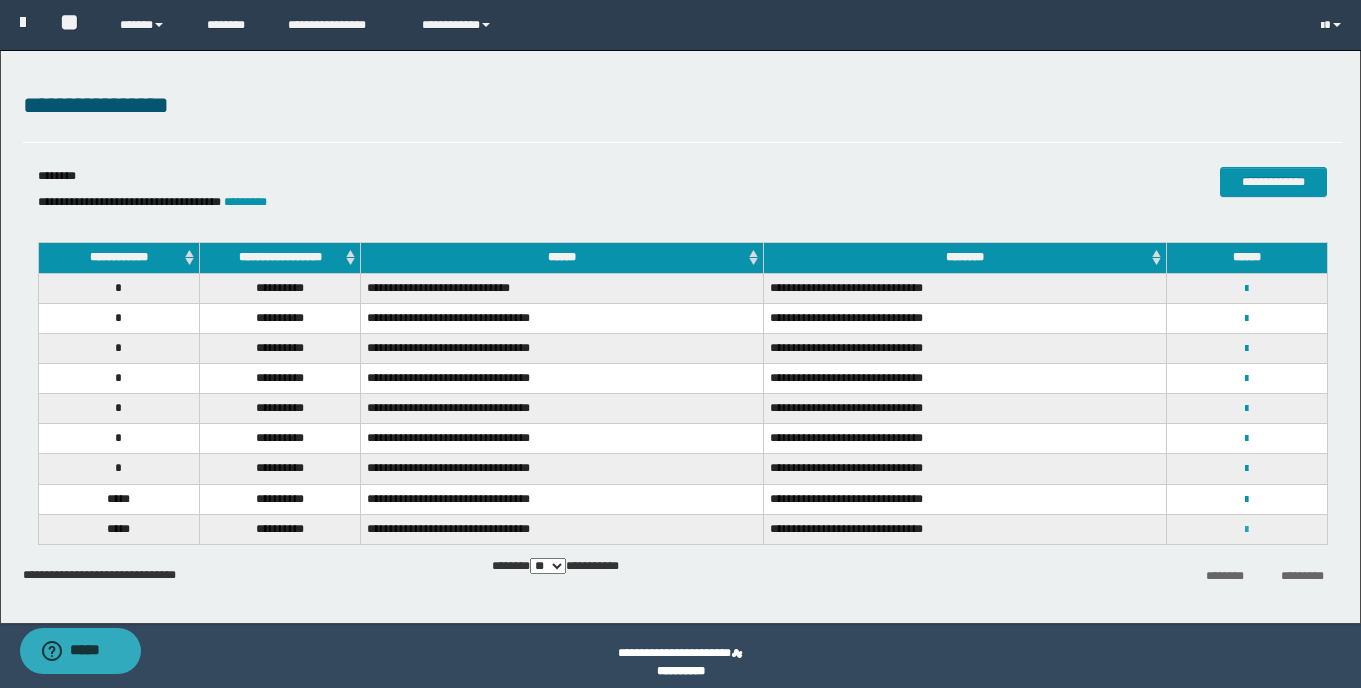 click at bounding box center [1246, 530] 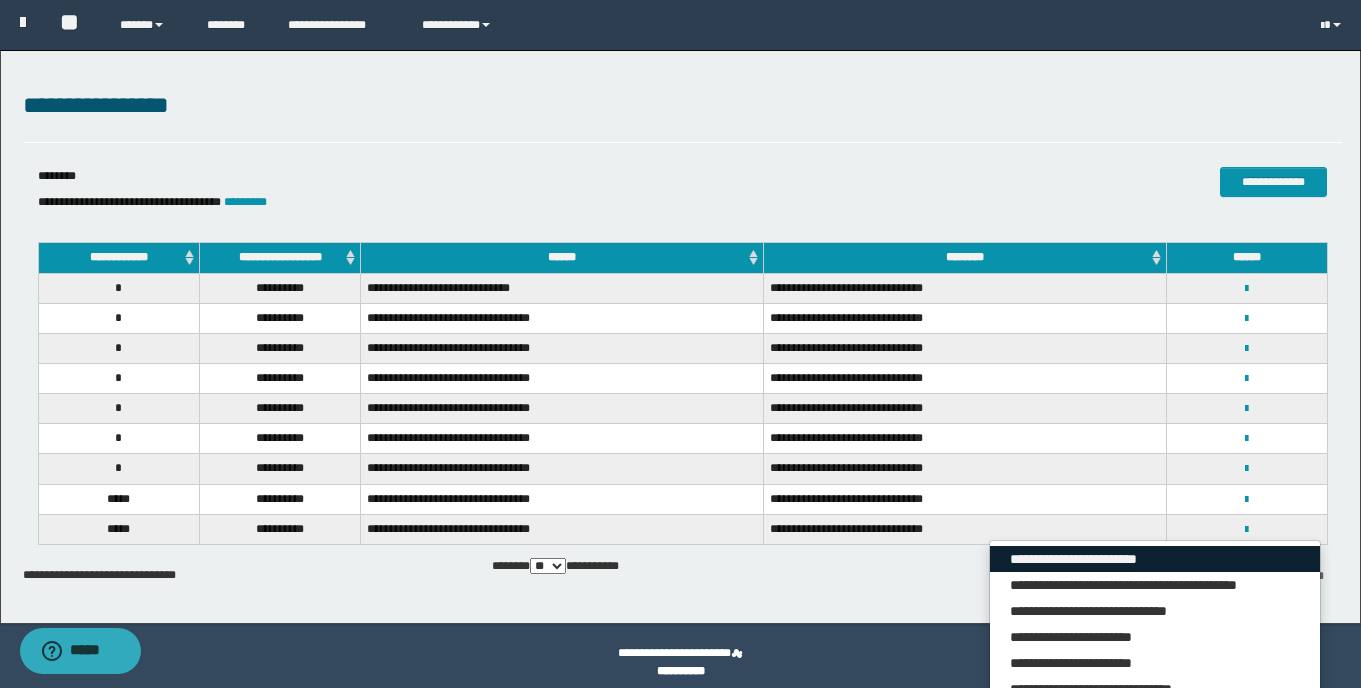 click on "**********" at bounding box center [1155, 559] 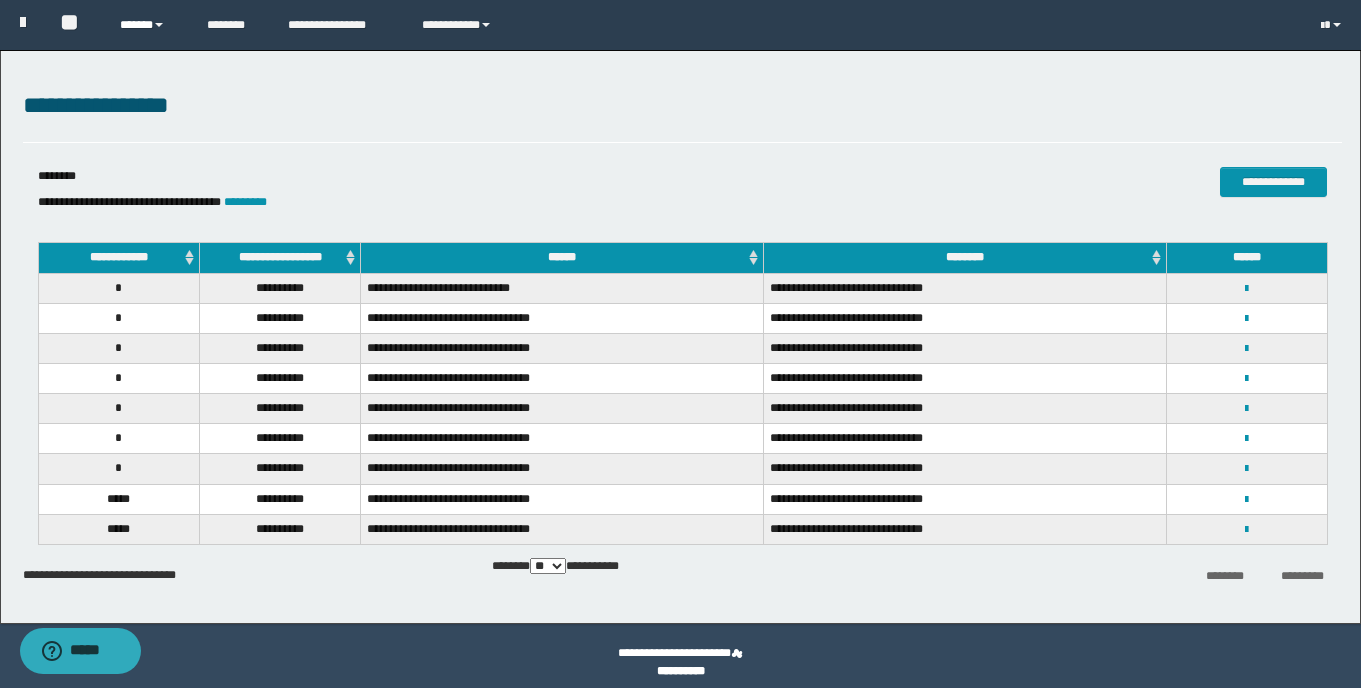 click on "******" at bounding box center (148, 25) 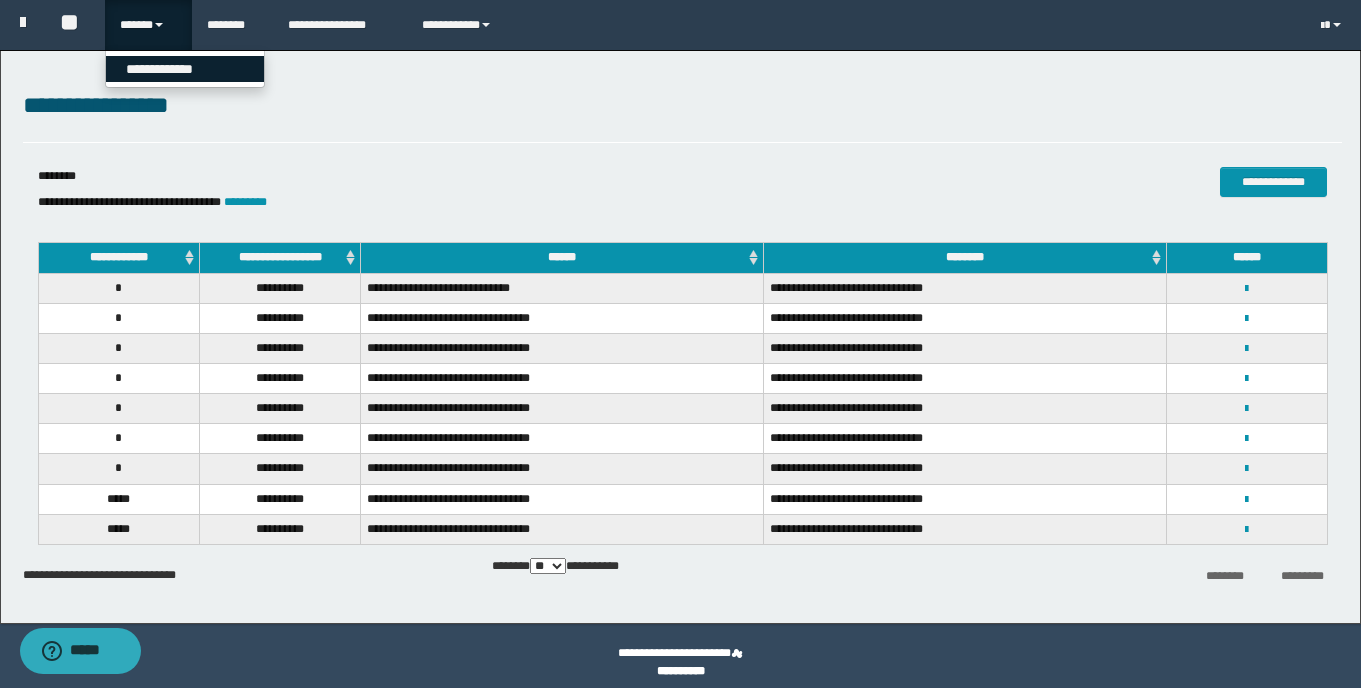 click on "**********" at bounding box center [185, 69] 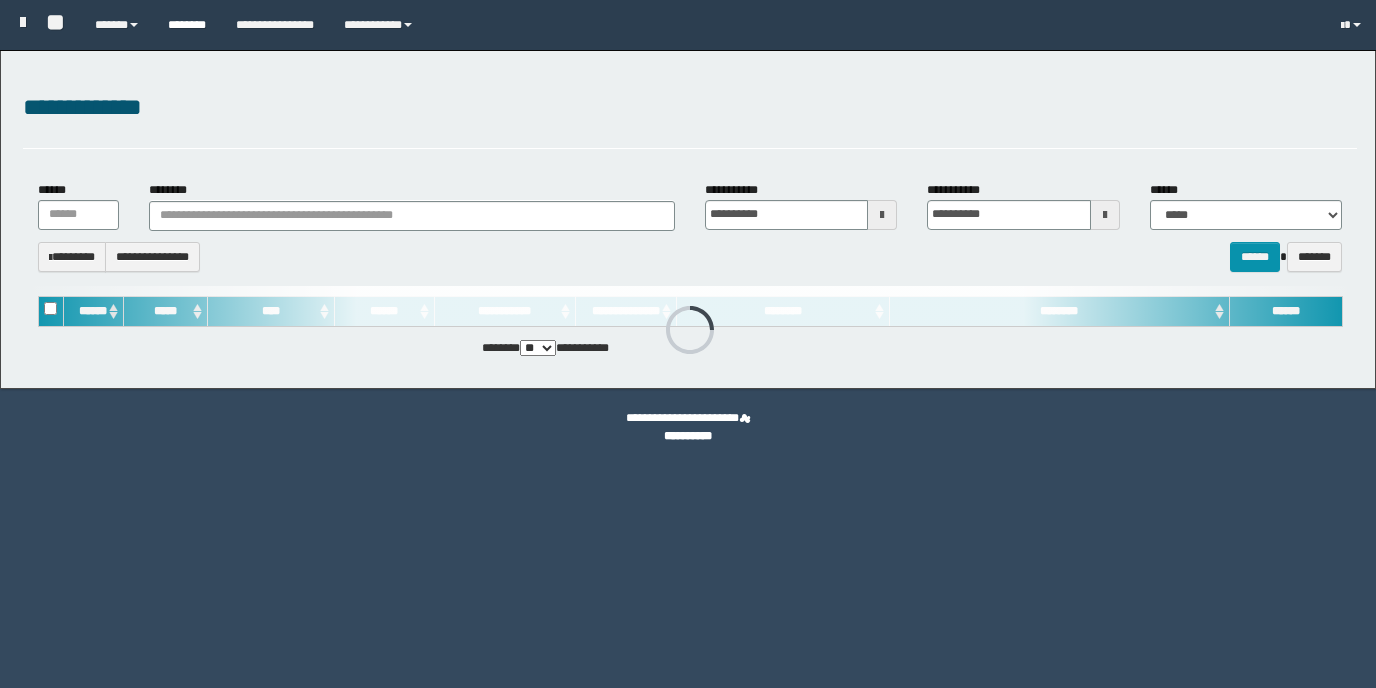 scroll, scrollTop: 0, scrollLeft: 0, axis: both 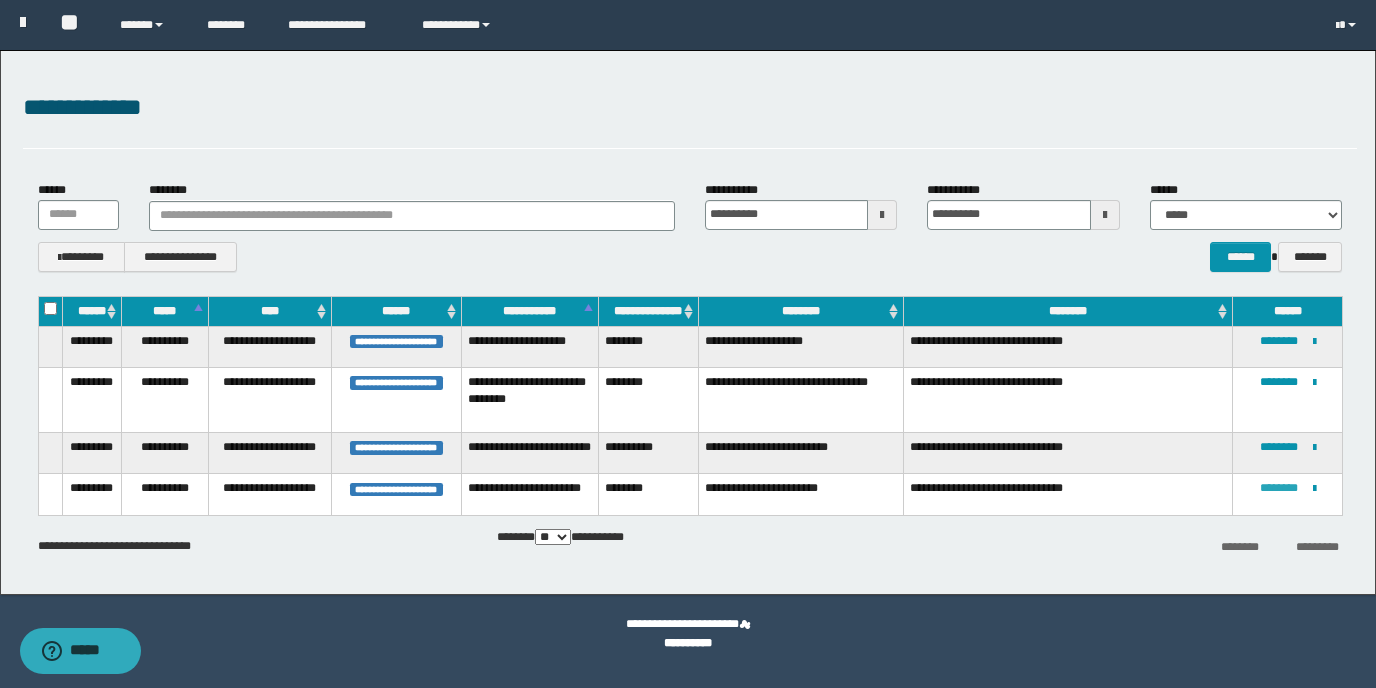 click on "********" at bounding box center (1279, 488) 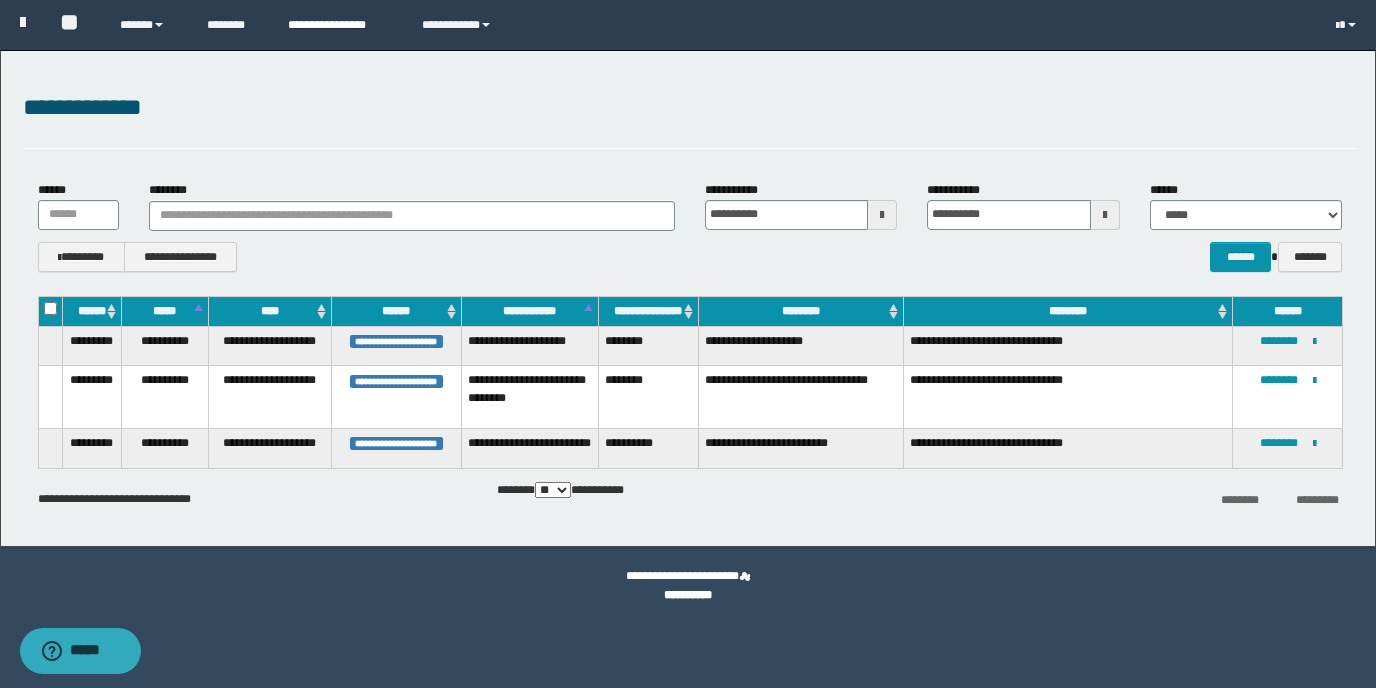 click on "**********" at bounding box center (339, 25) 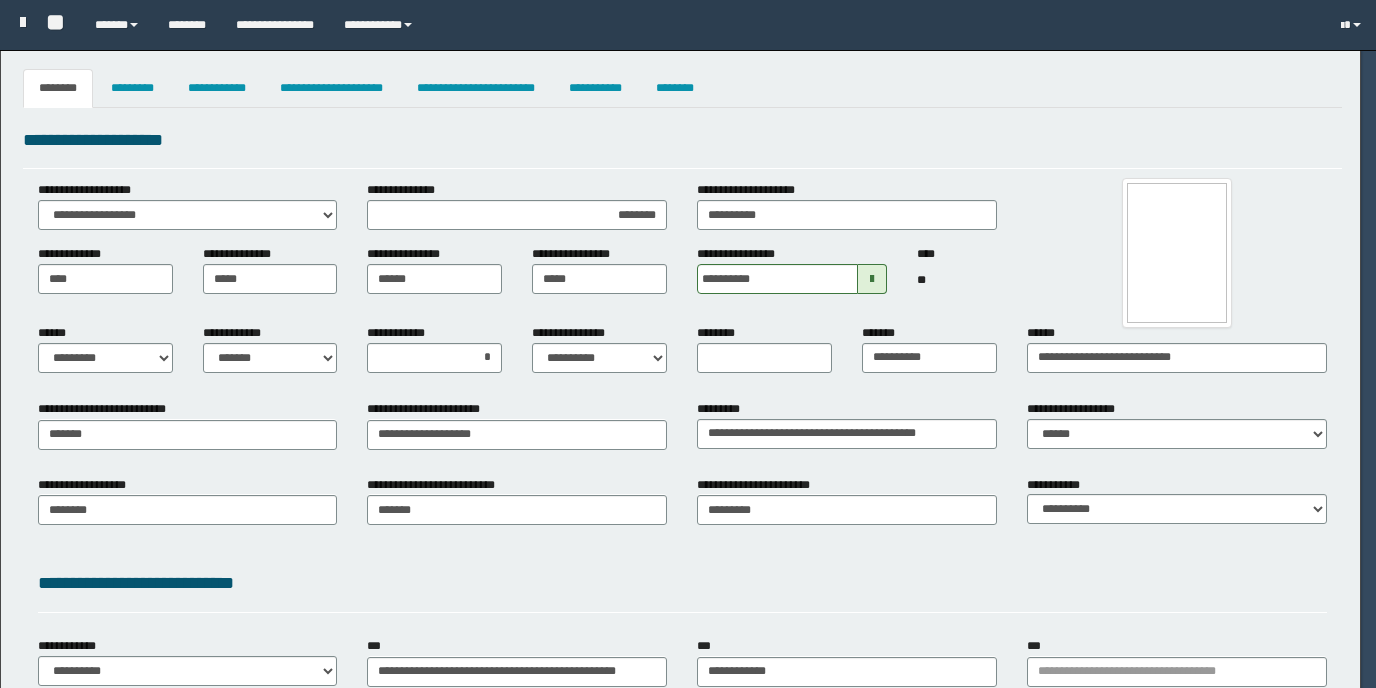 select on "*" 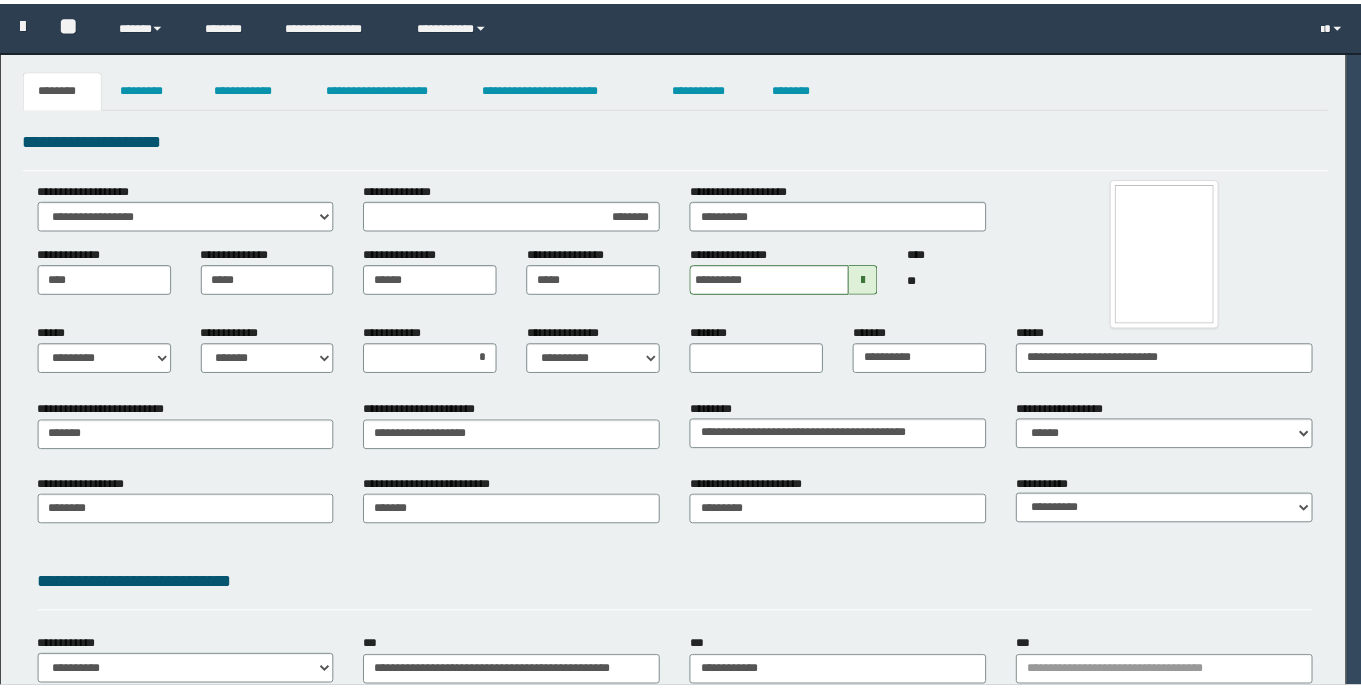 scroll, scrollTop: 0, scrollLeft: 0, axis: both 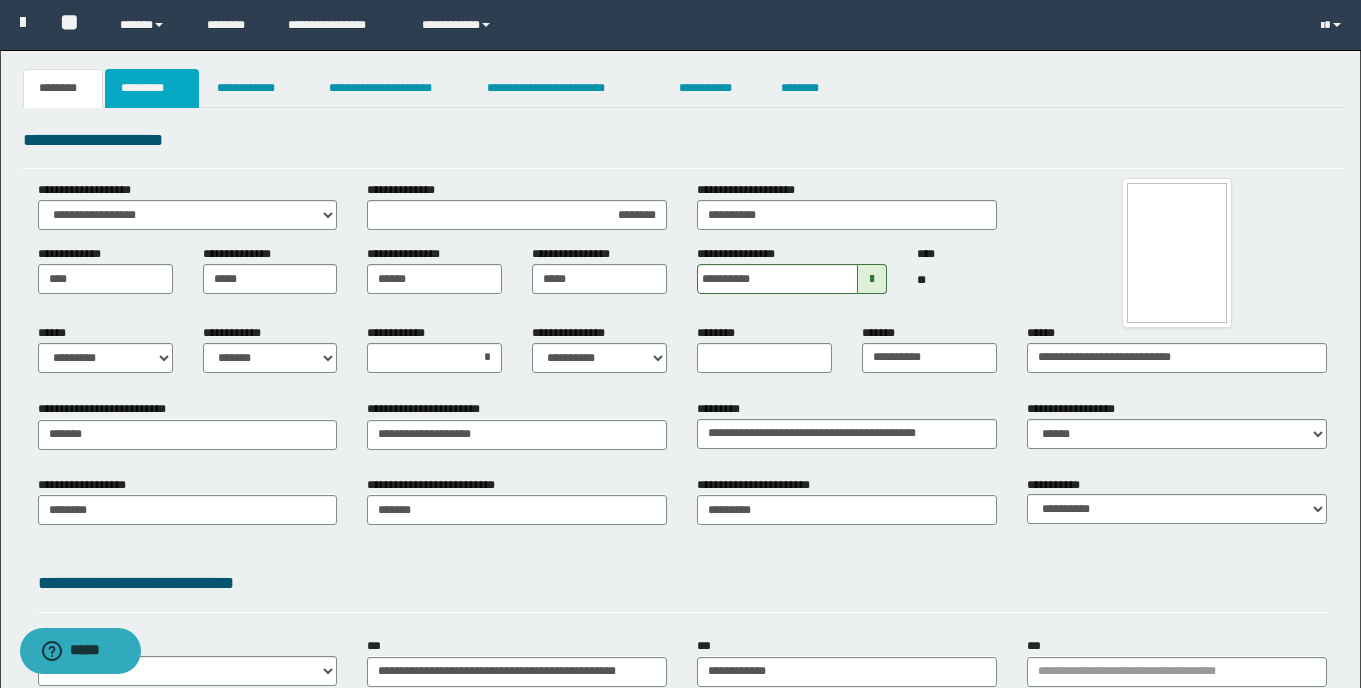click on "*********" at bounding box center (152, 88) 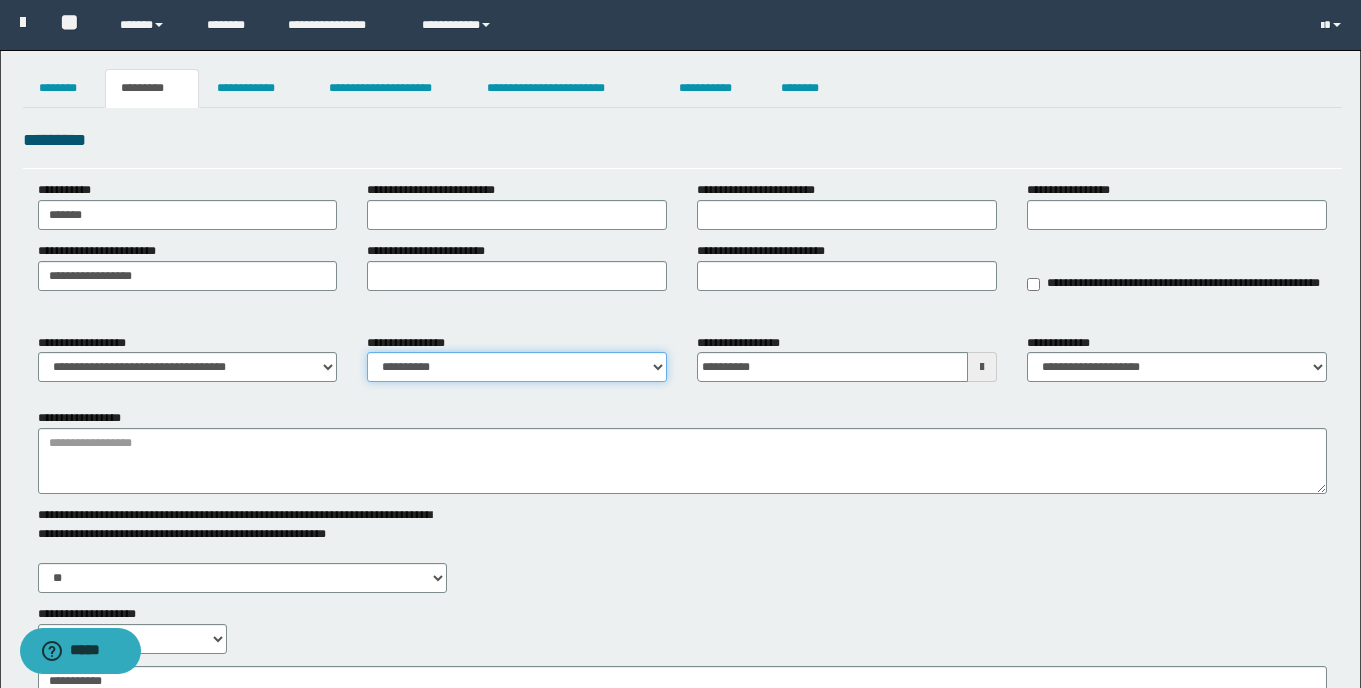 click on "**********" at bounding box center [517, 367] 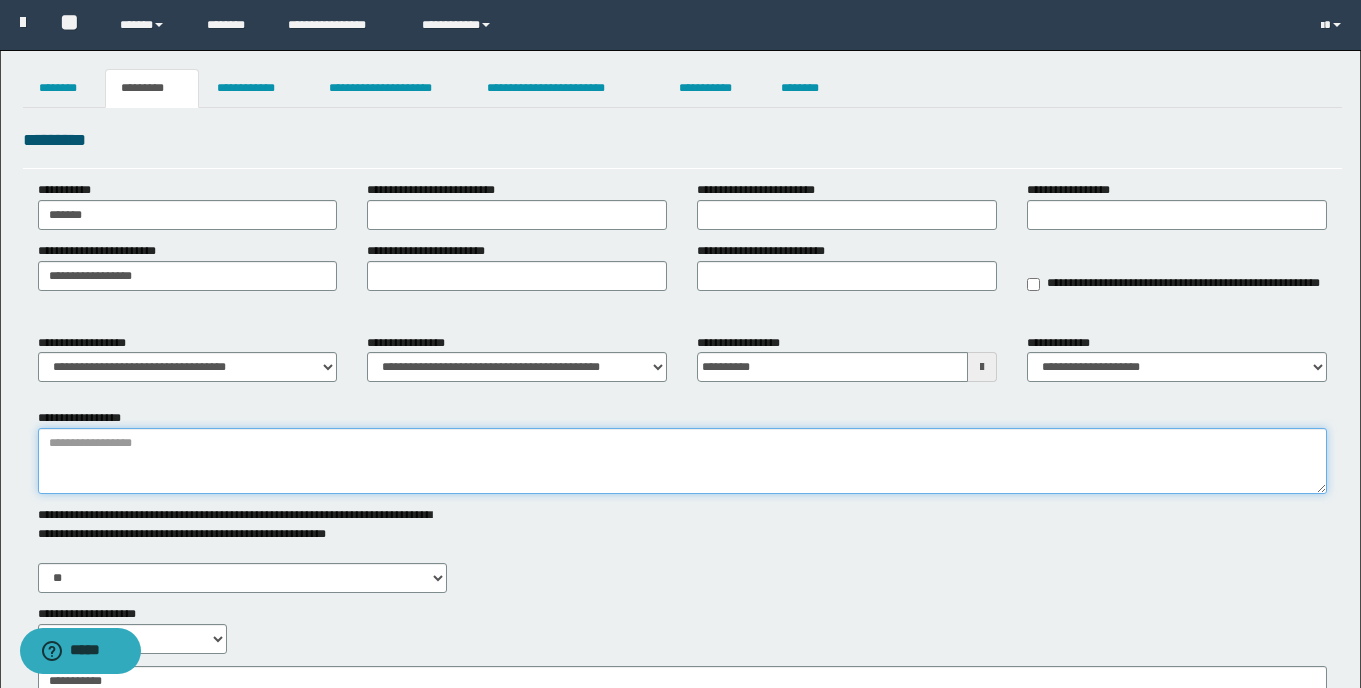 click on "**********" at bounding box center (682, 461) 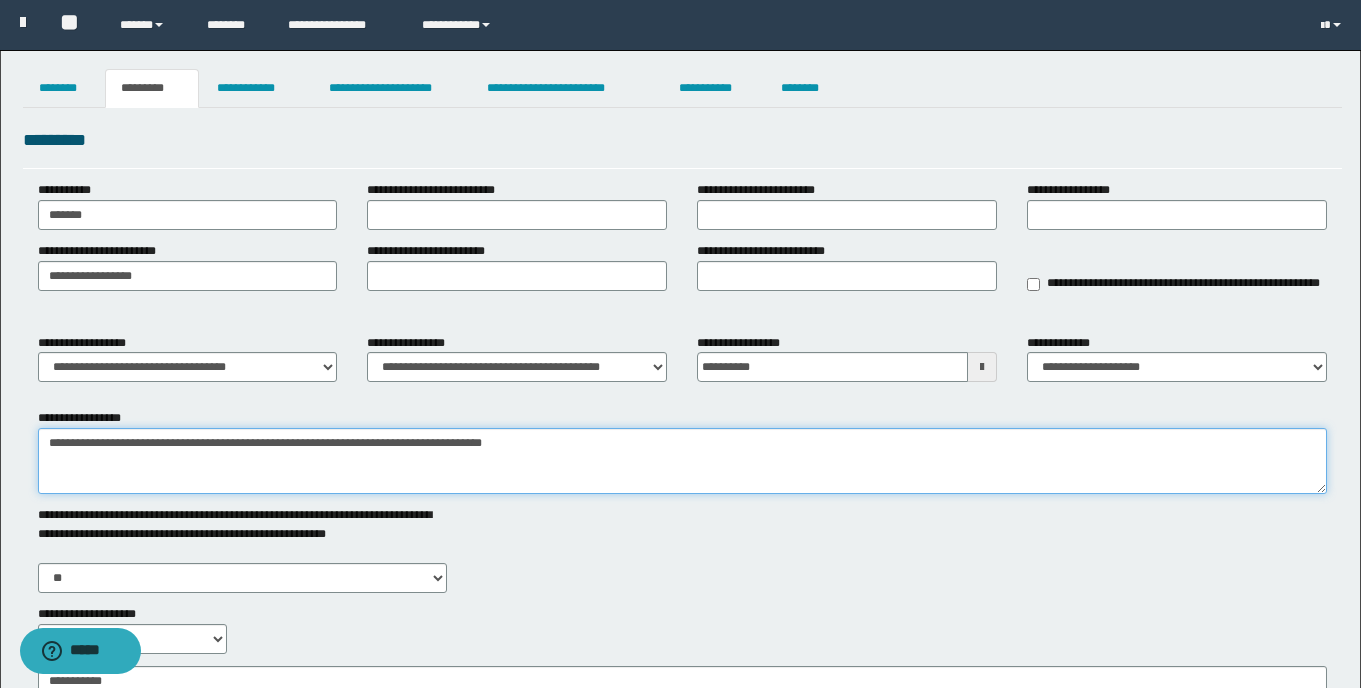click on "**********" at bounding box center [682, 461] 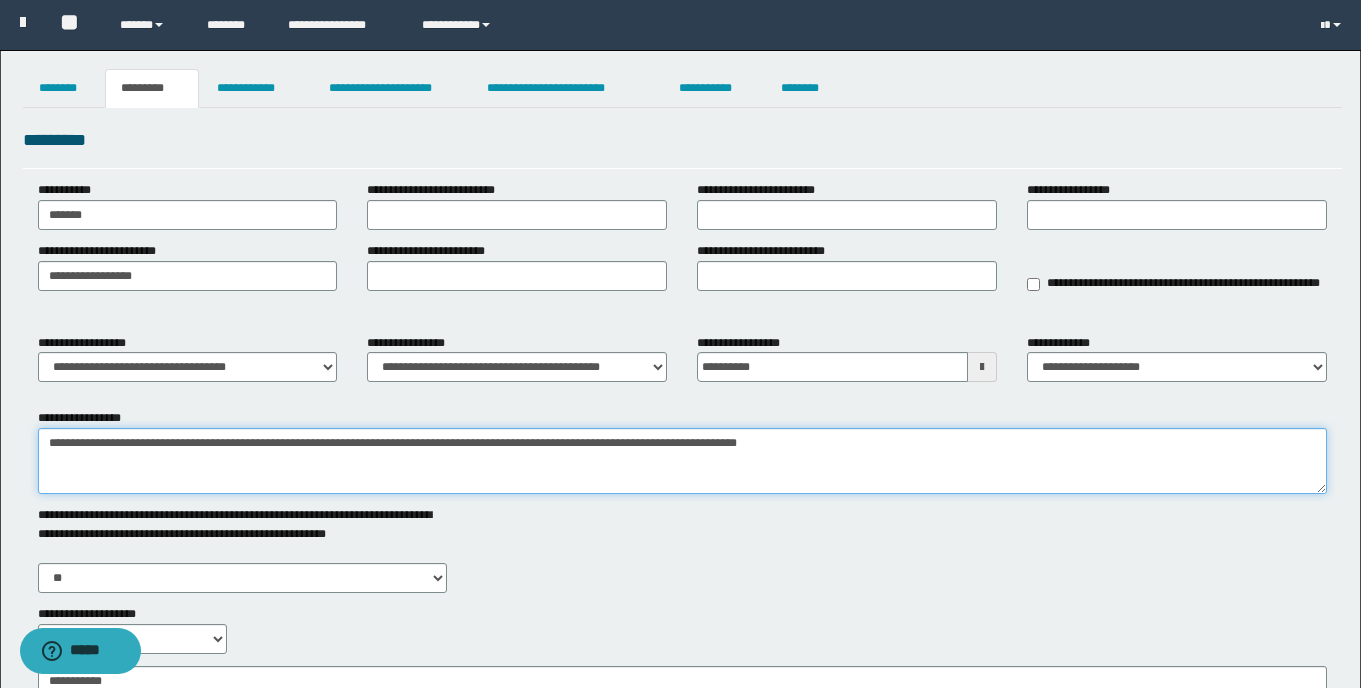 click on "**********" at bounding box center [682, 461] 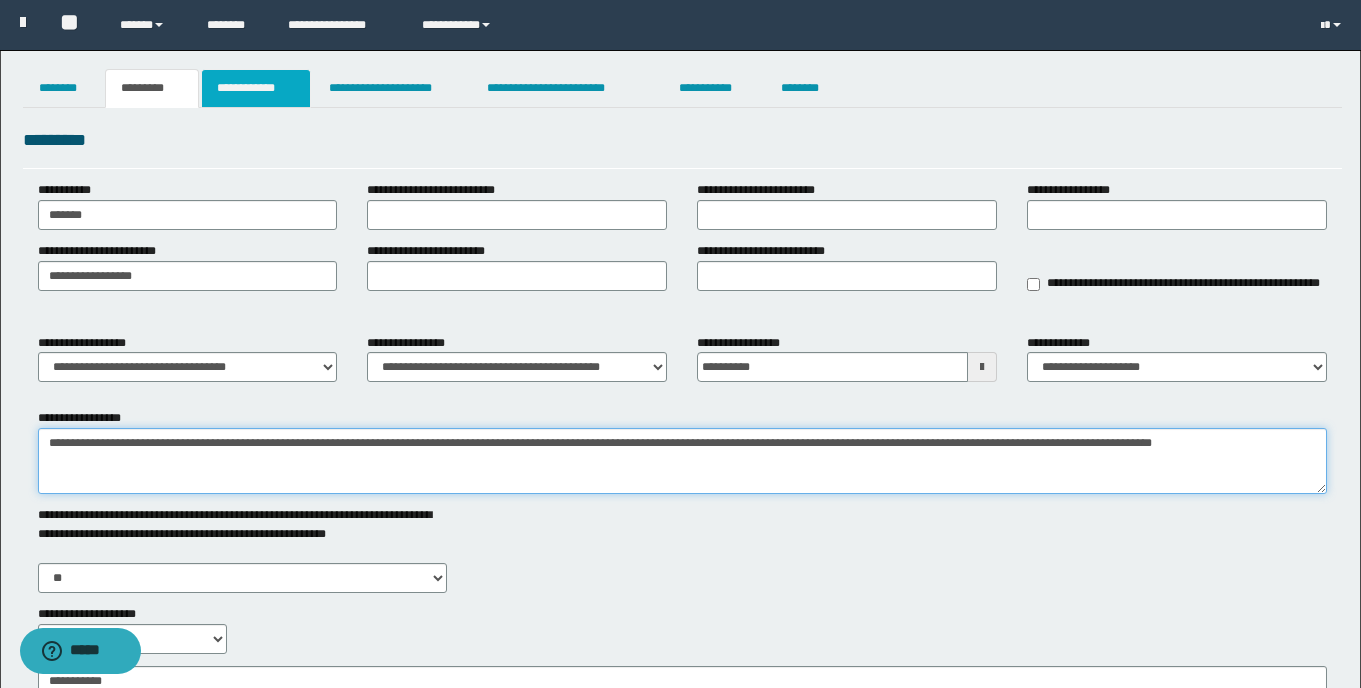 type on "**********" 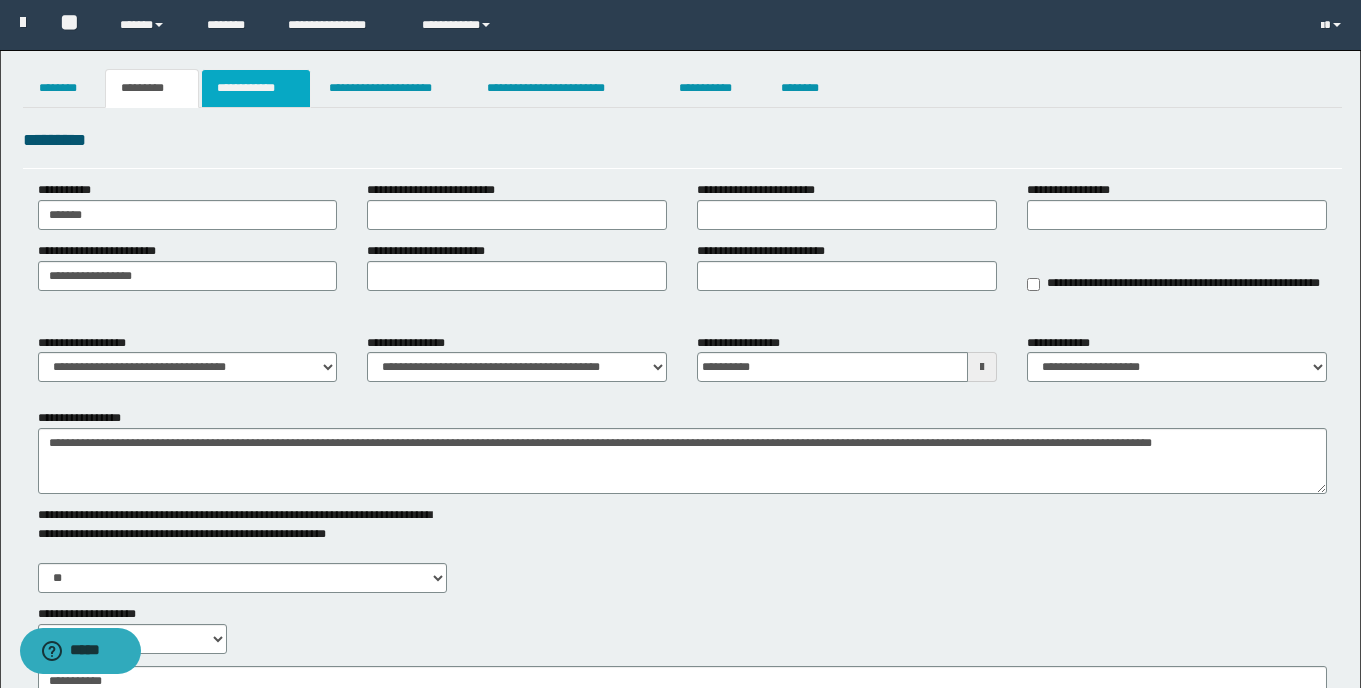 click on "**********" at bounding box center (256, 88) 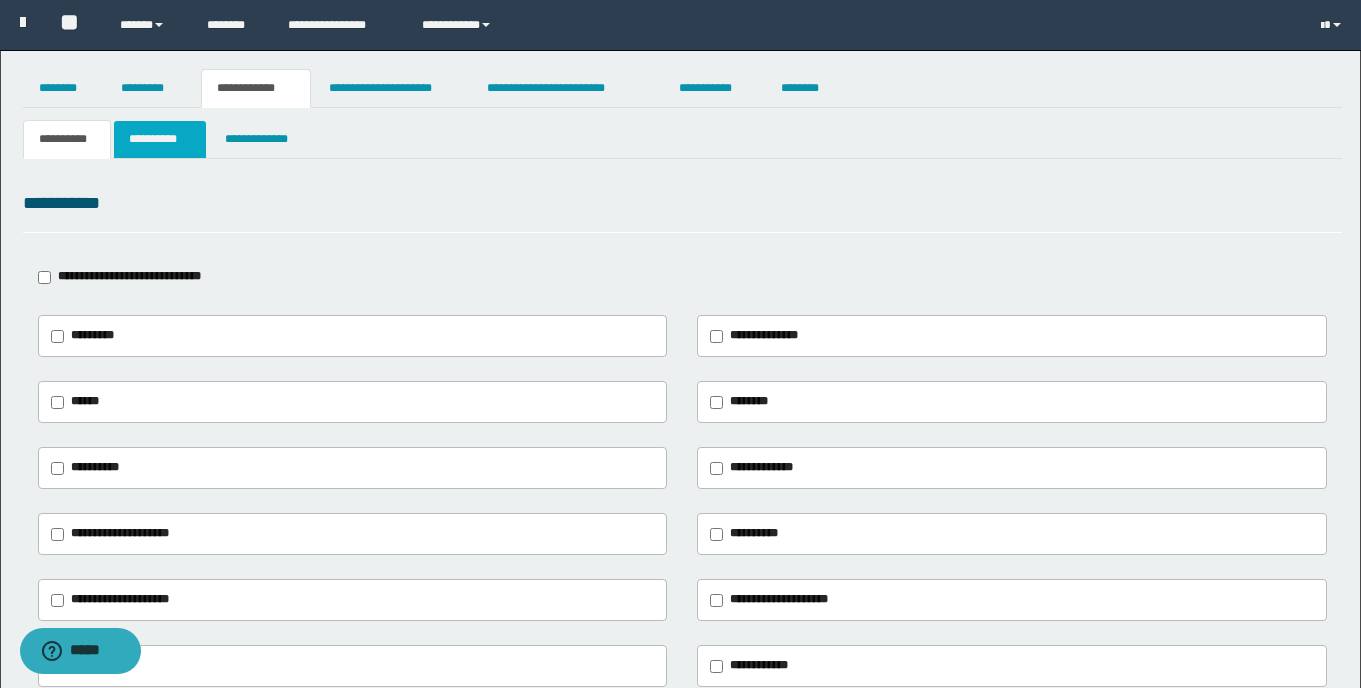 drag, startPoint x: 132, startPoint y: 149, endPoint x: 162, endPoint y: 157, distance: 31.04835 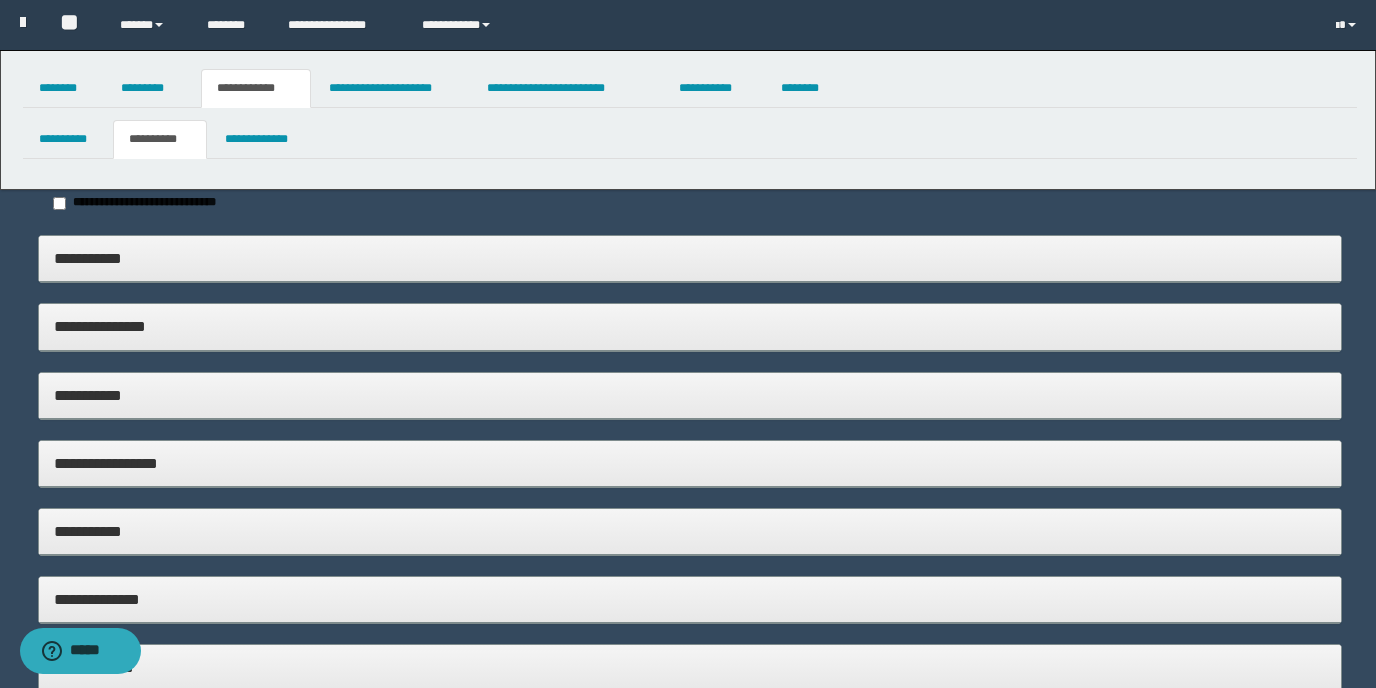 type on "**********" 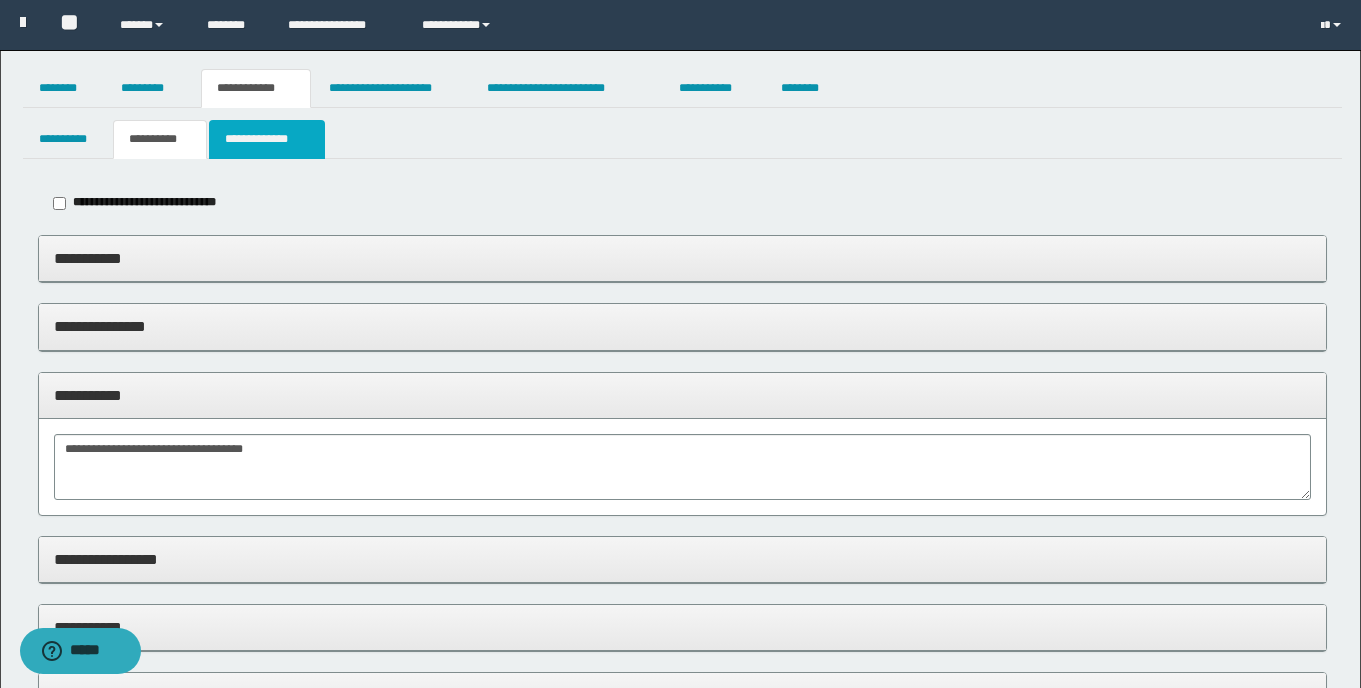 click on "**********" at bounding box center [266, 139] 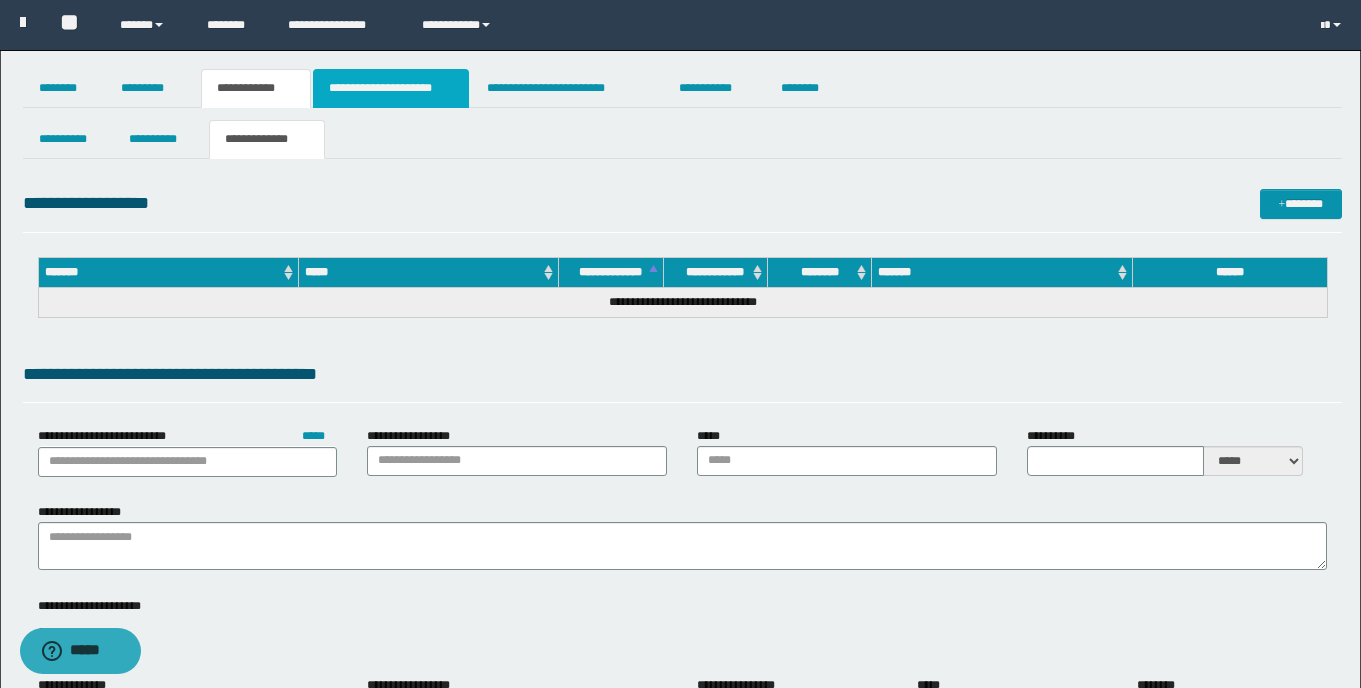 click on "**********" at bounding box center [391, 88] 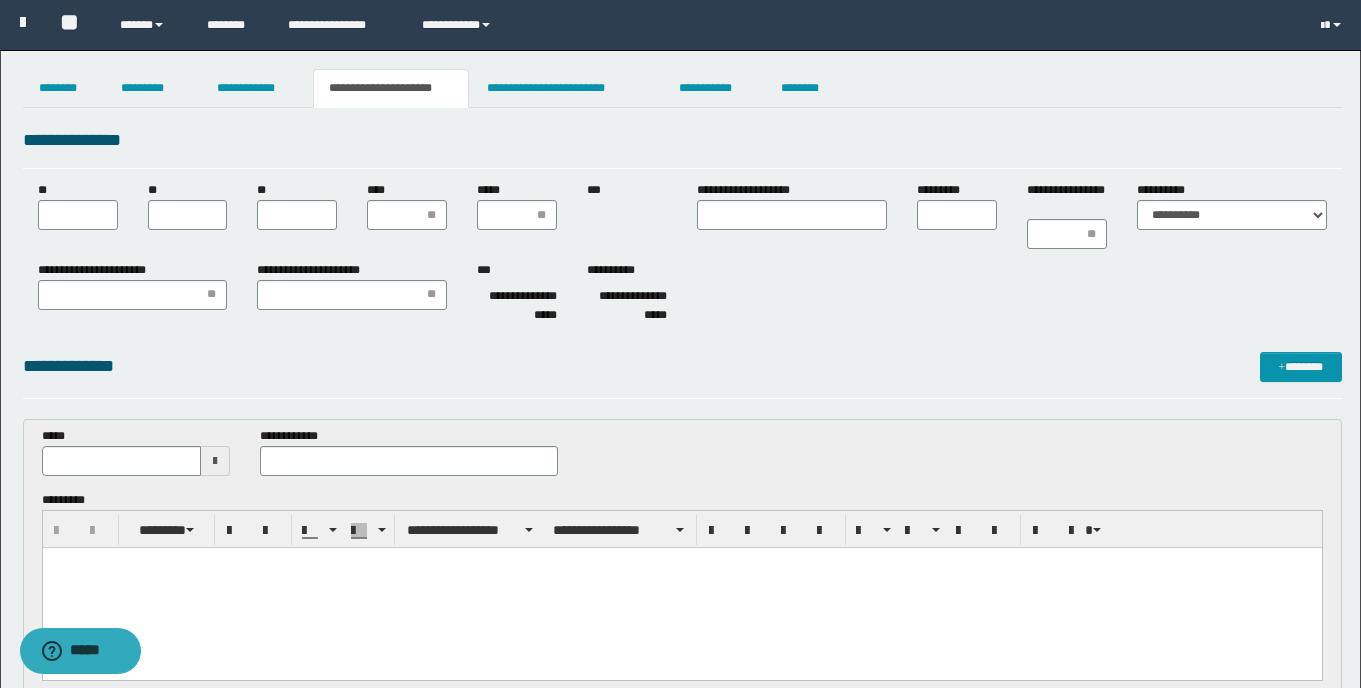 scroll, scrollTop: 0, scrollLeft: 0, axis: both 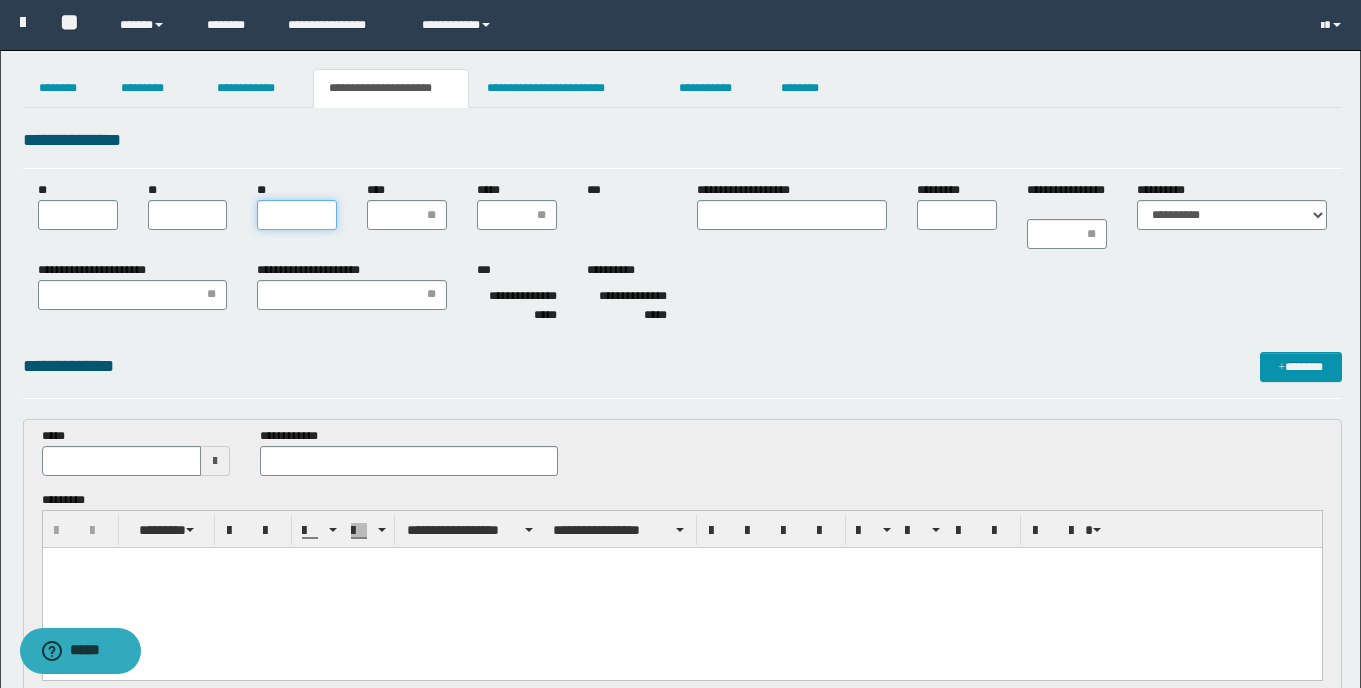 click on "**" at bounding box center (297, 215) 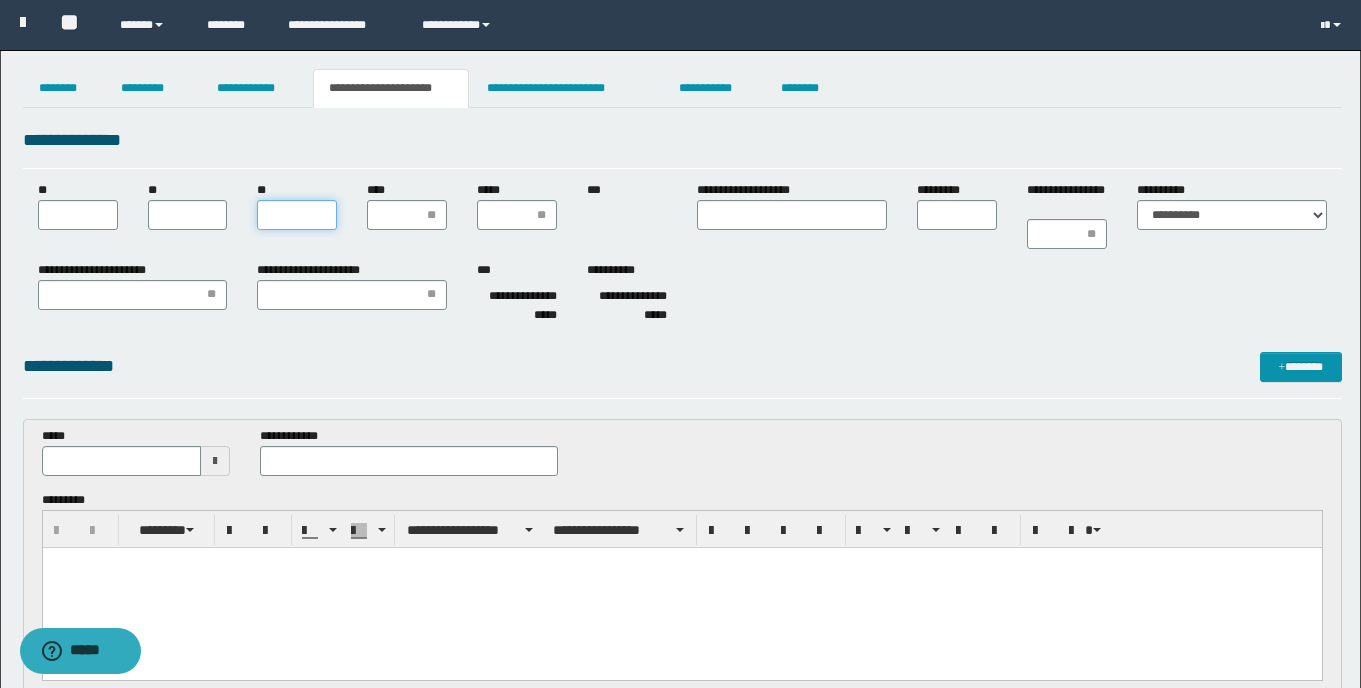 type on "***" 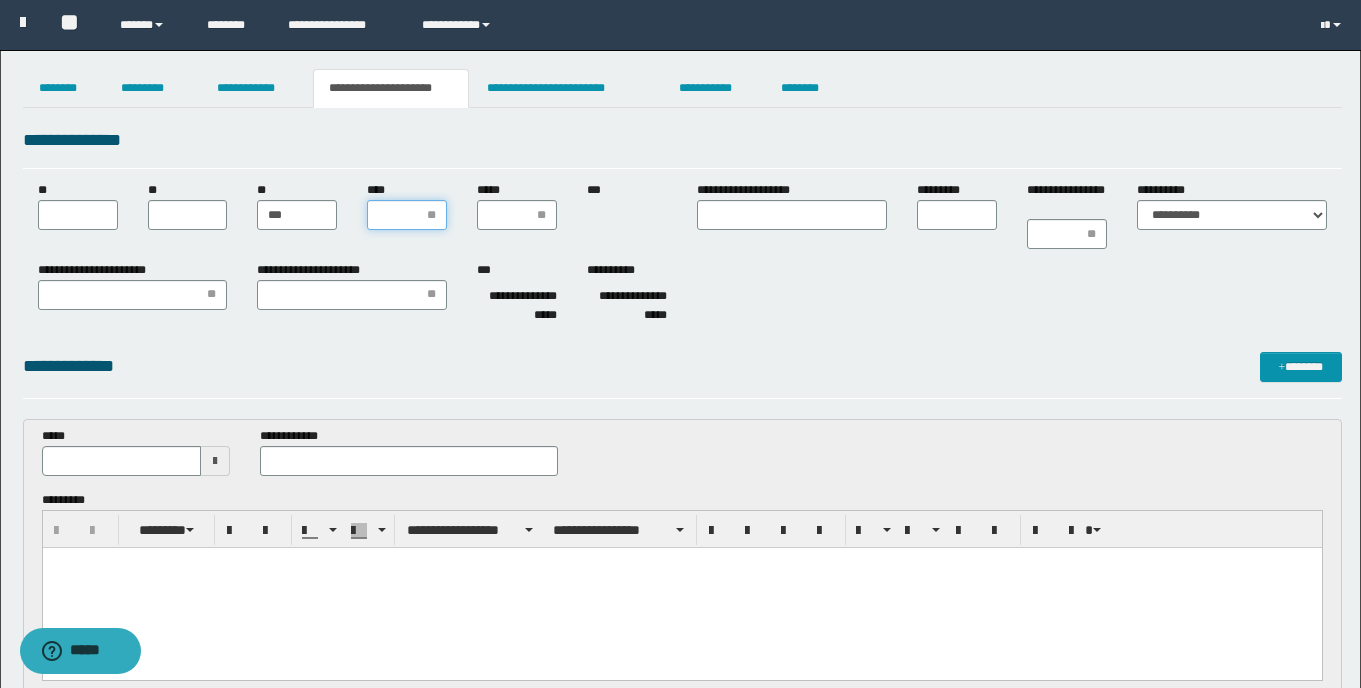 type on "*" 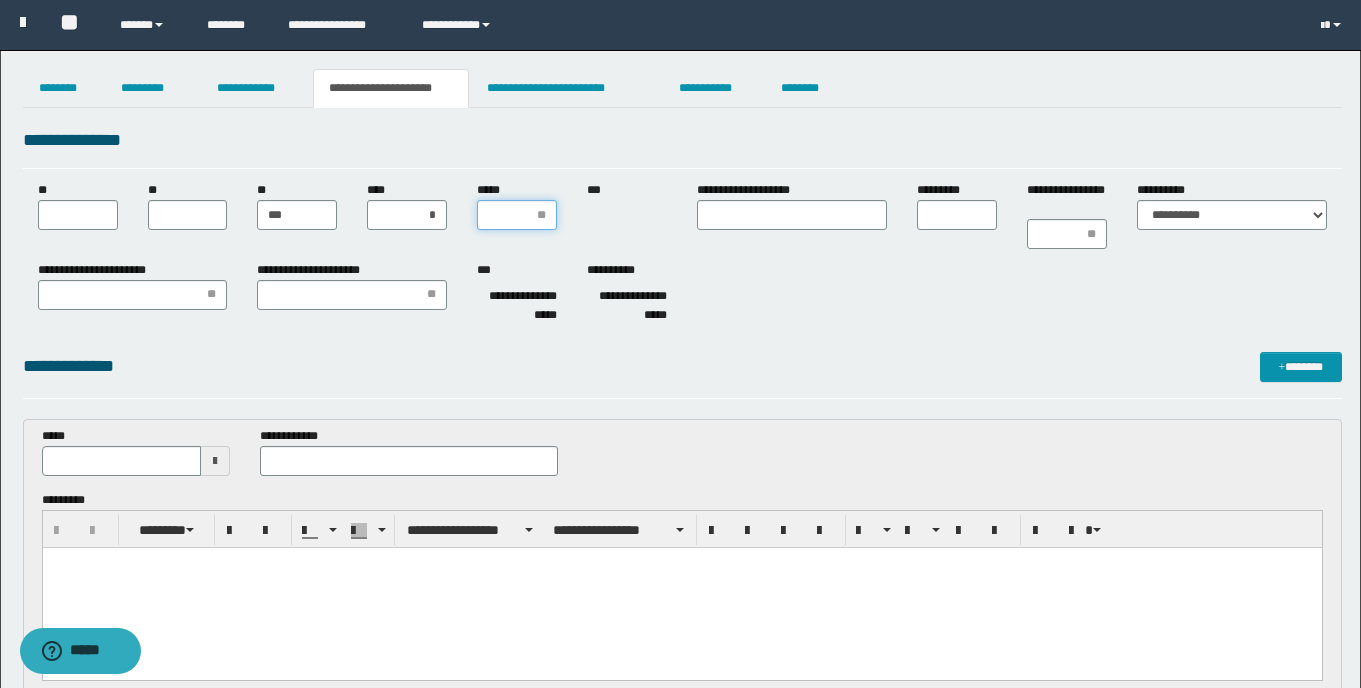 type on "*" 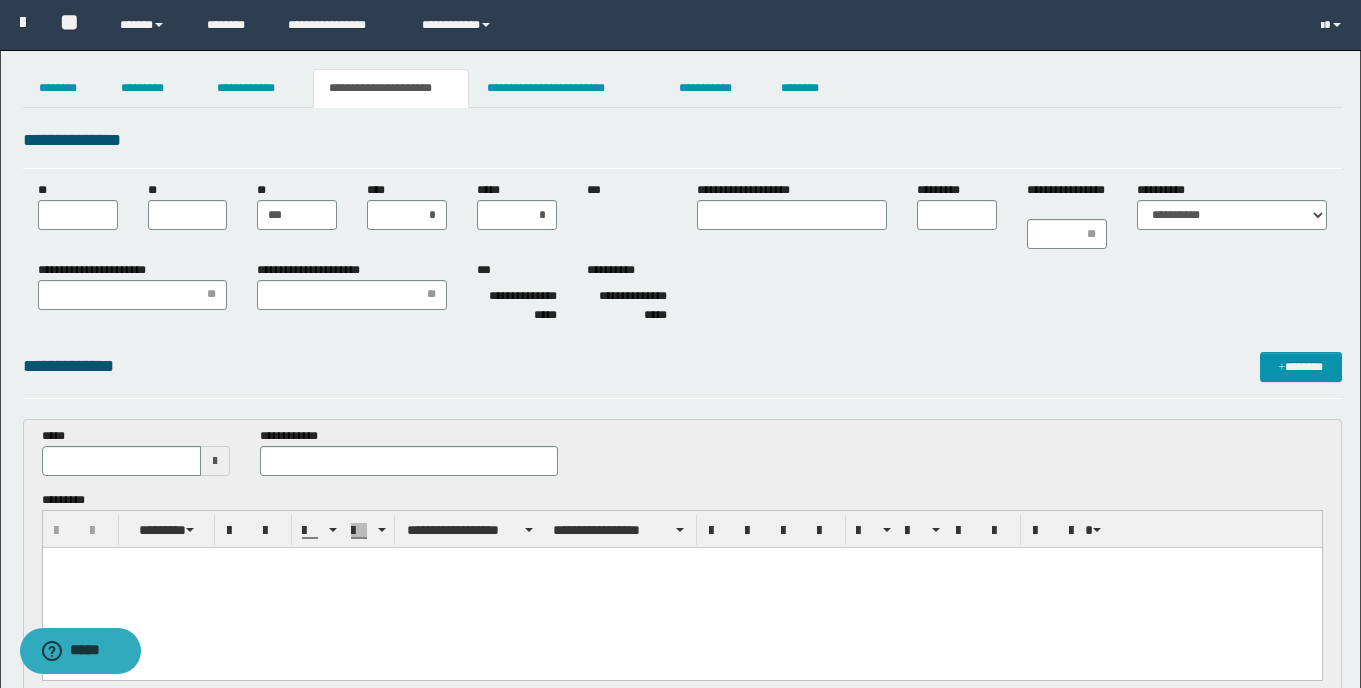 click at bounding box center (215, 461) 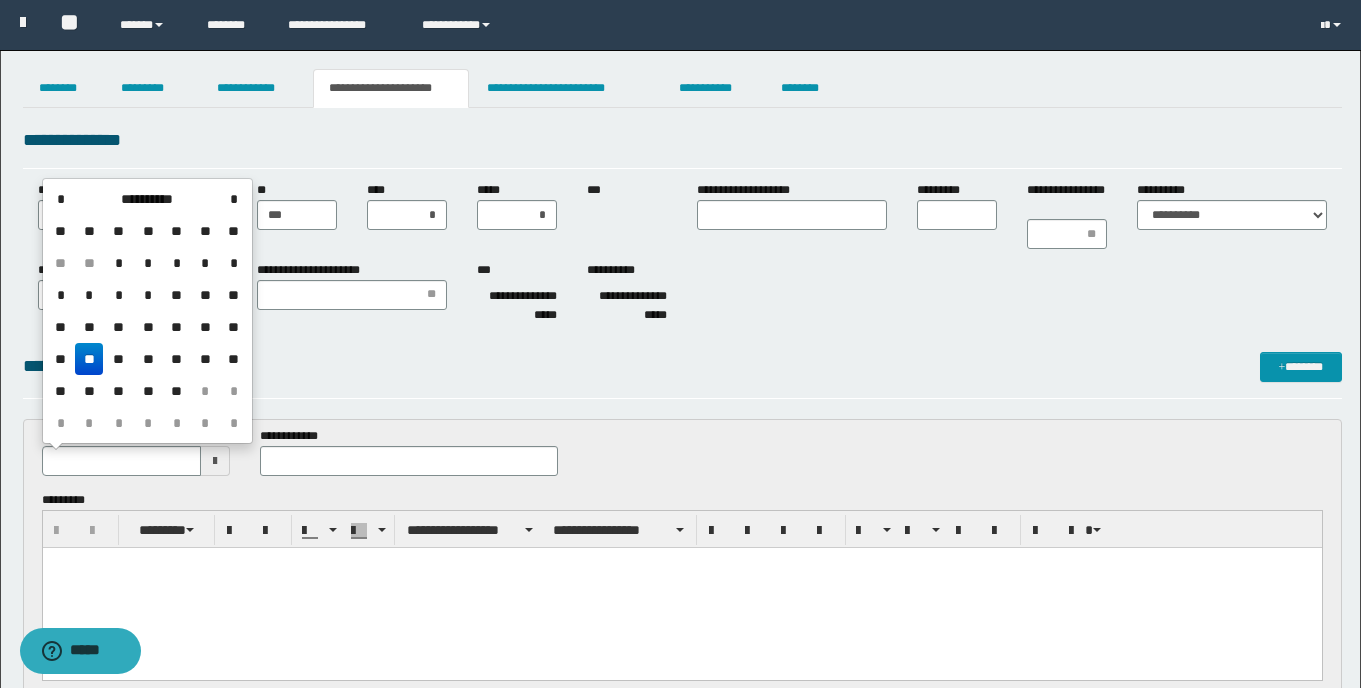 click on "**" at bounding box center [89, 359] 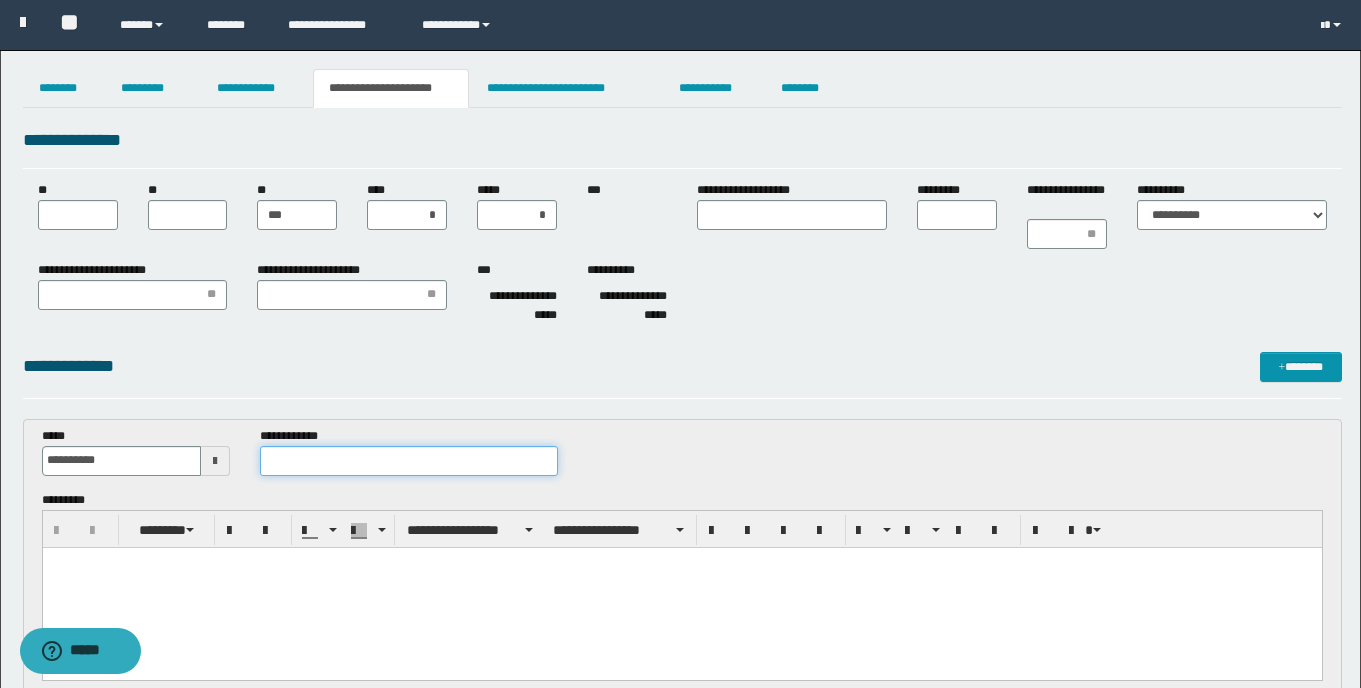 click at bounding box center [409, 461] 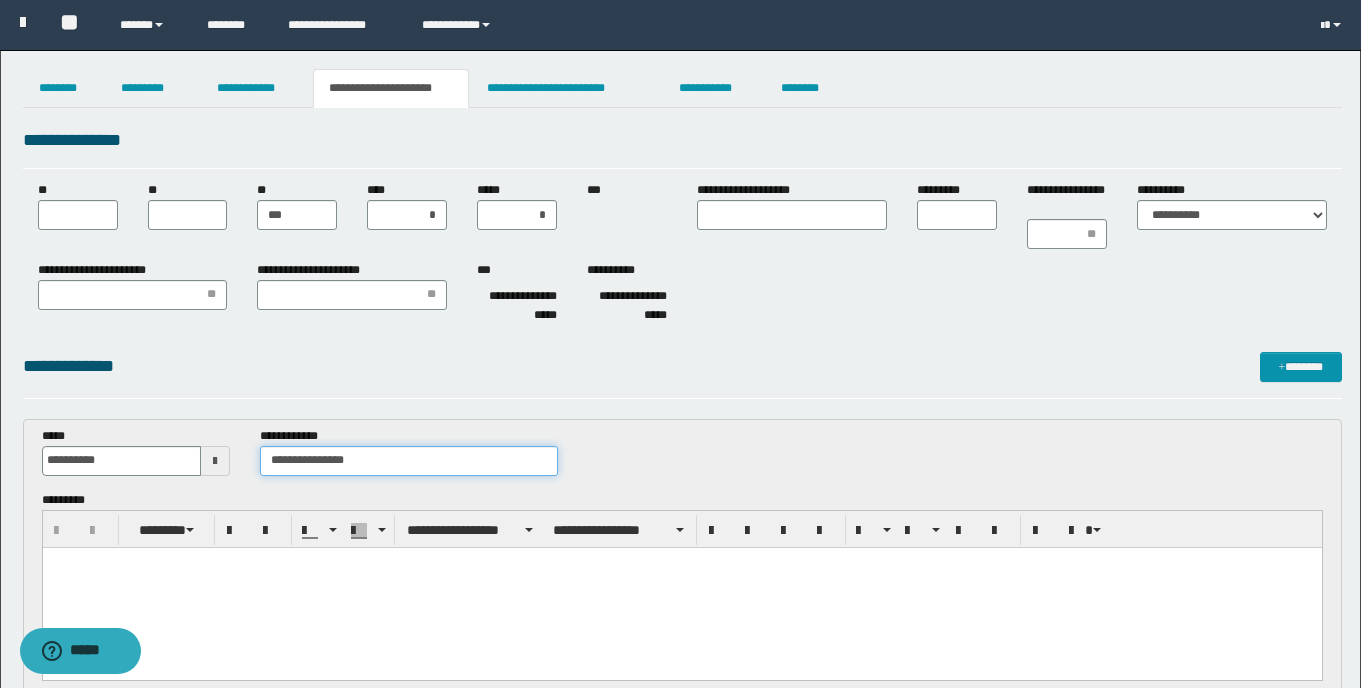 type on "**********" 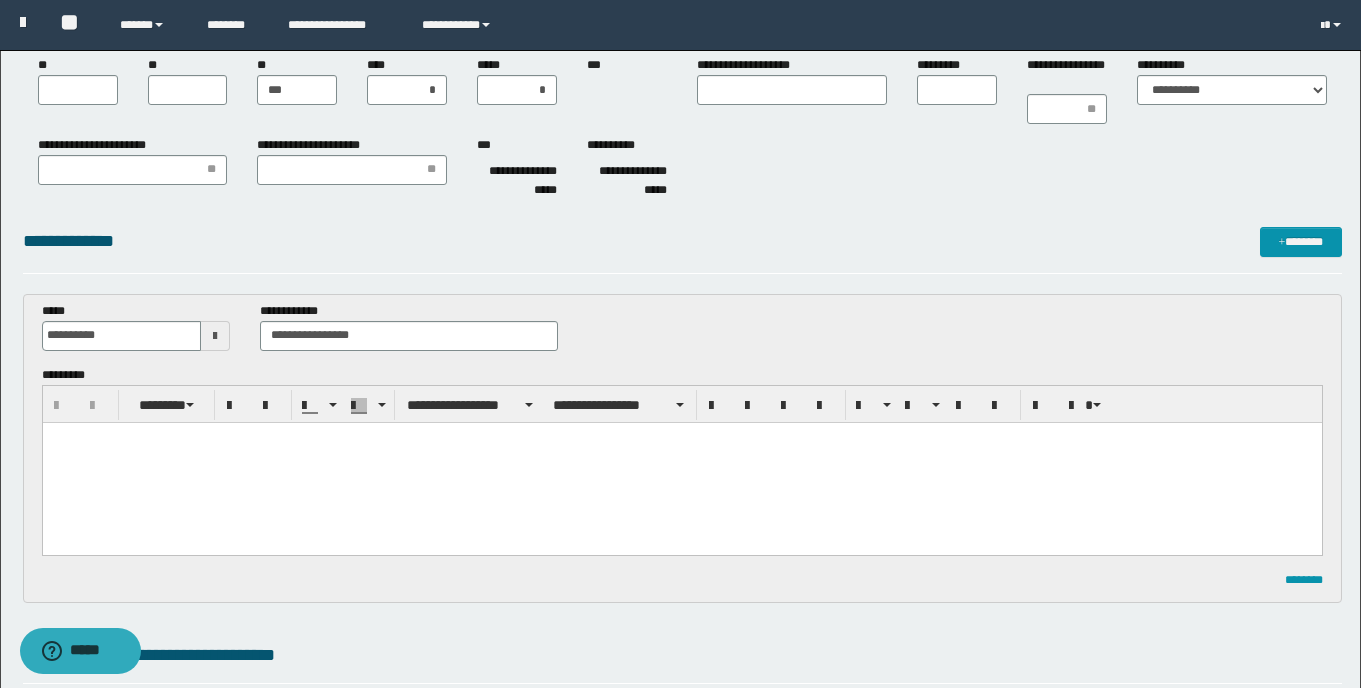 scroll, scrollTop: 189, scrollLeft: 0, axis: vertical 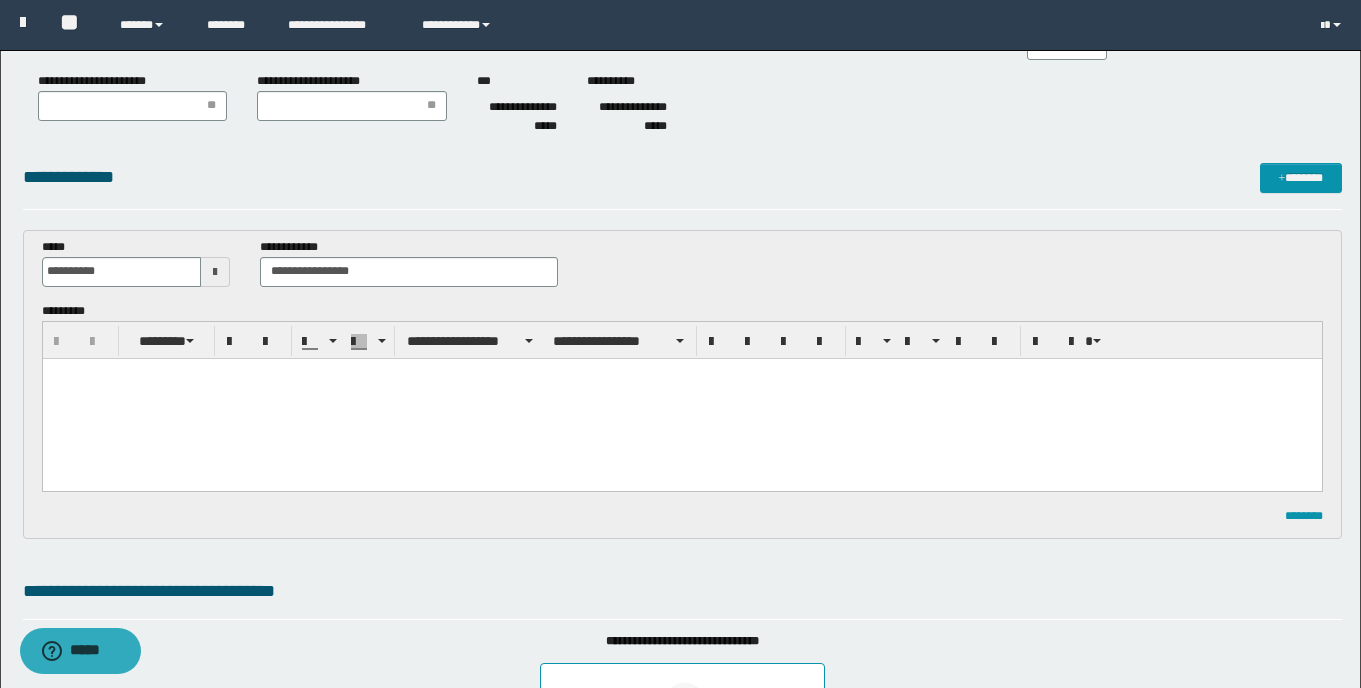 click at bounding box center (681, 399) 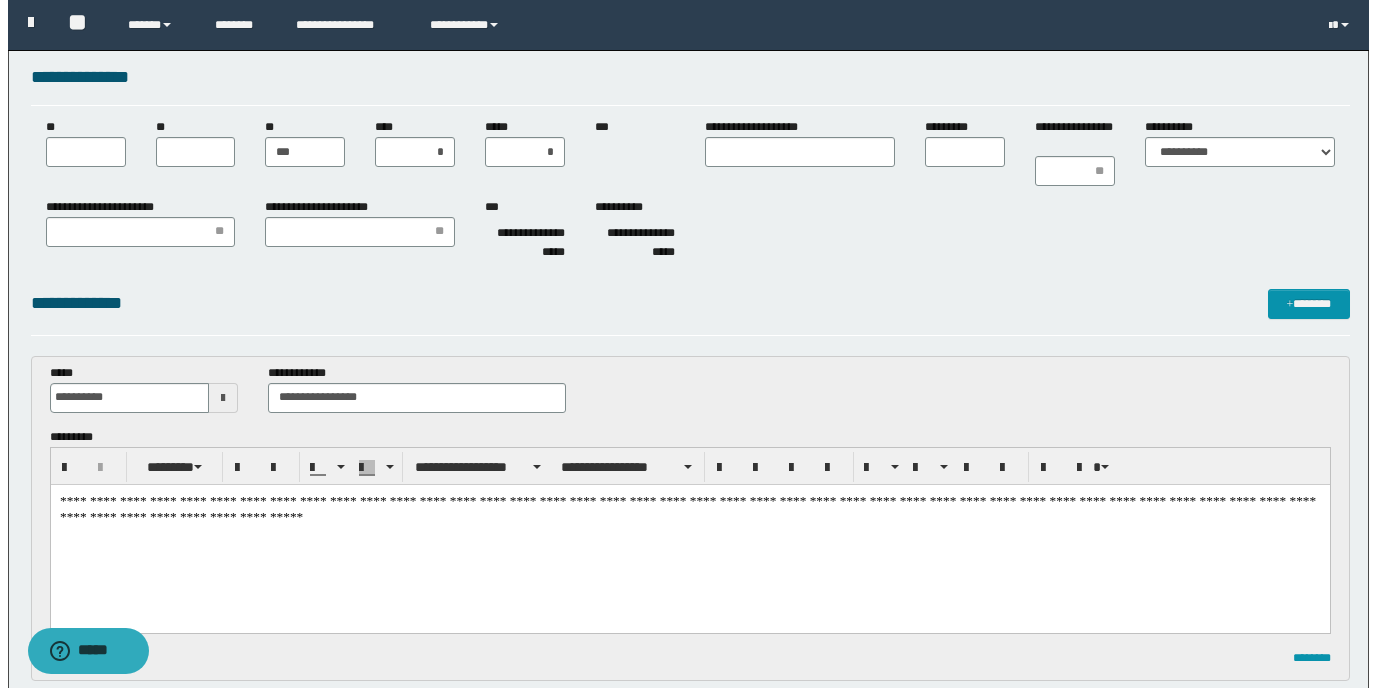 scroll, scrollTop: 0, scrollLeft: 0, axis: both 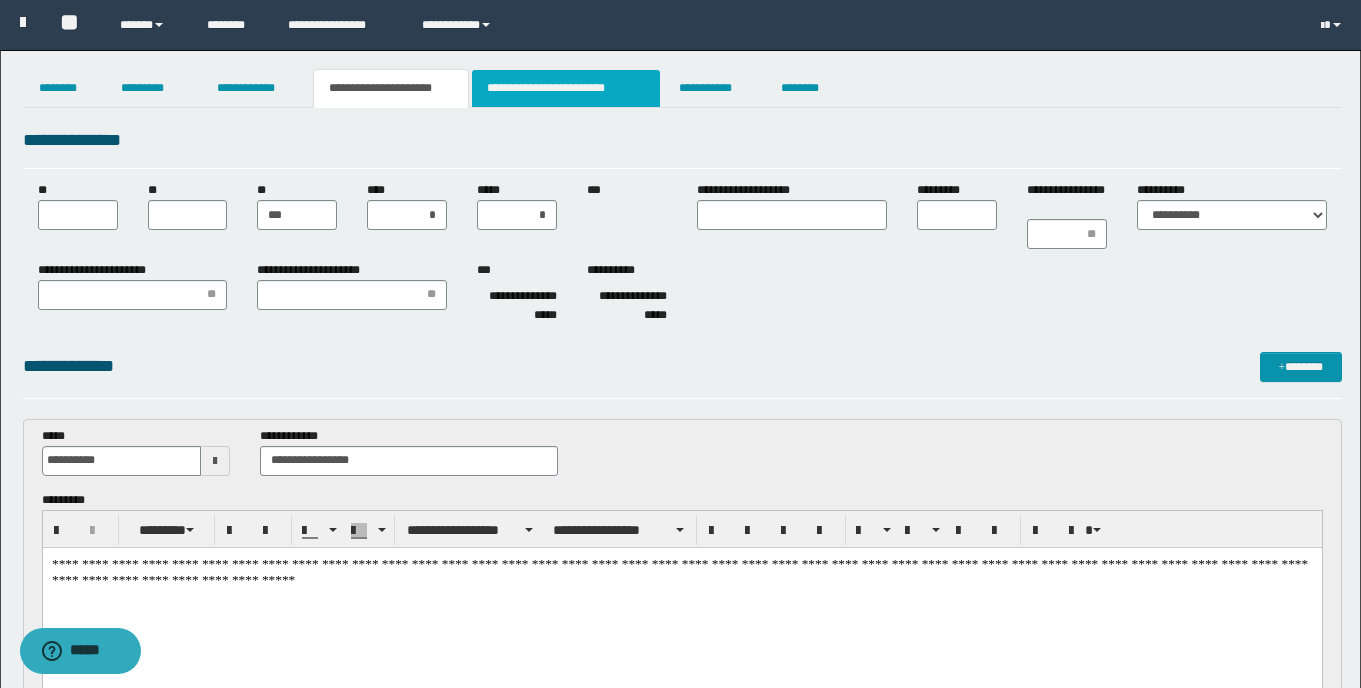 click on "**********" at bounding box center [566, 88] 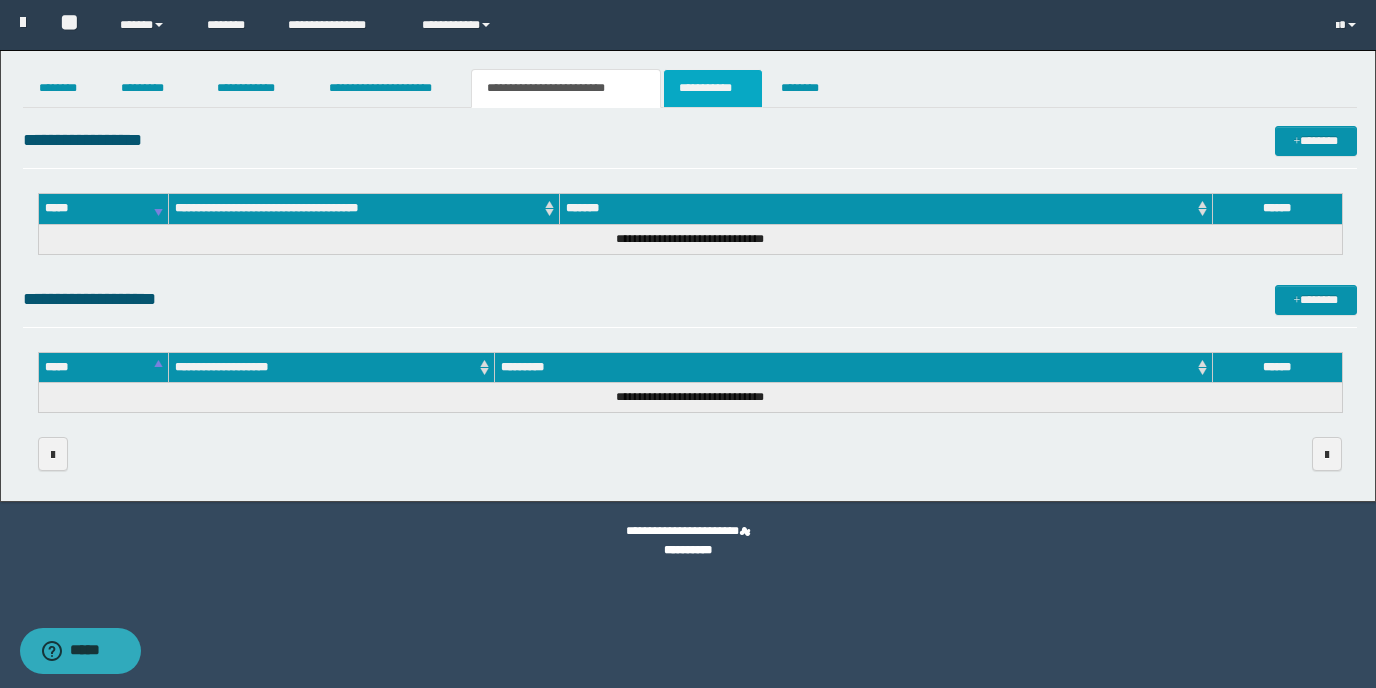 click on "**********" at bounding box center (712, 88) 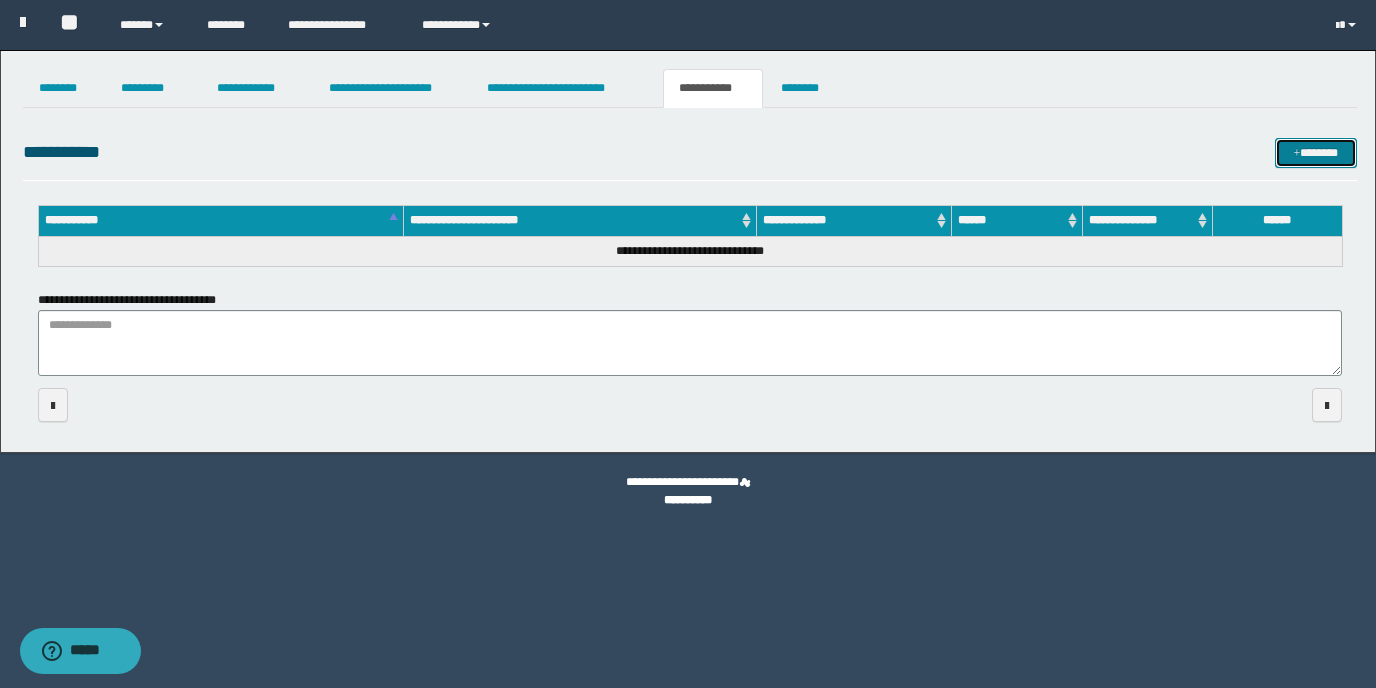 click on "*******" at bounding box center (1316, 153) 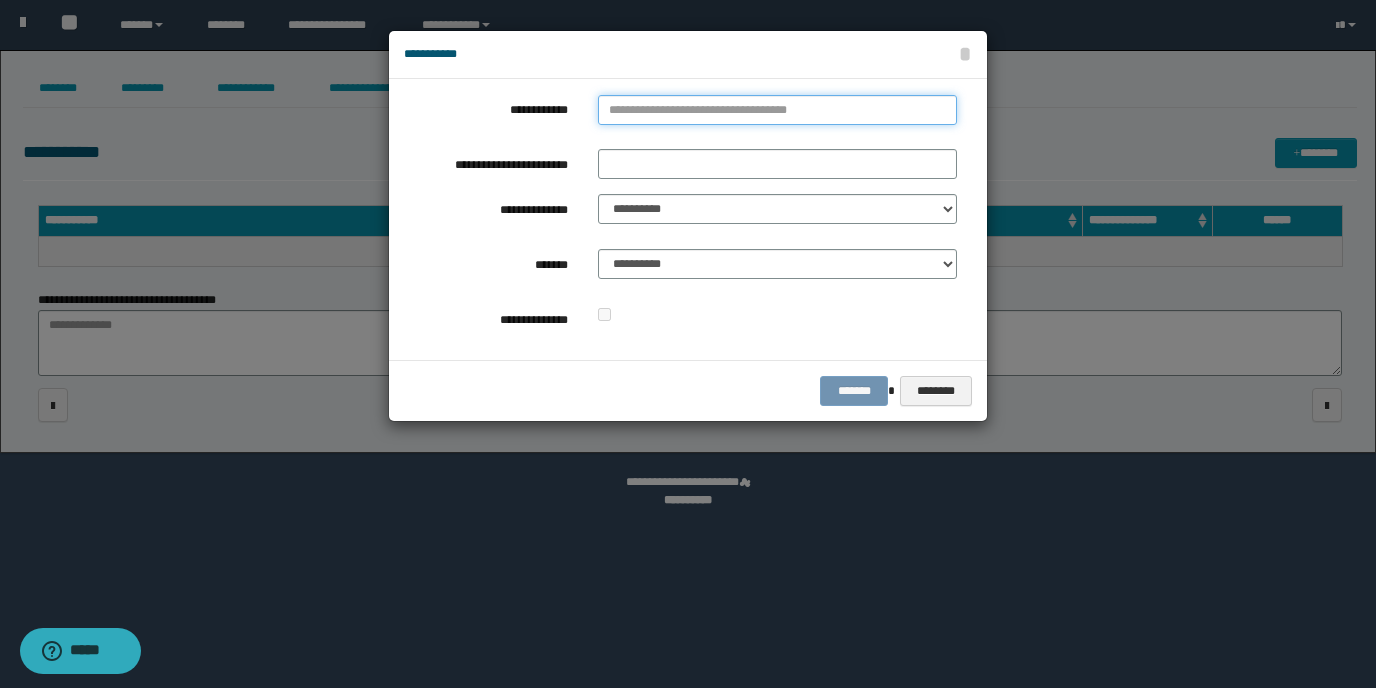 click on "**********" at bounding box center [777, 110] 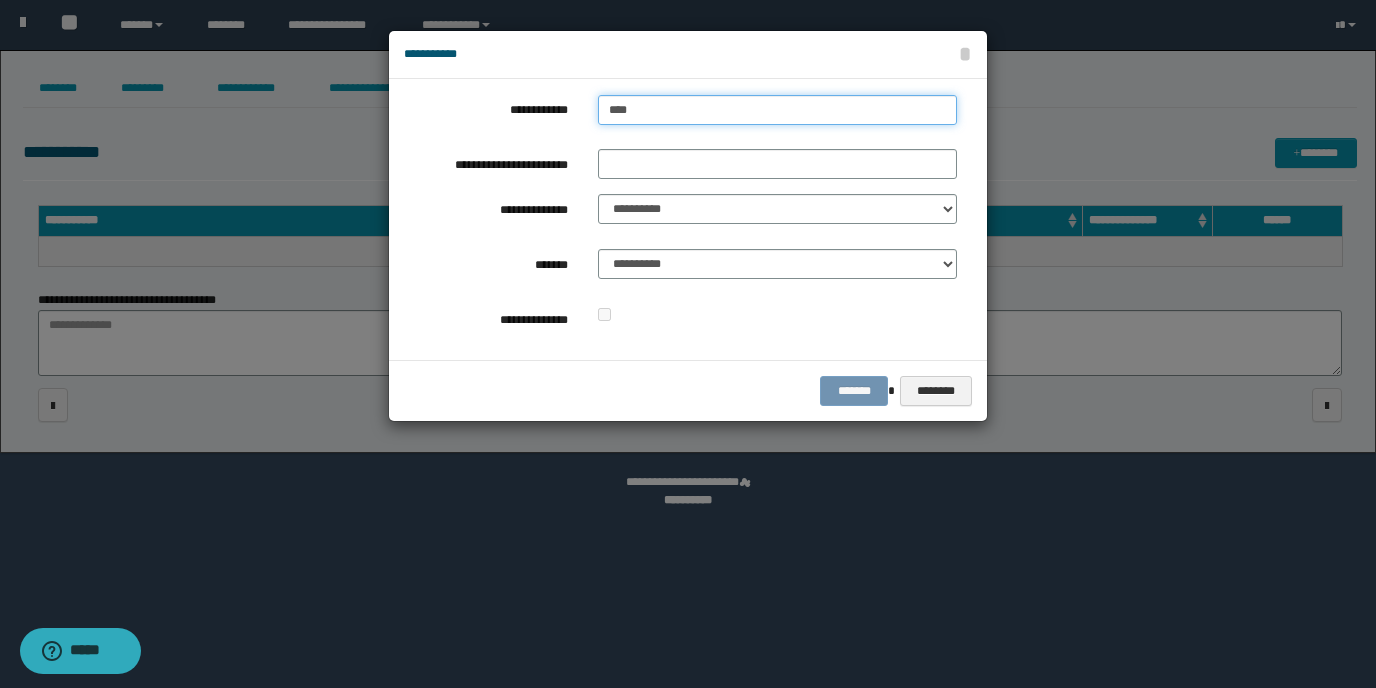 type on "****" 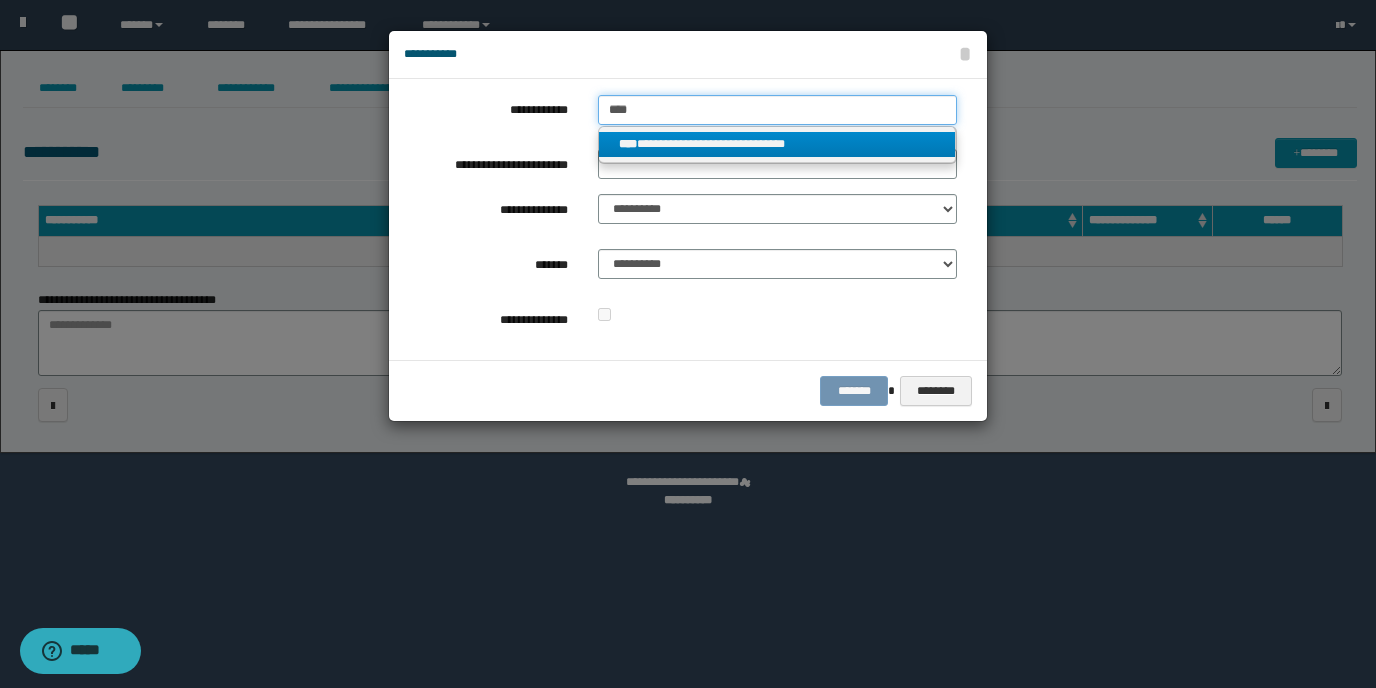 type on "****" 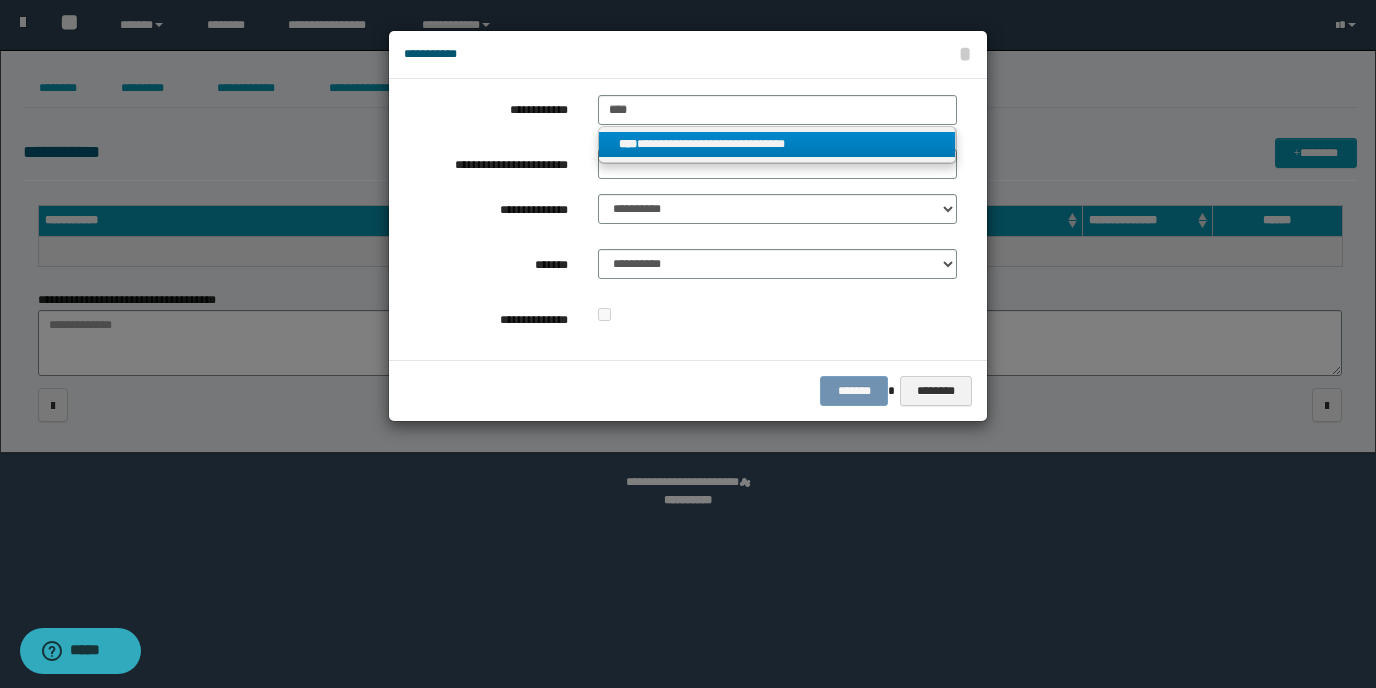 click on "**********" at bounding box center (777, 144) 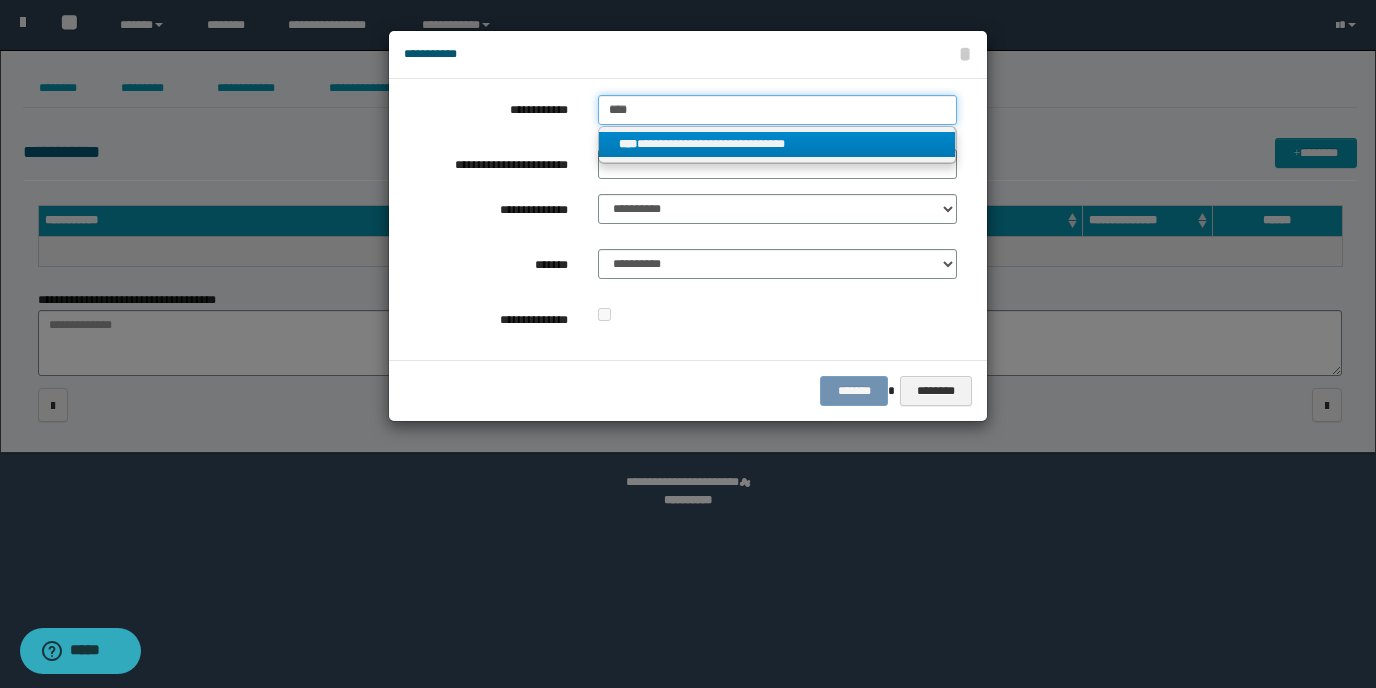type 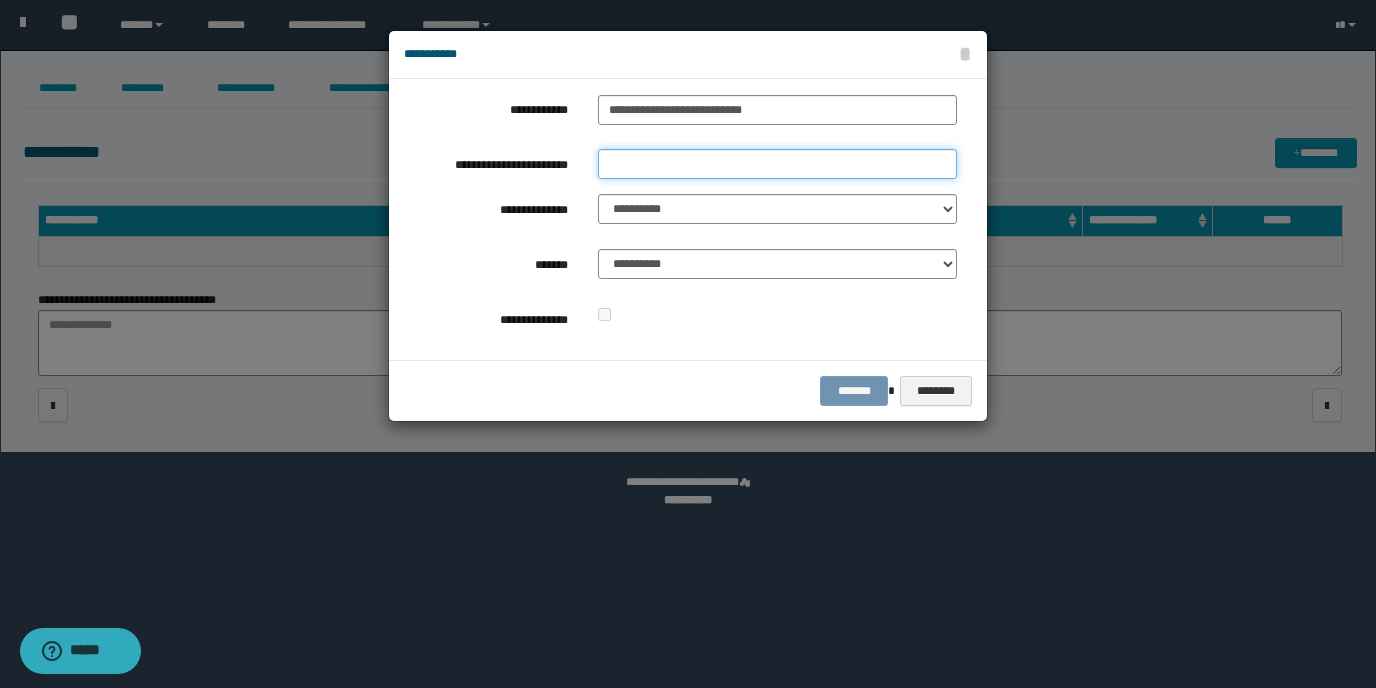 click on "**********" at bounding box center (777, 164) 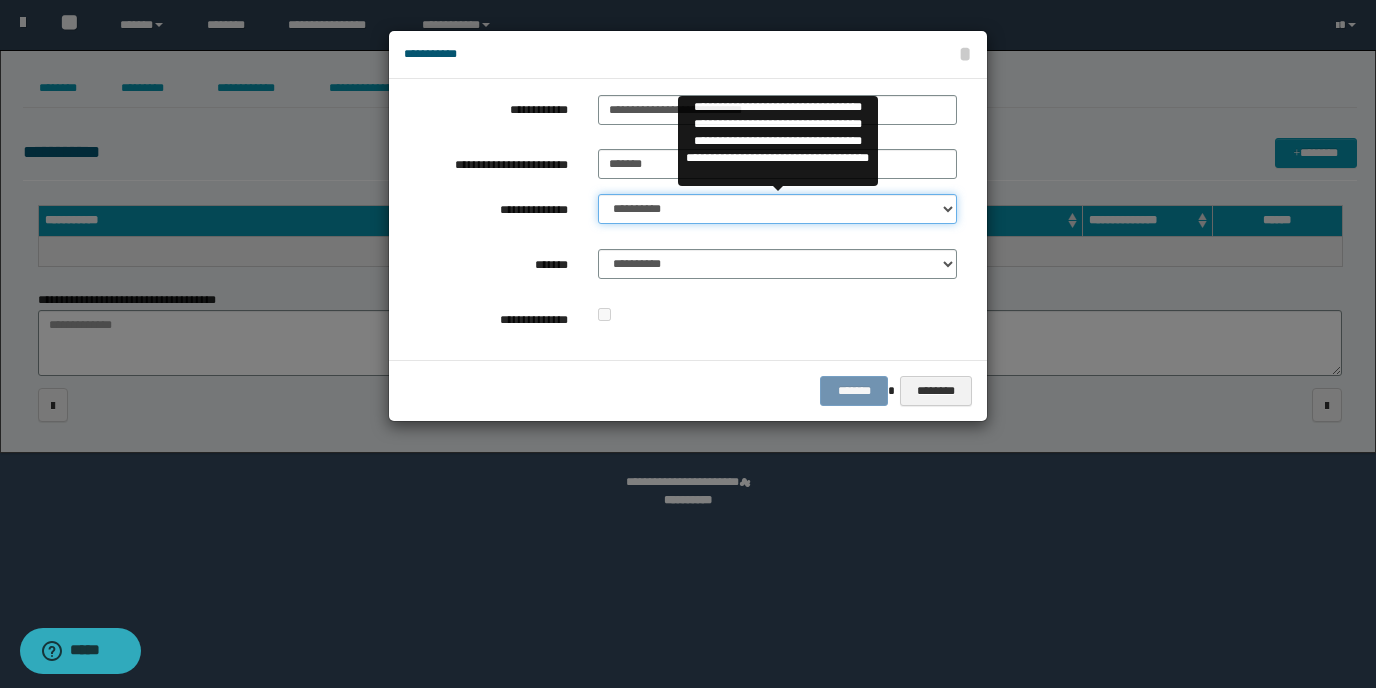 click on "**********" at bounding box center [777, 209] 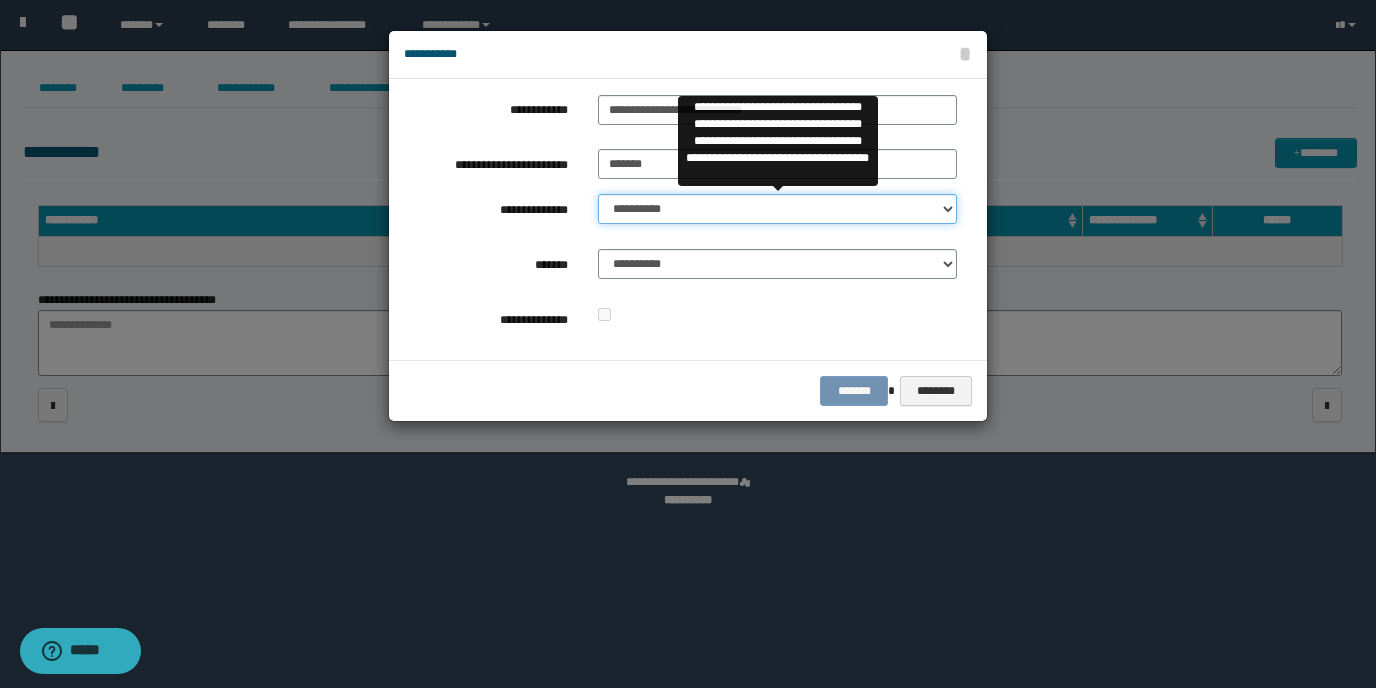 select on "**" 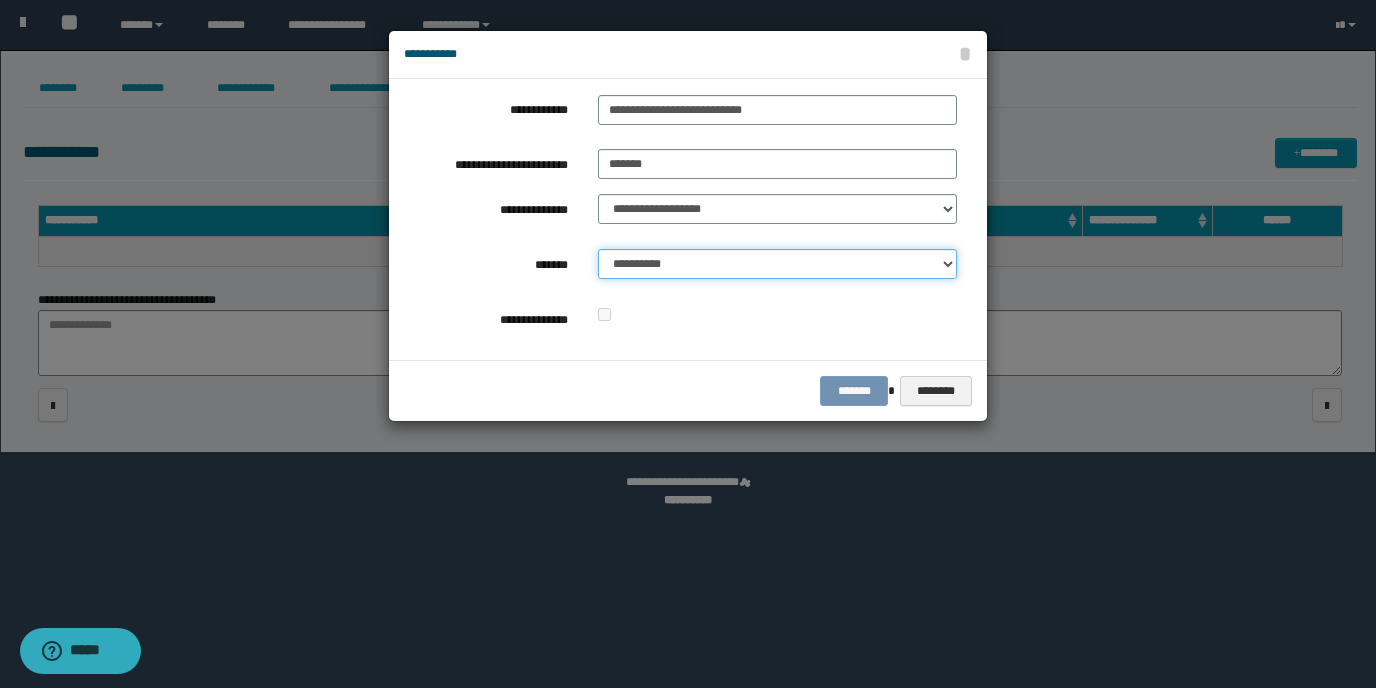 click on "**********" at bounding box center (777, 264) 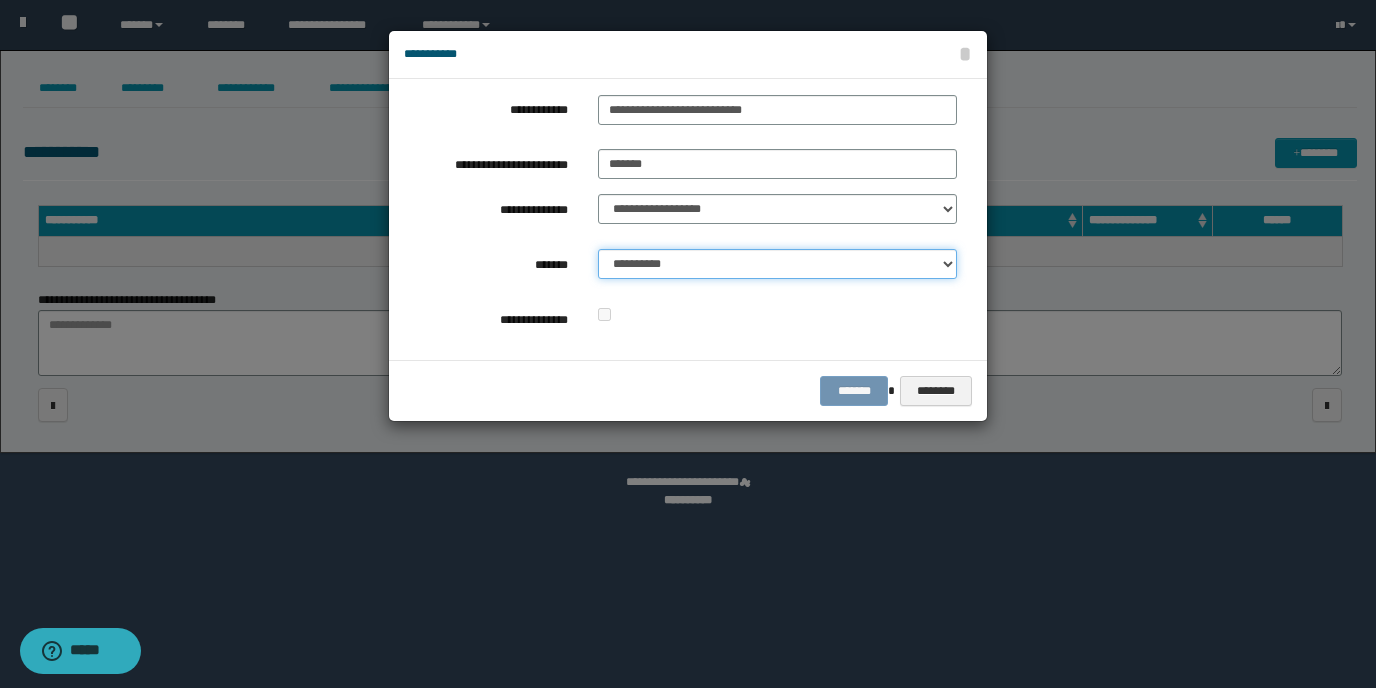 select on "*" 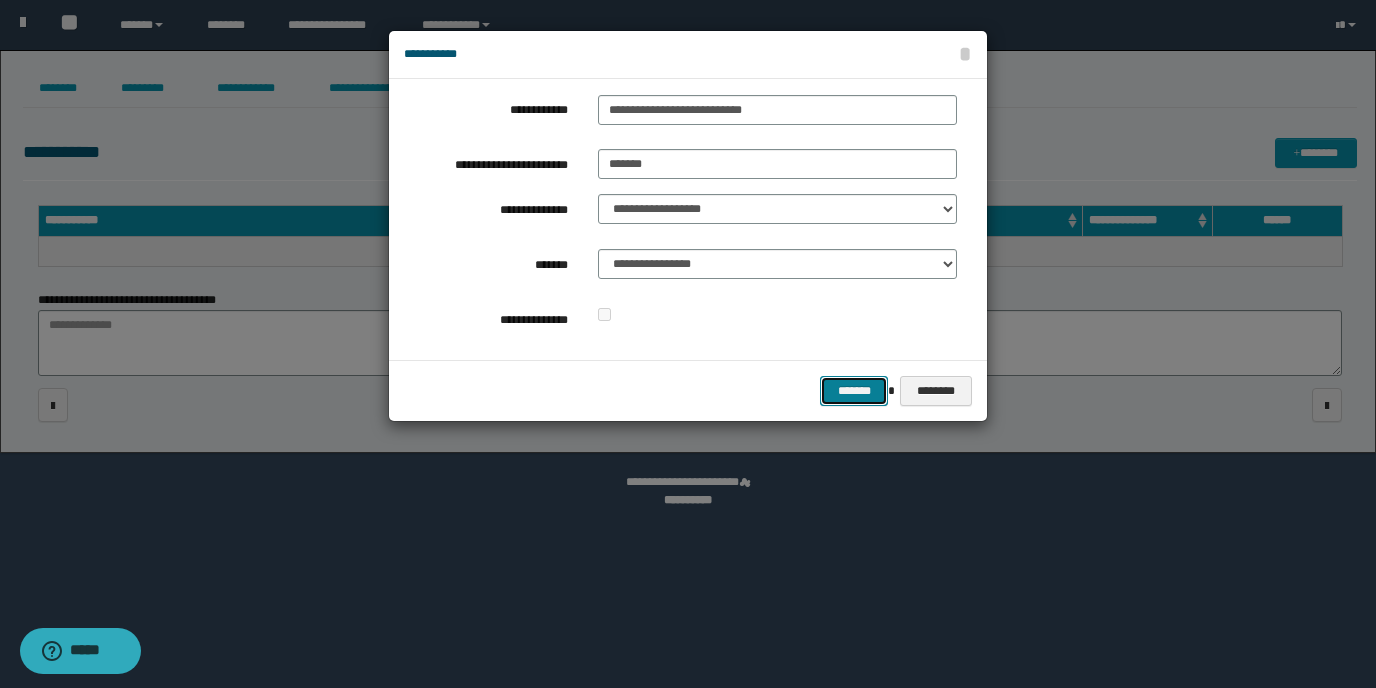 click on "*******" at bounding box center [854, 391] 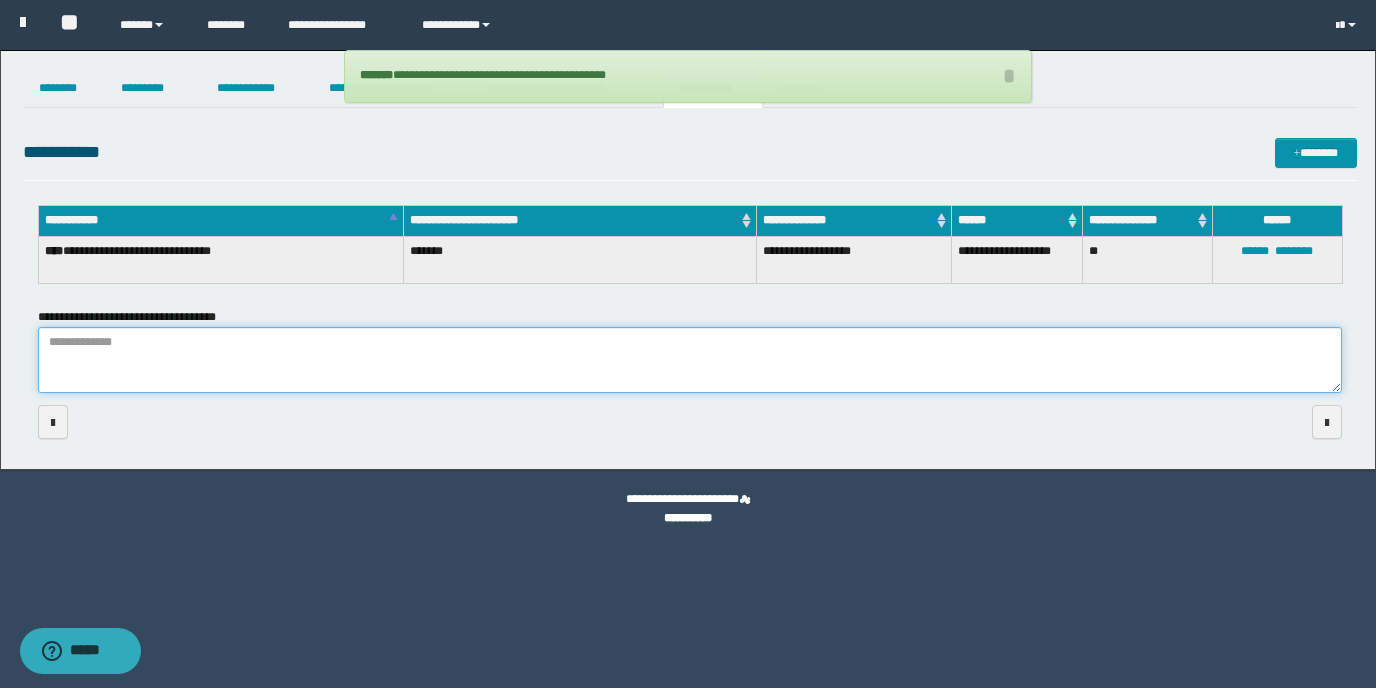 click on "**********" at bounding box center [690, 360] 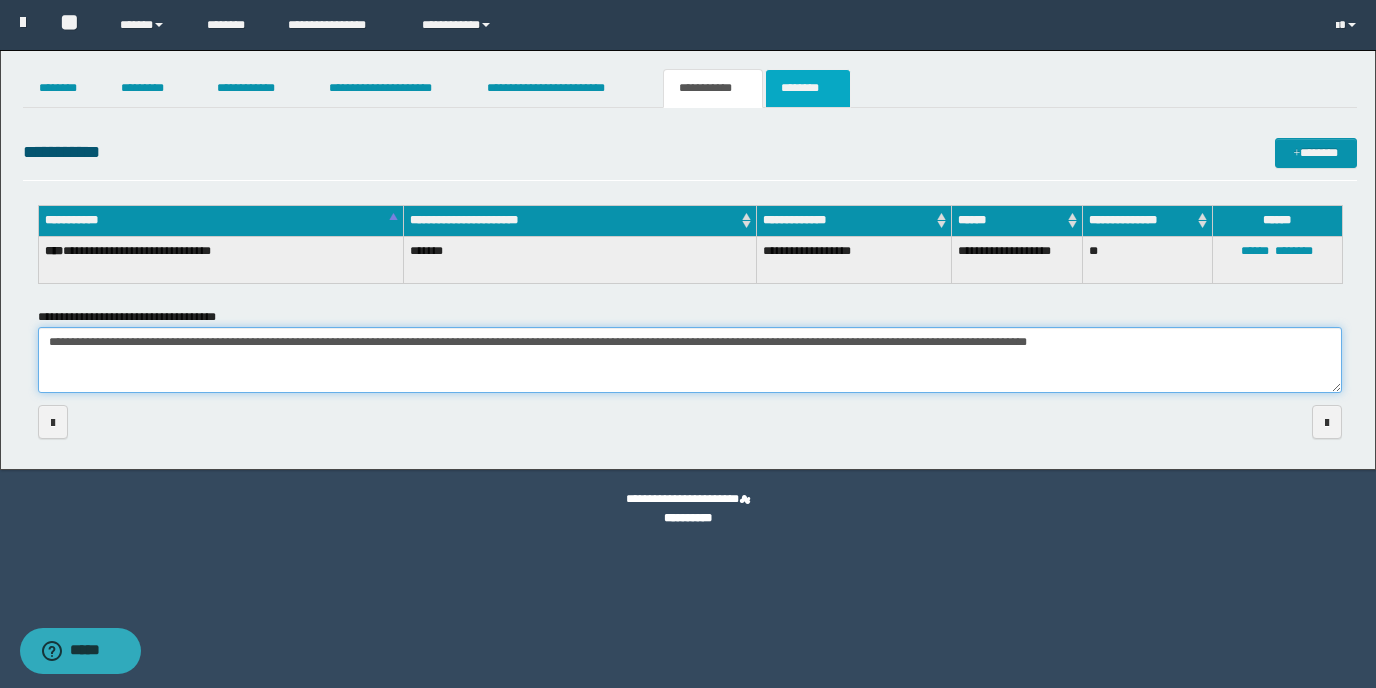 type on "**********" 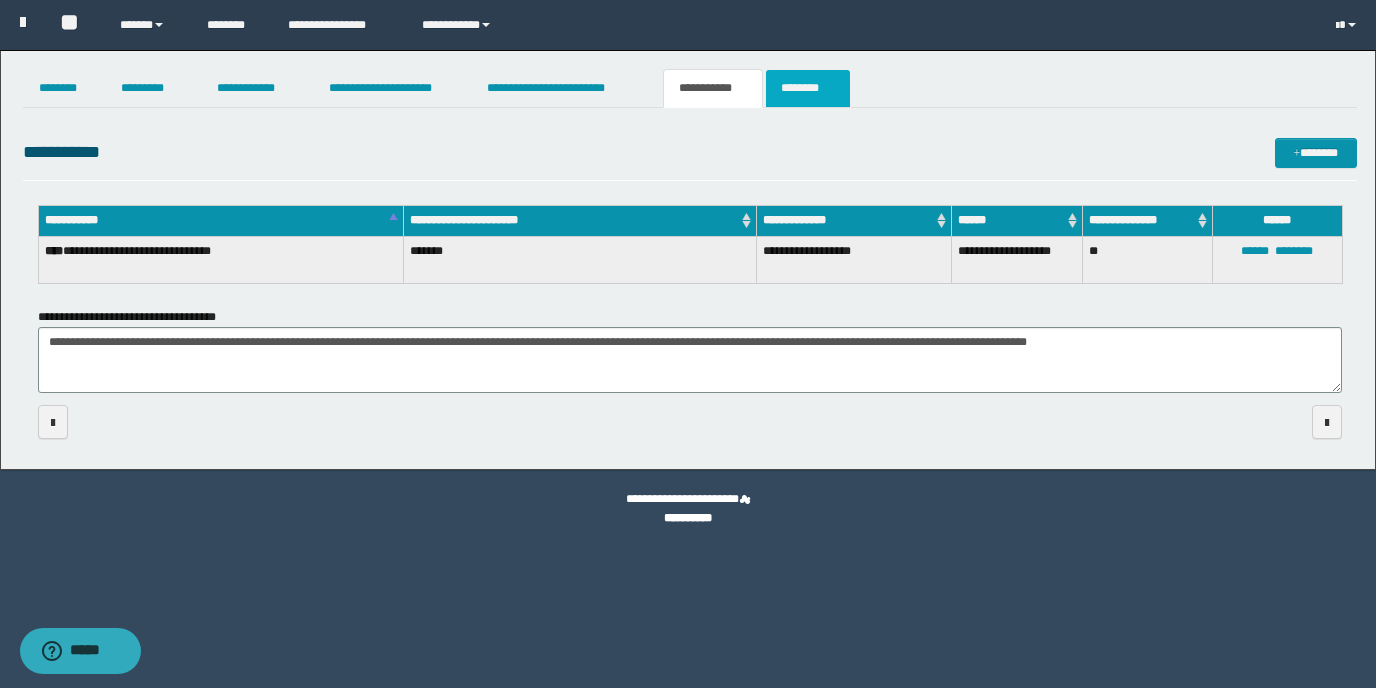 click on "********" at bounding box center [808, 88] 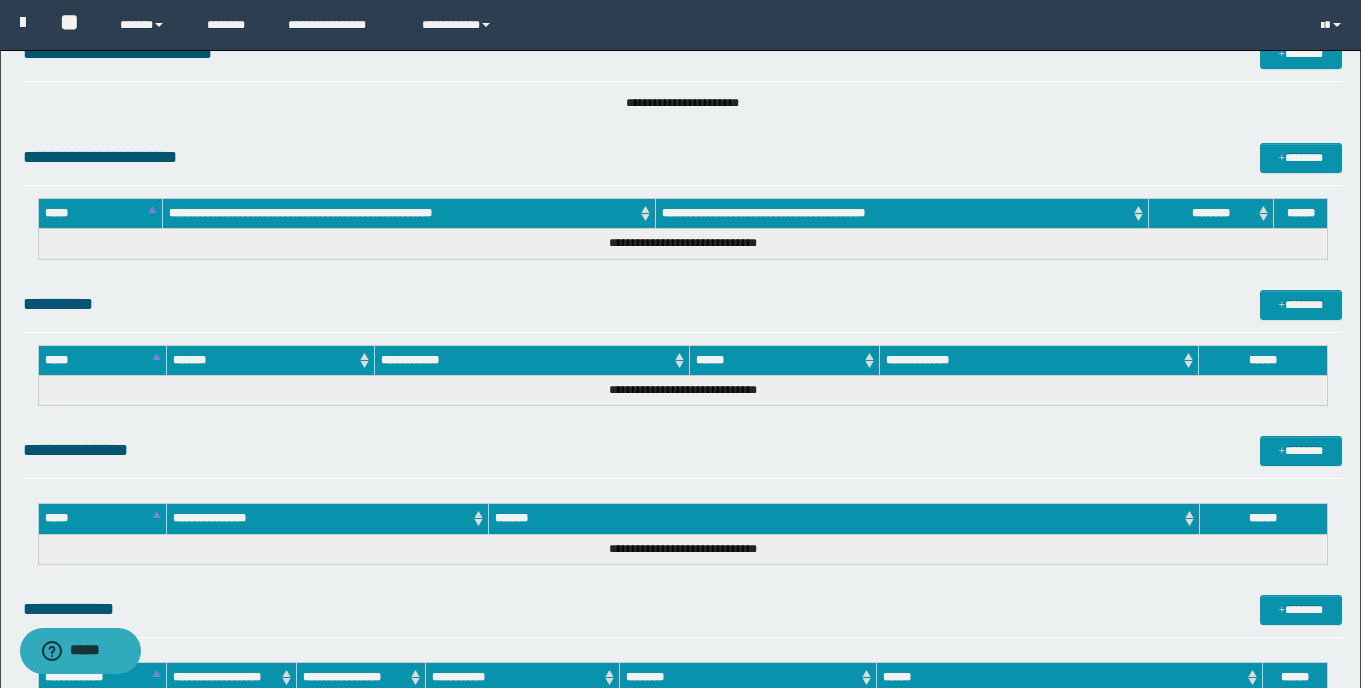 scroll, scrollTop: 165, scrollLeft: 0, axis: vertical 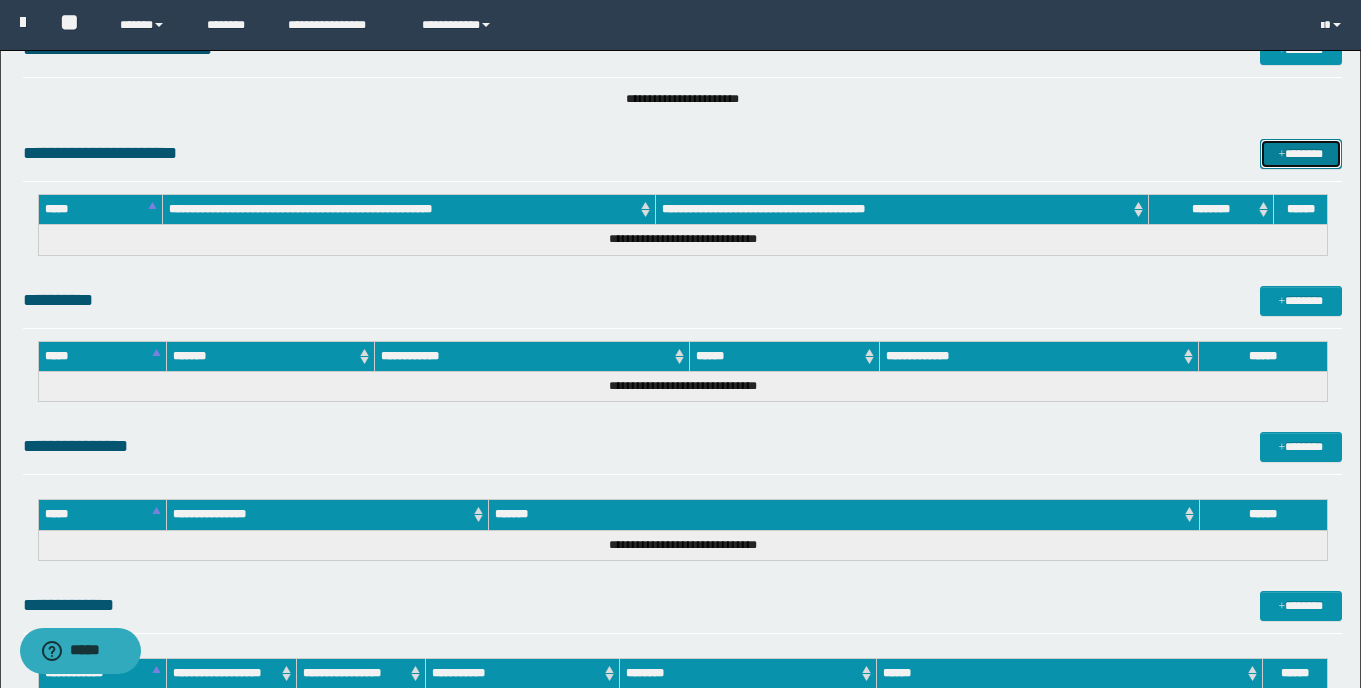 click on "*******" at bounding box center (1301, 154) 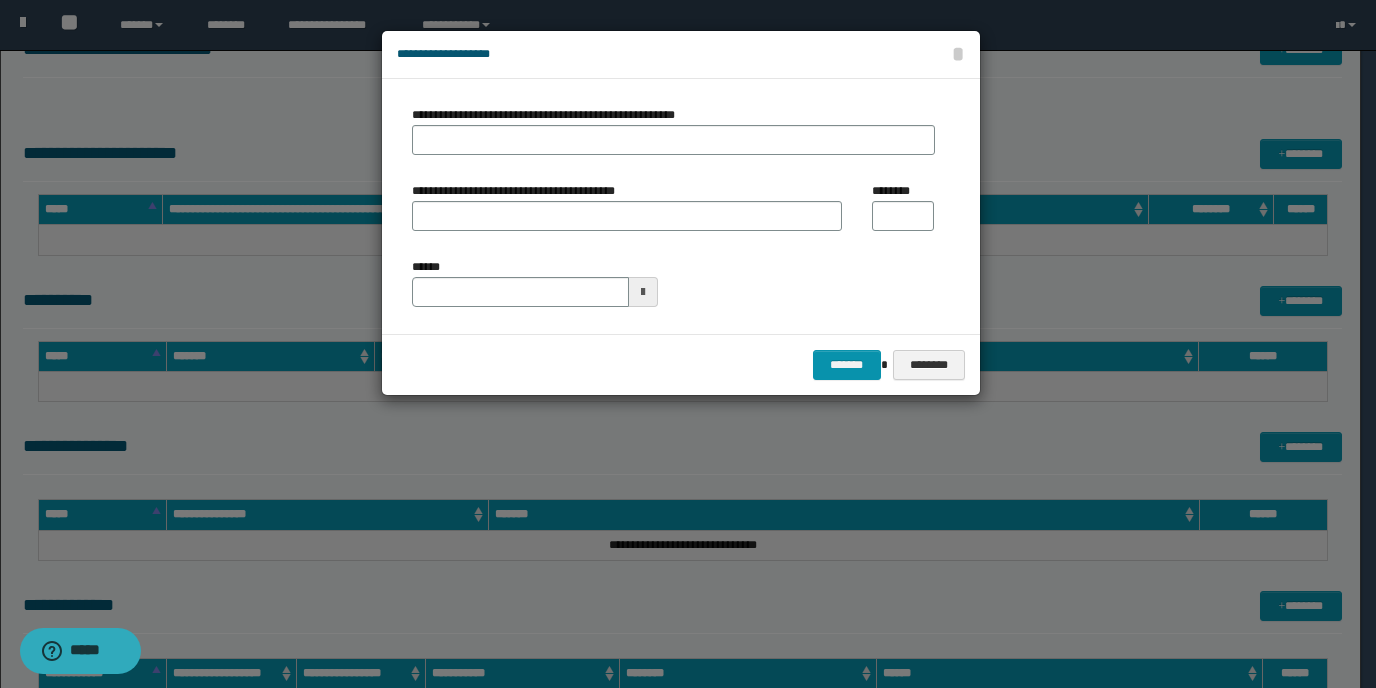 type on "**********" 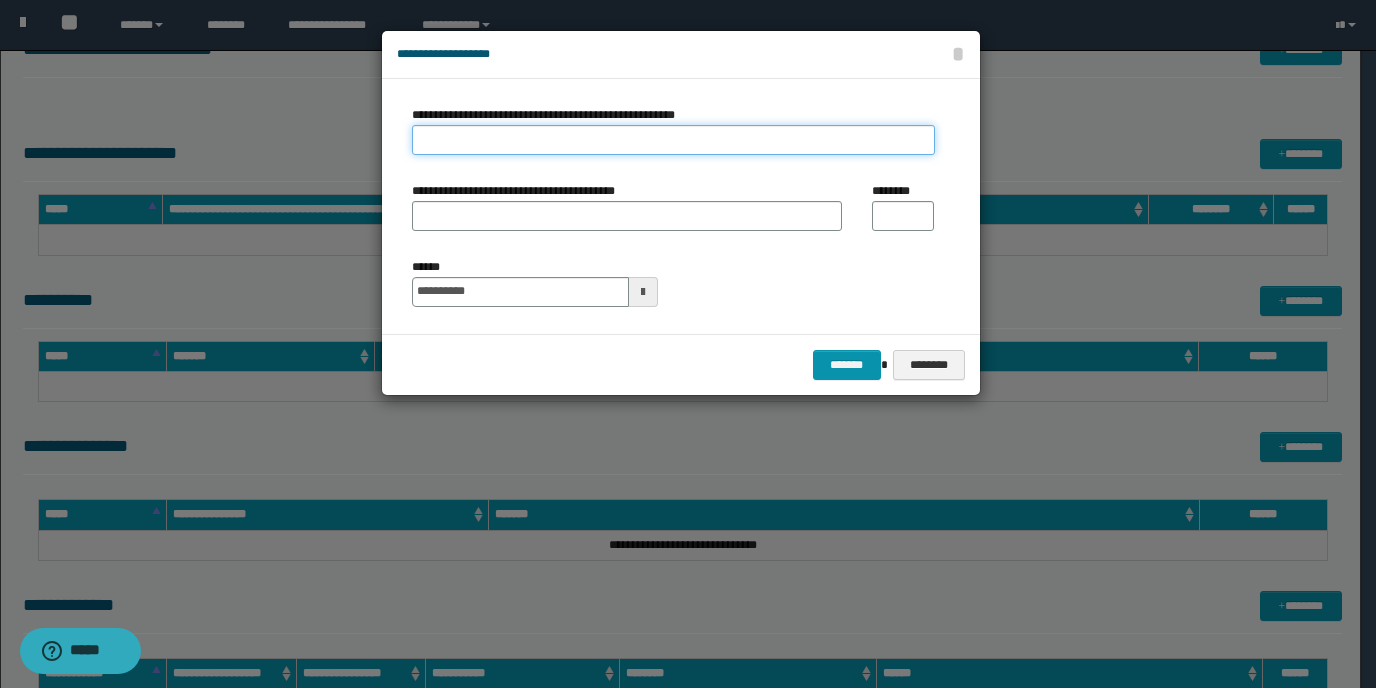 click on "**********" at bounding box center (673, 140) 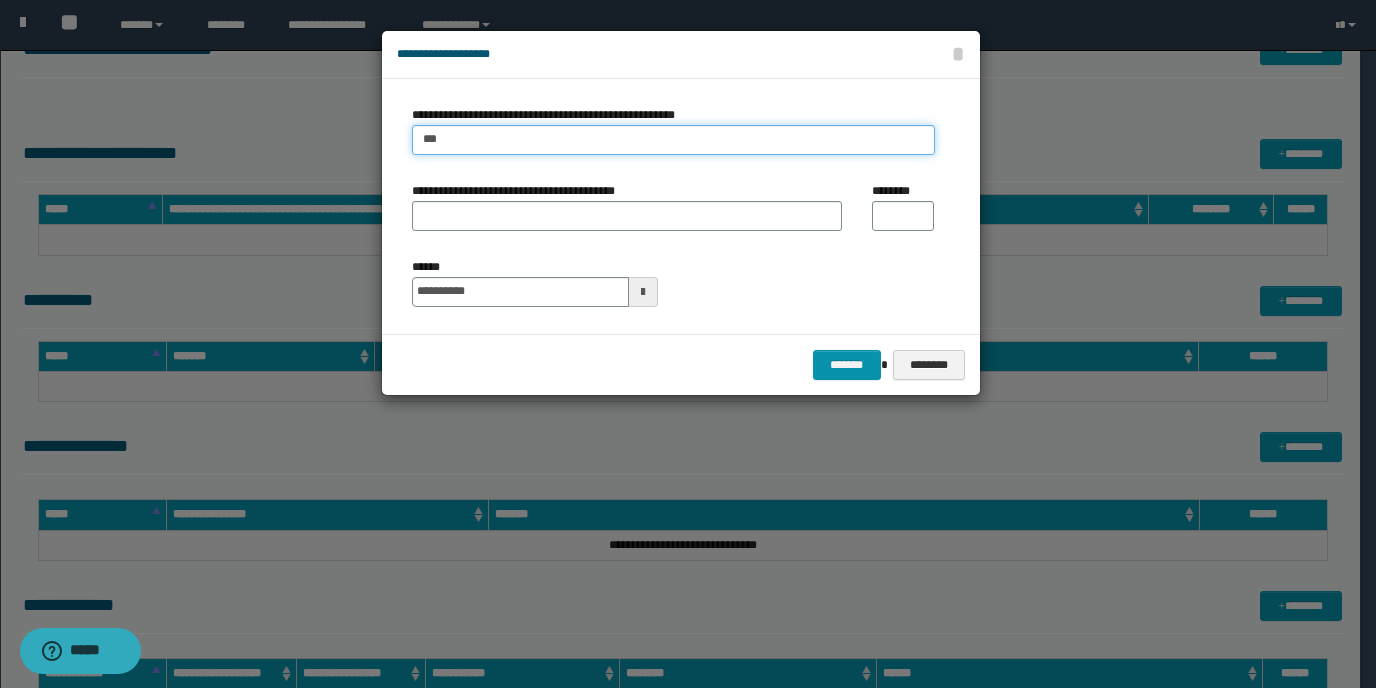 type on "**********" 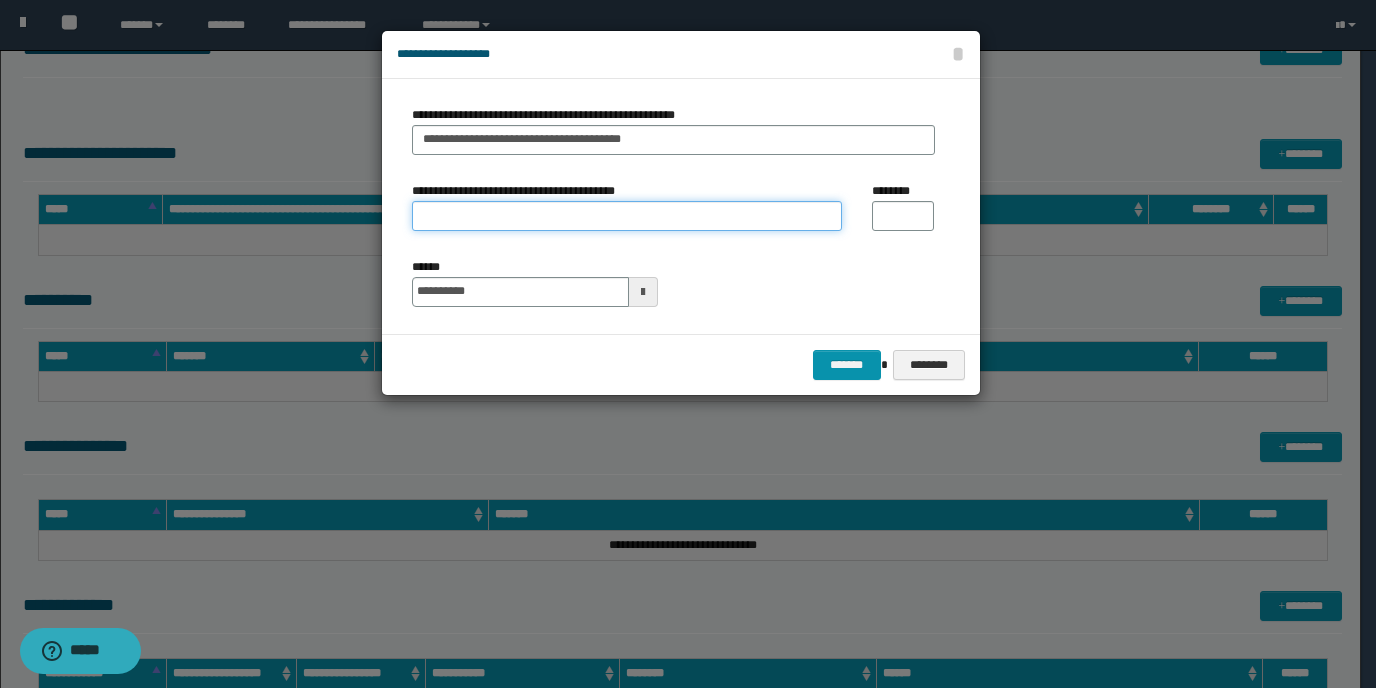 click on "**********" at bounding box center (627, 216) 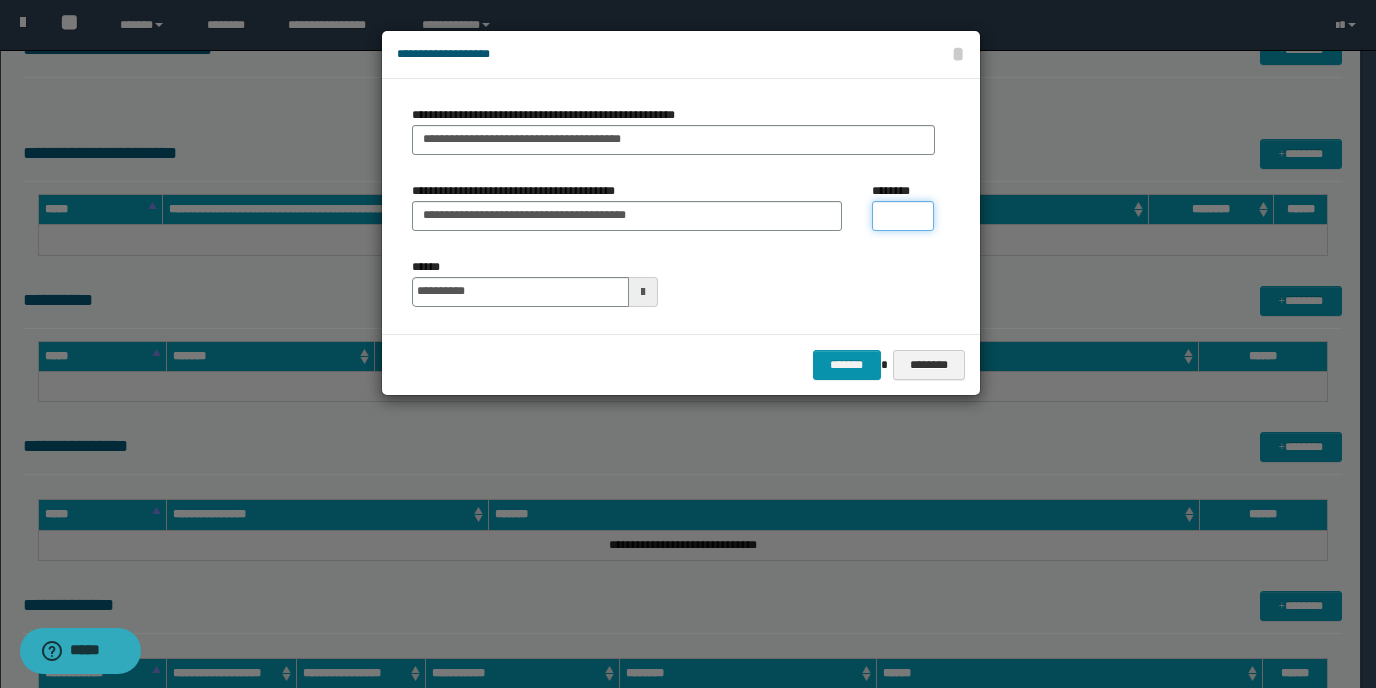 click on "********" at bounding box center [903, 216] 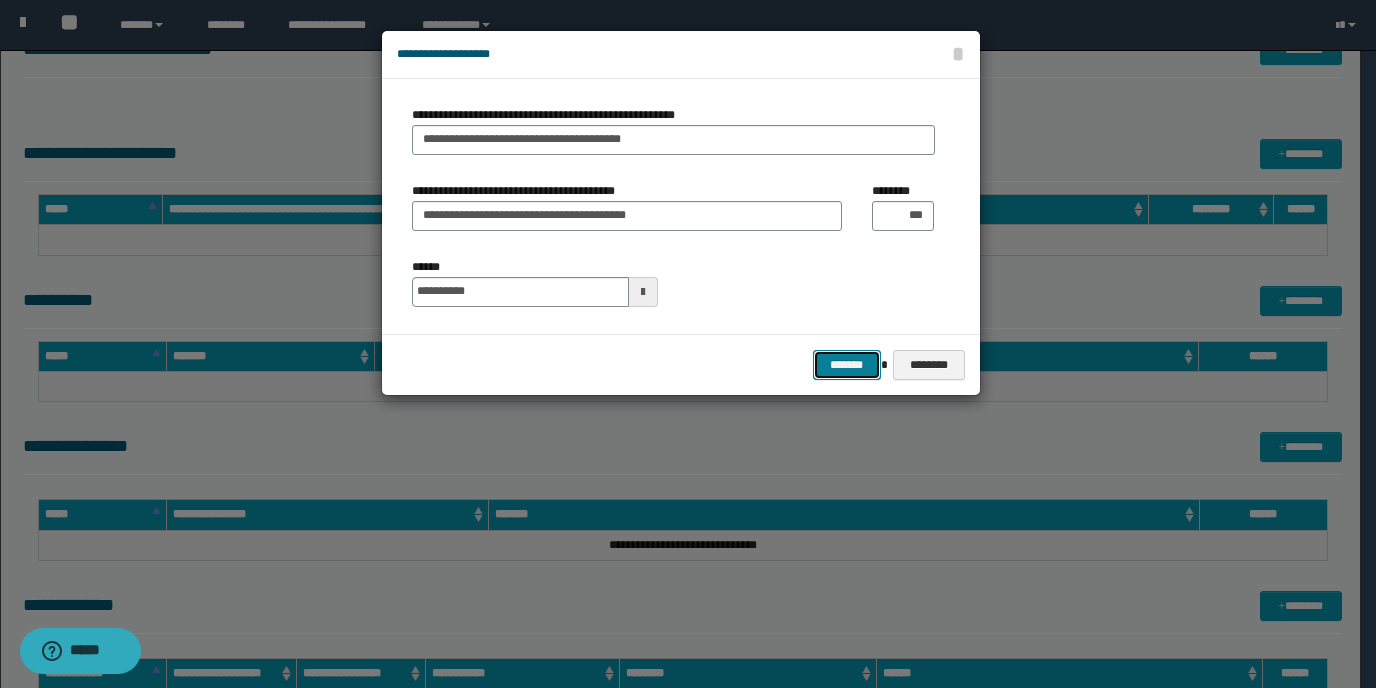 click on "*******" at bounding box center [847, 365] 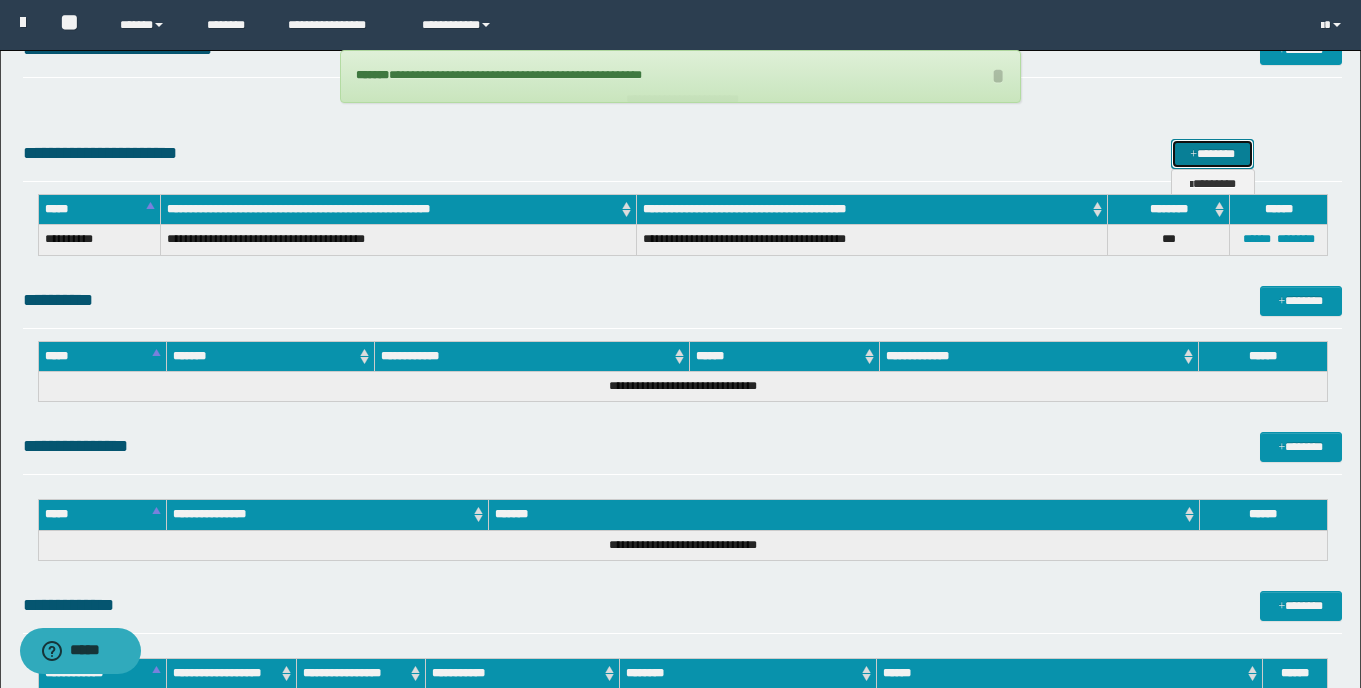 click on "*******" at bounding box center [1212, 154] 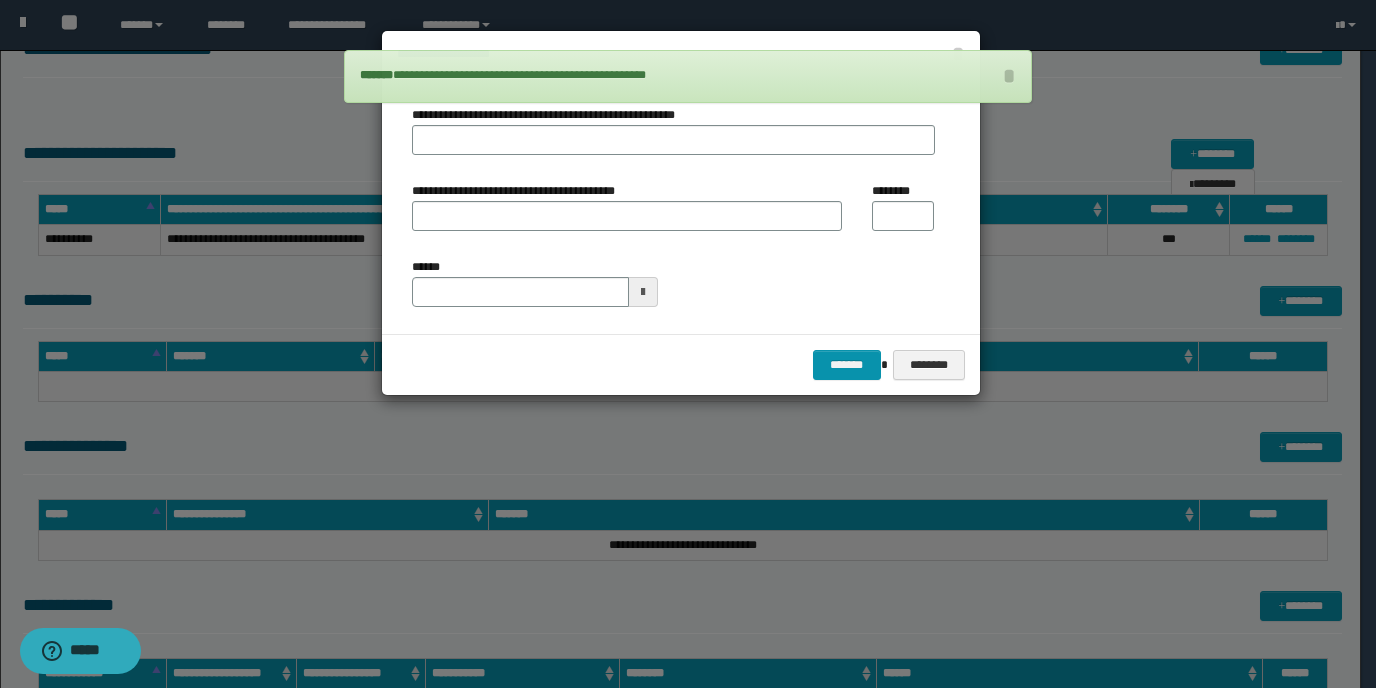 type on "**********" 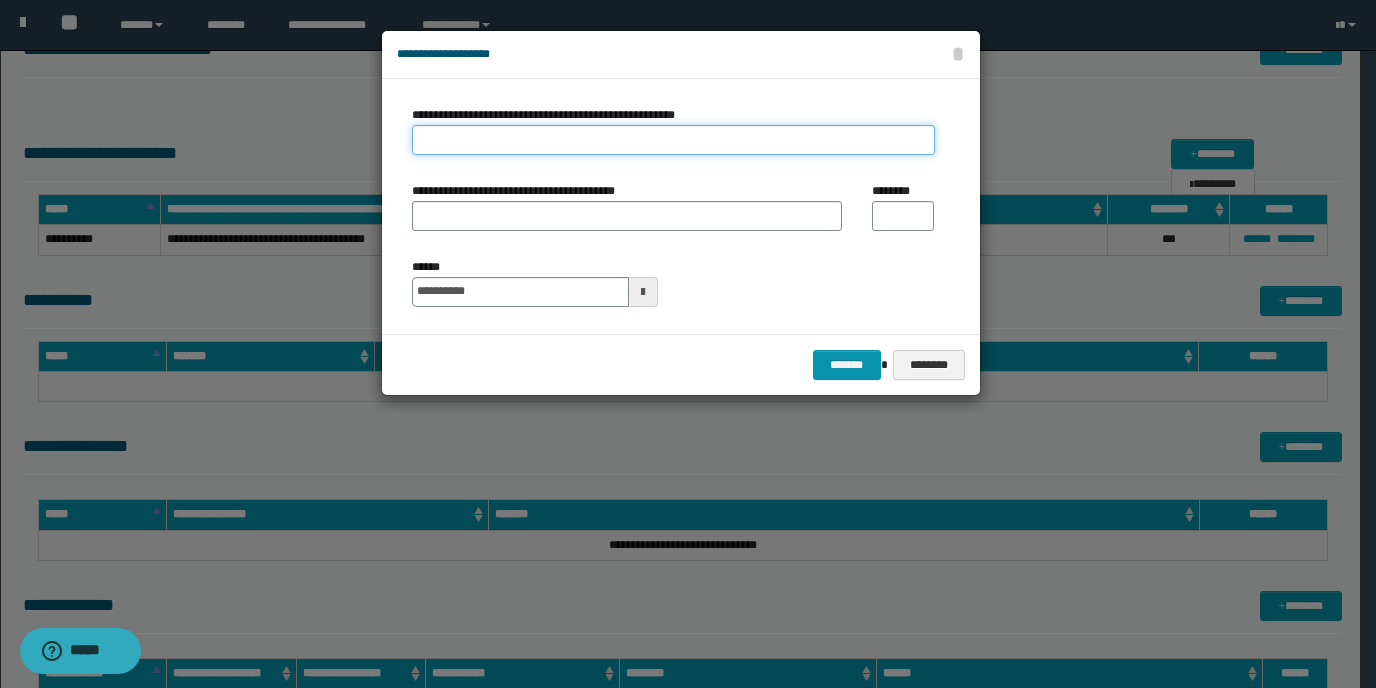 click on "**********" at bounding box center [673, 140] 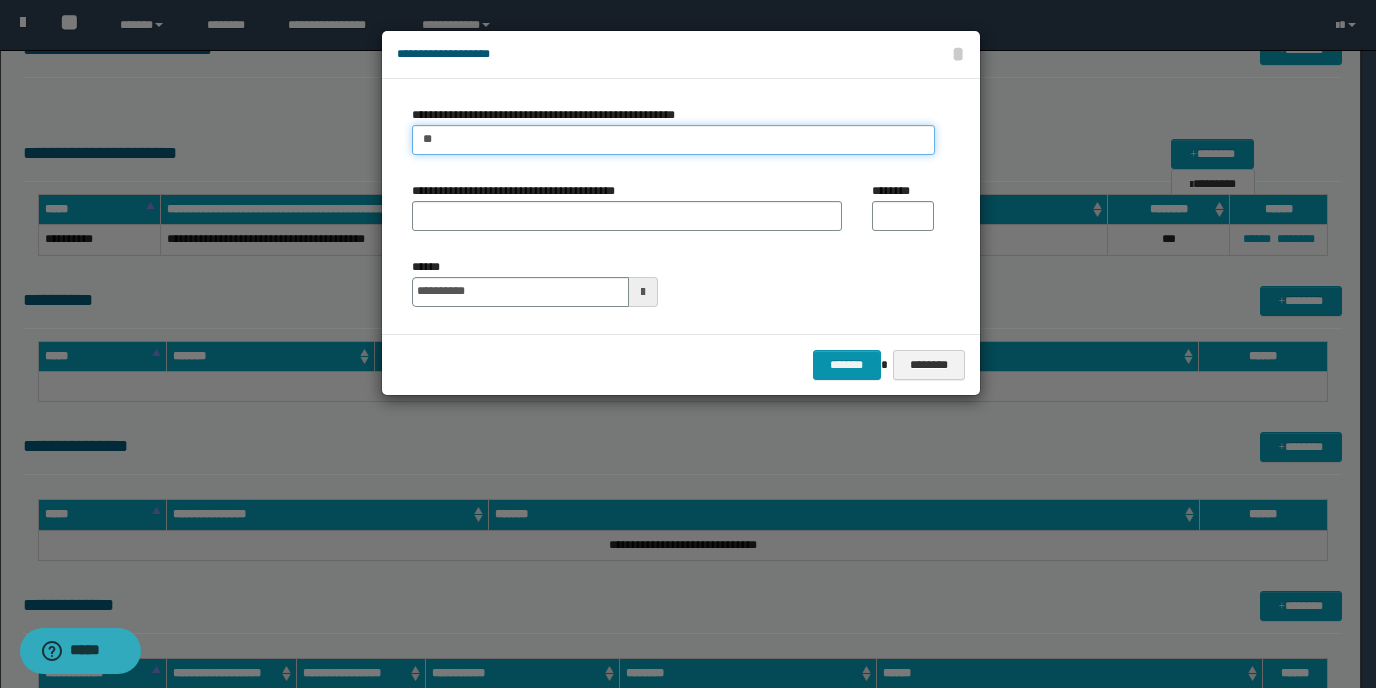 type on "**********" 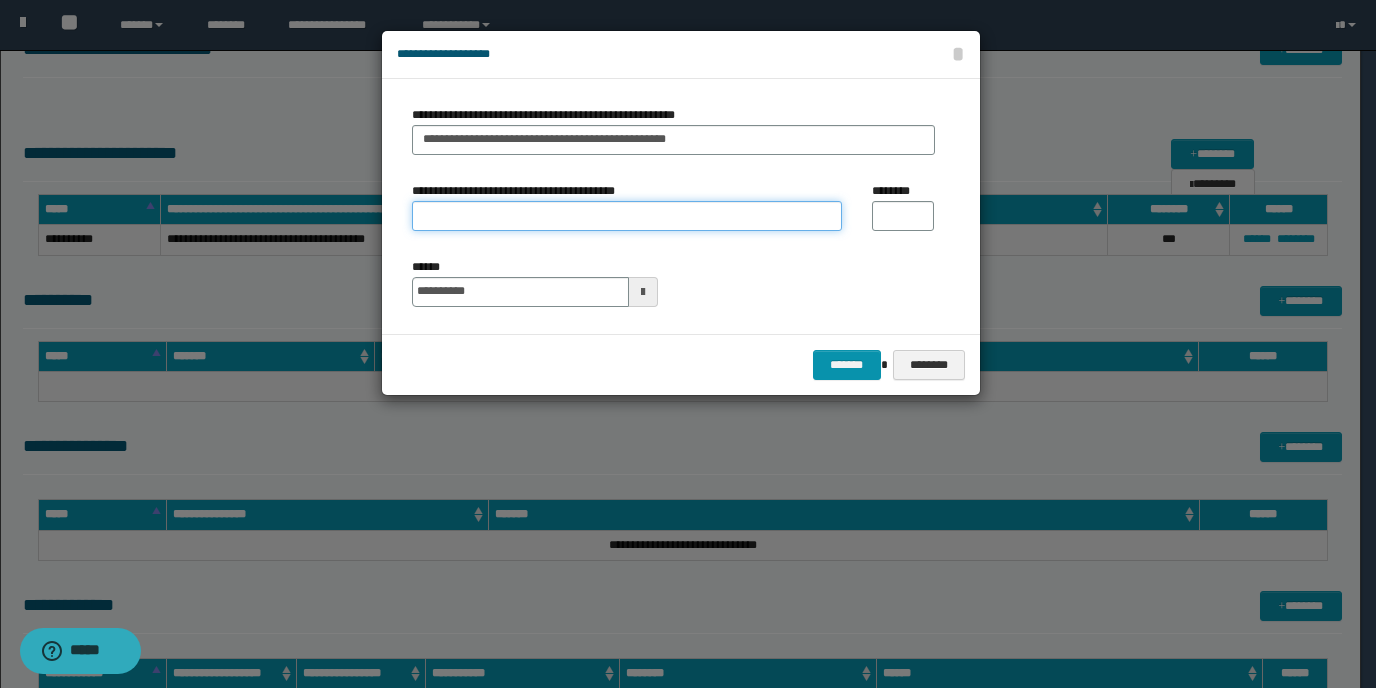 click on "**********" at bounding box center [627, 216] 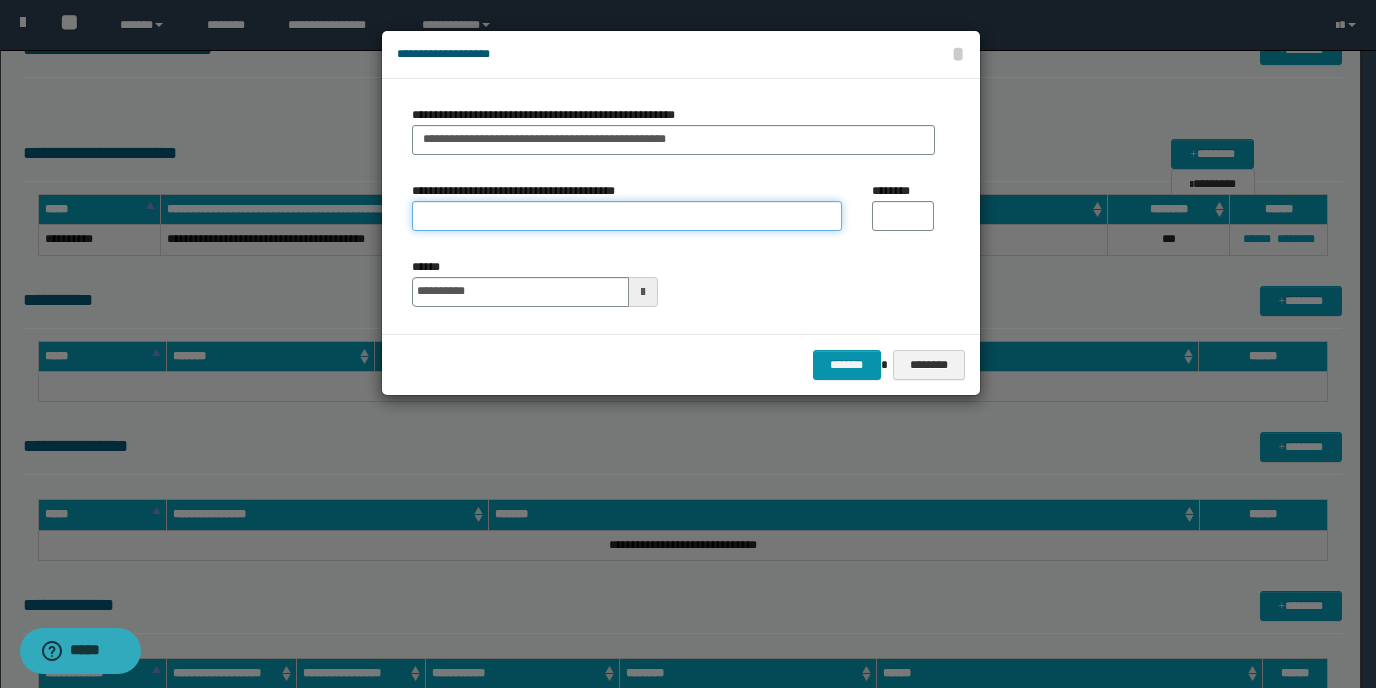 type on "**********" 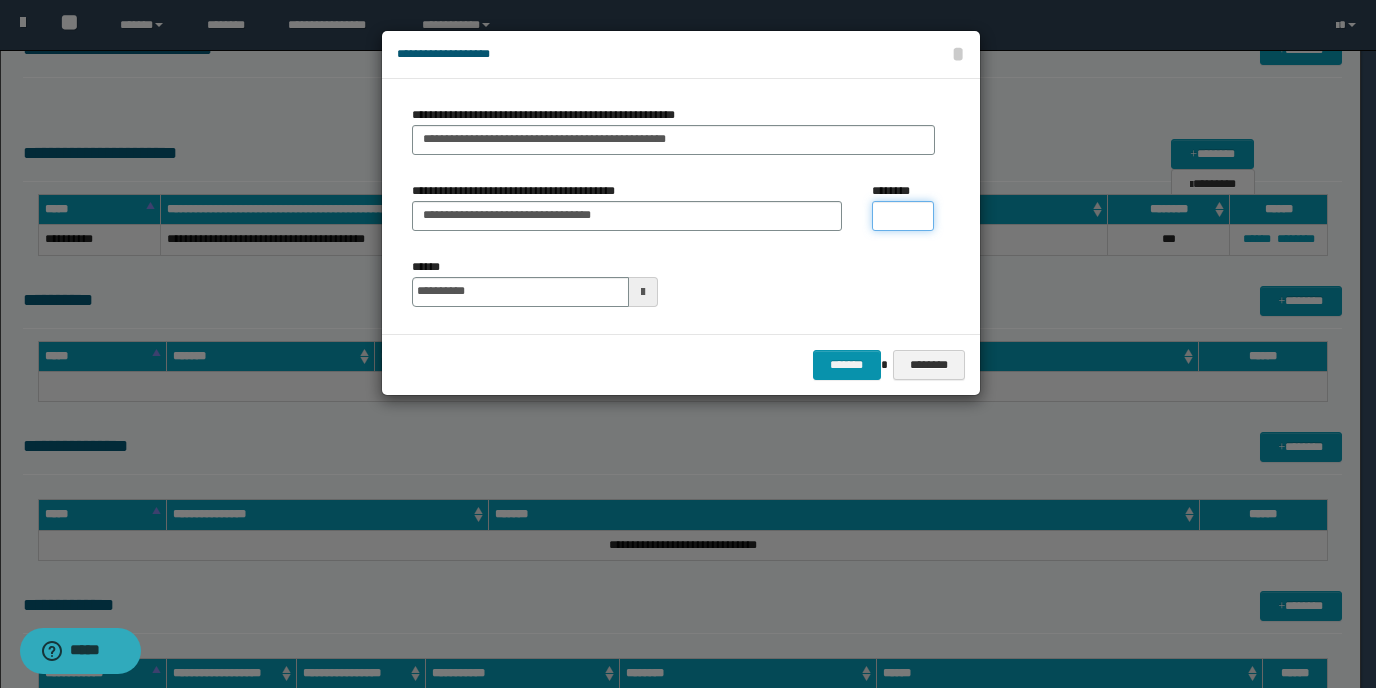 click on "********" at bounding box center (903, 216) 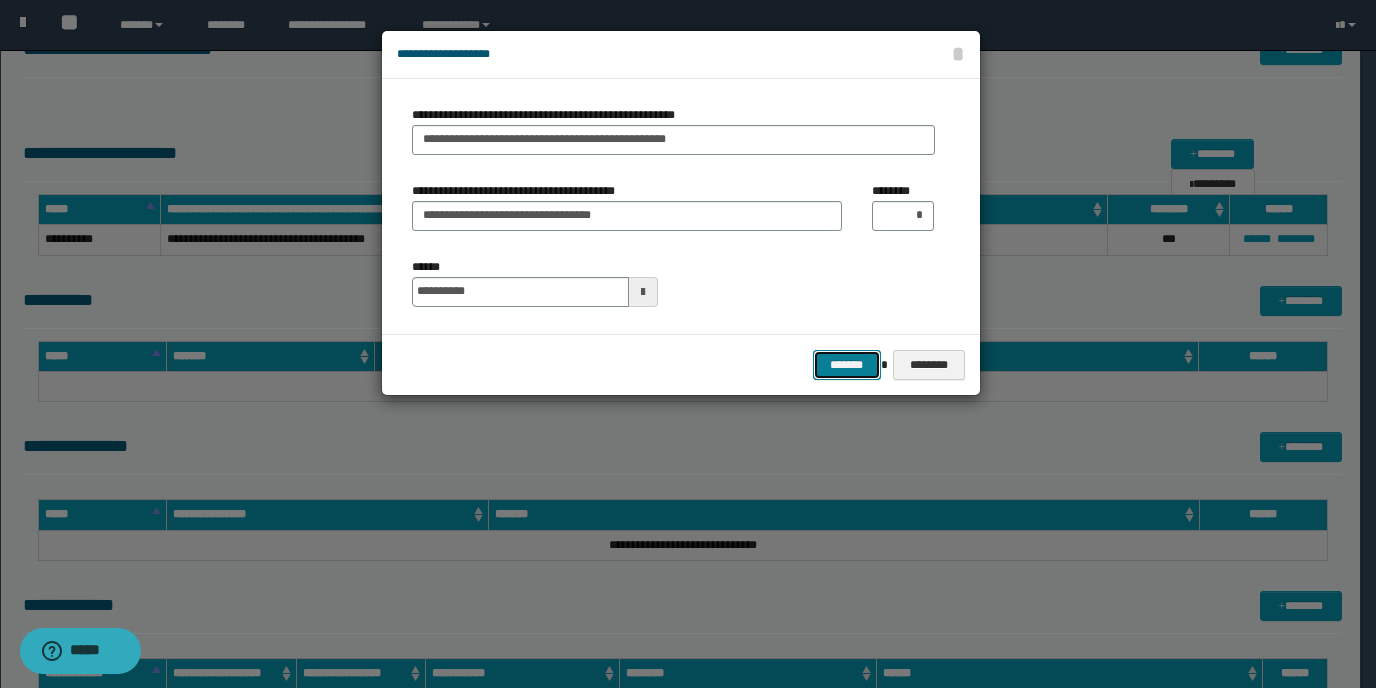 click on "*******" at bounding box center (847, 365) 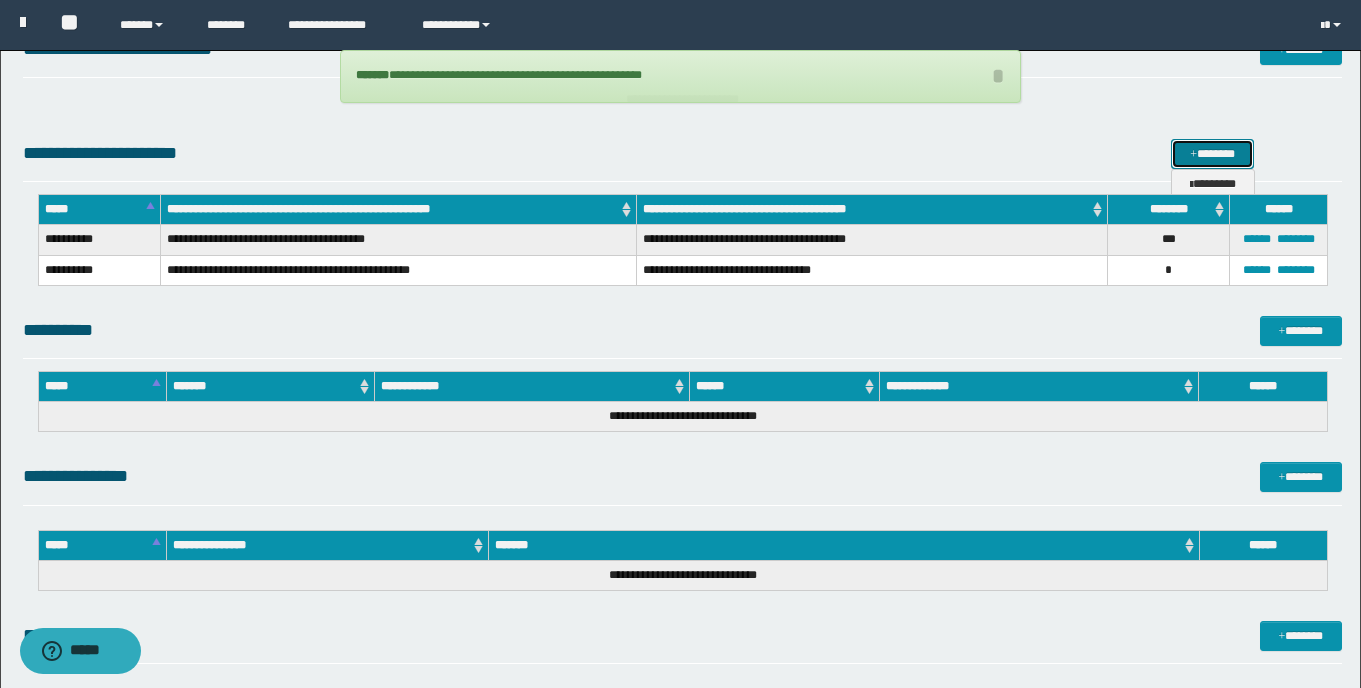 click on "*******" at bounding box center (1212, 154) 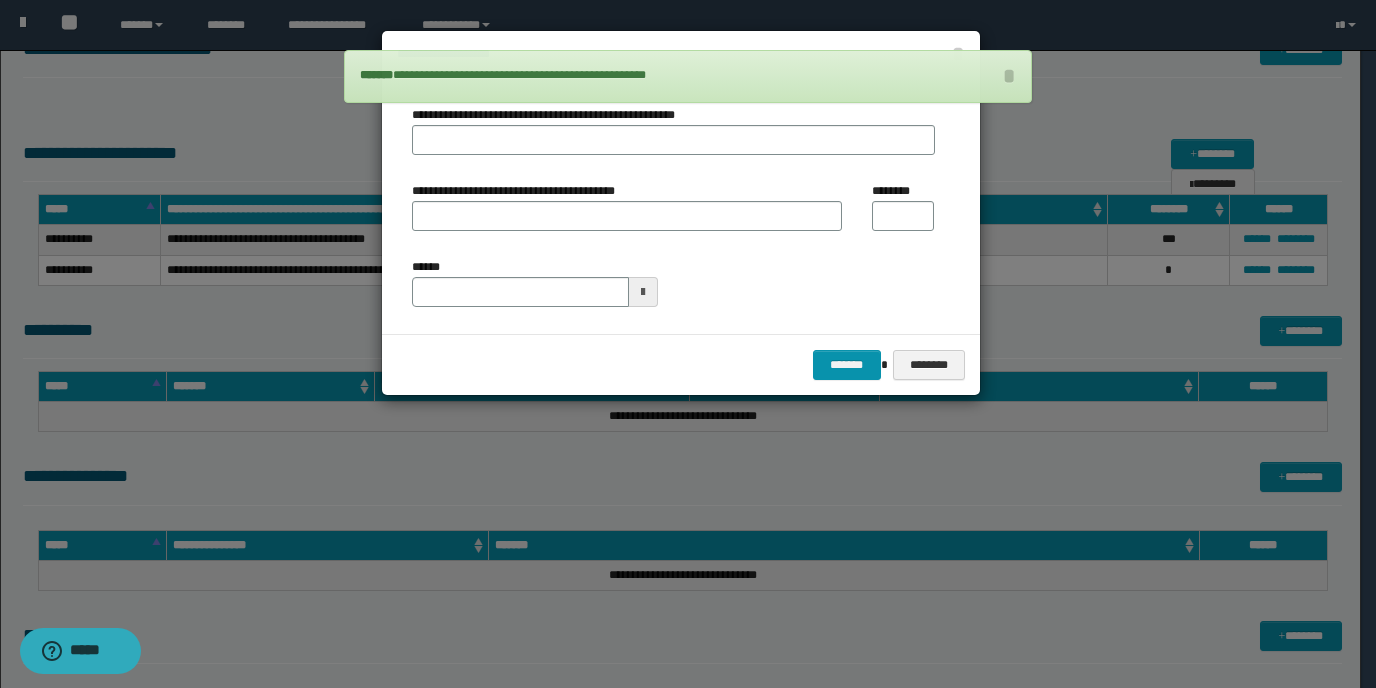 type on "**********" 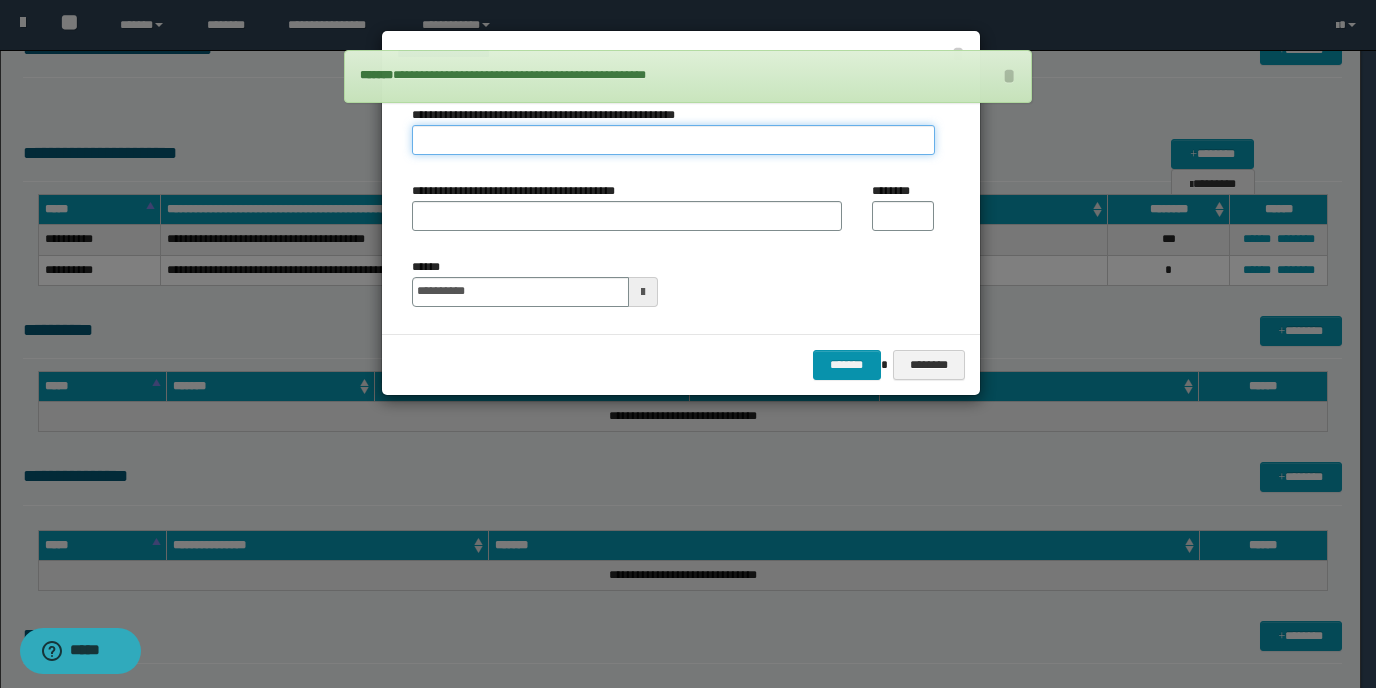 click on "**********" at bounding box center (673, 140) 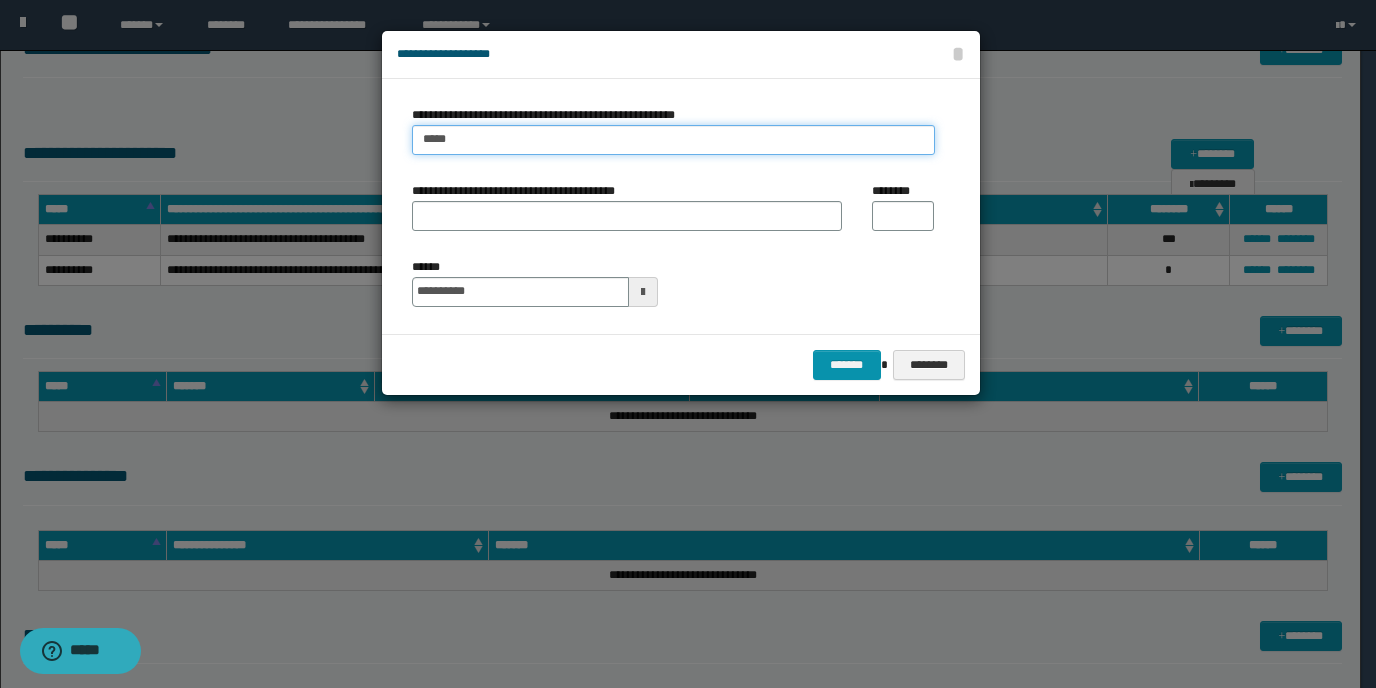 type on "**********" 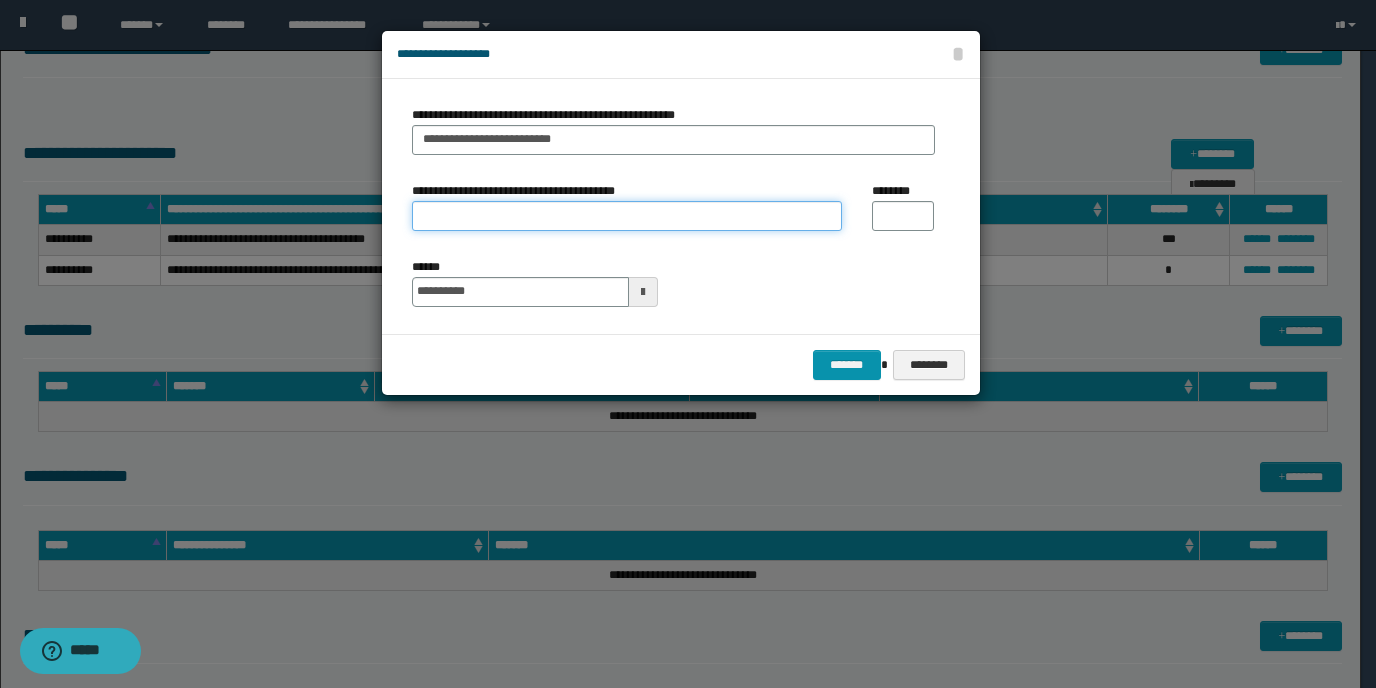 click on "**********" at bounding box center [627, 216] 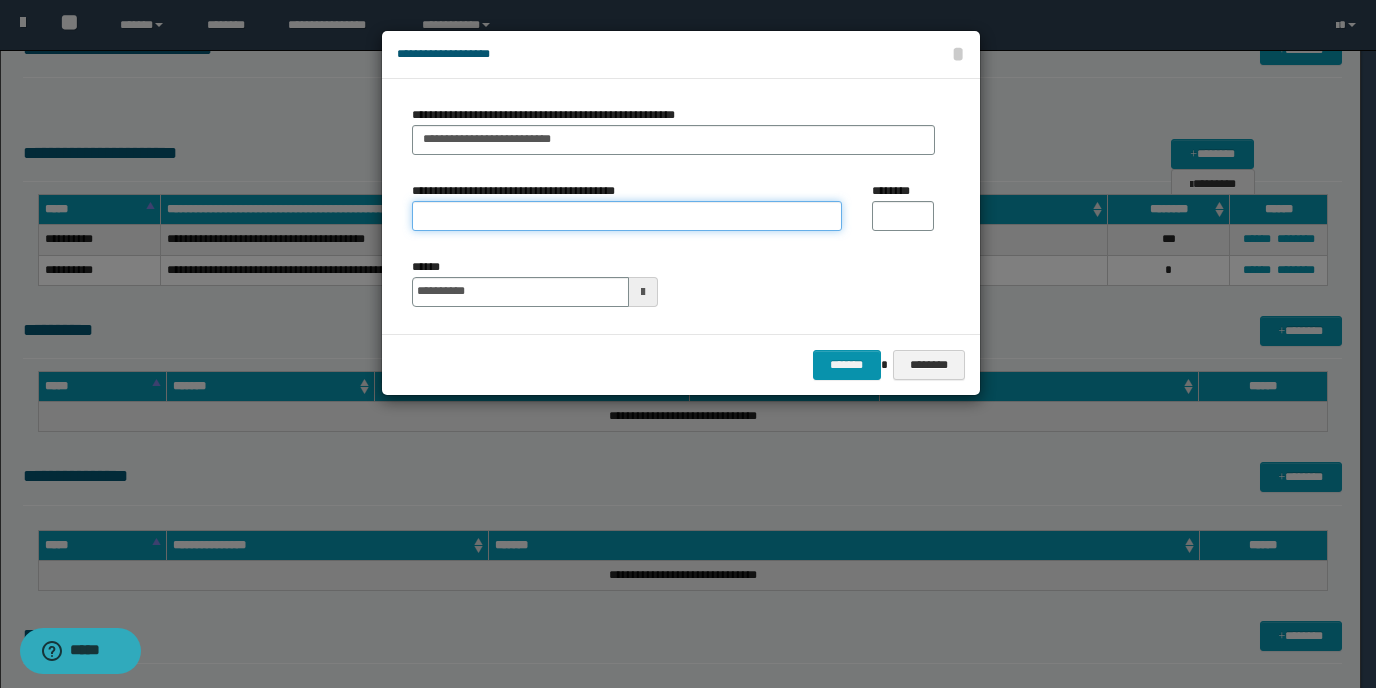 type on "**********" 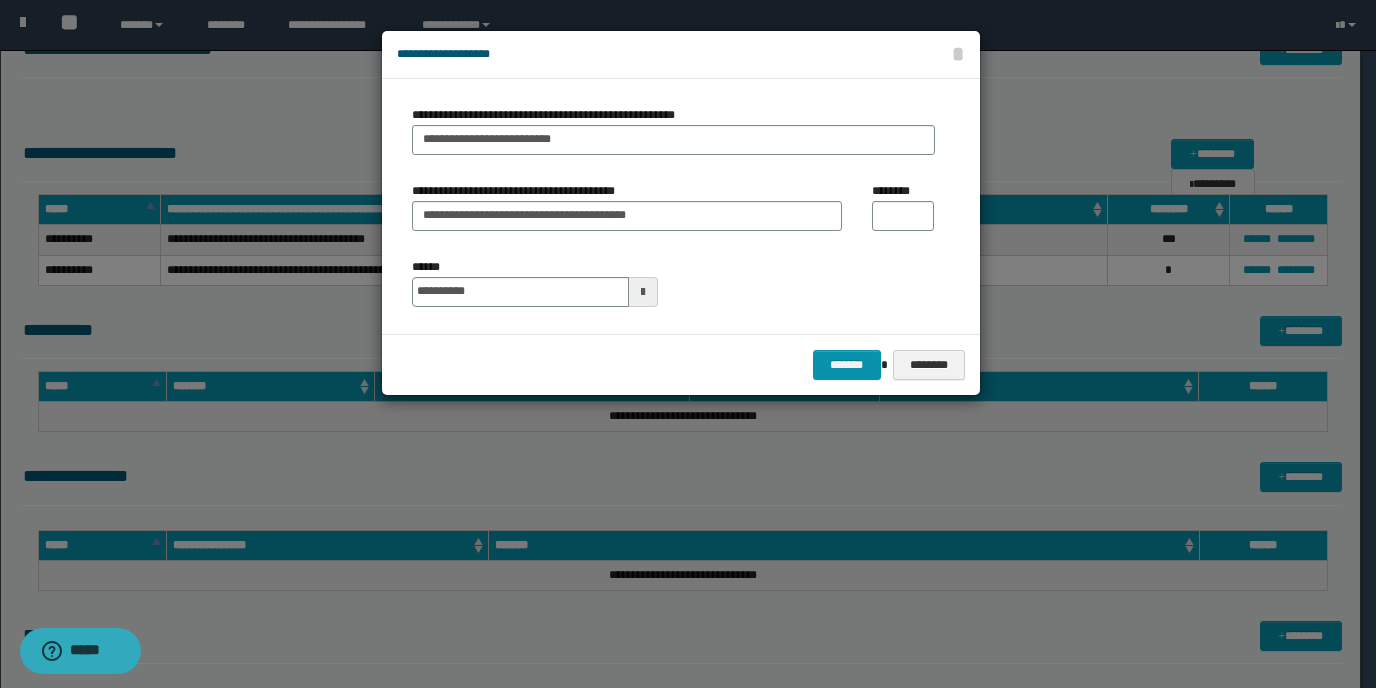 click on "********" at bounding box center (897, 191) 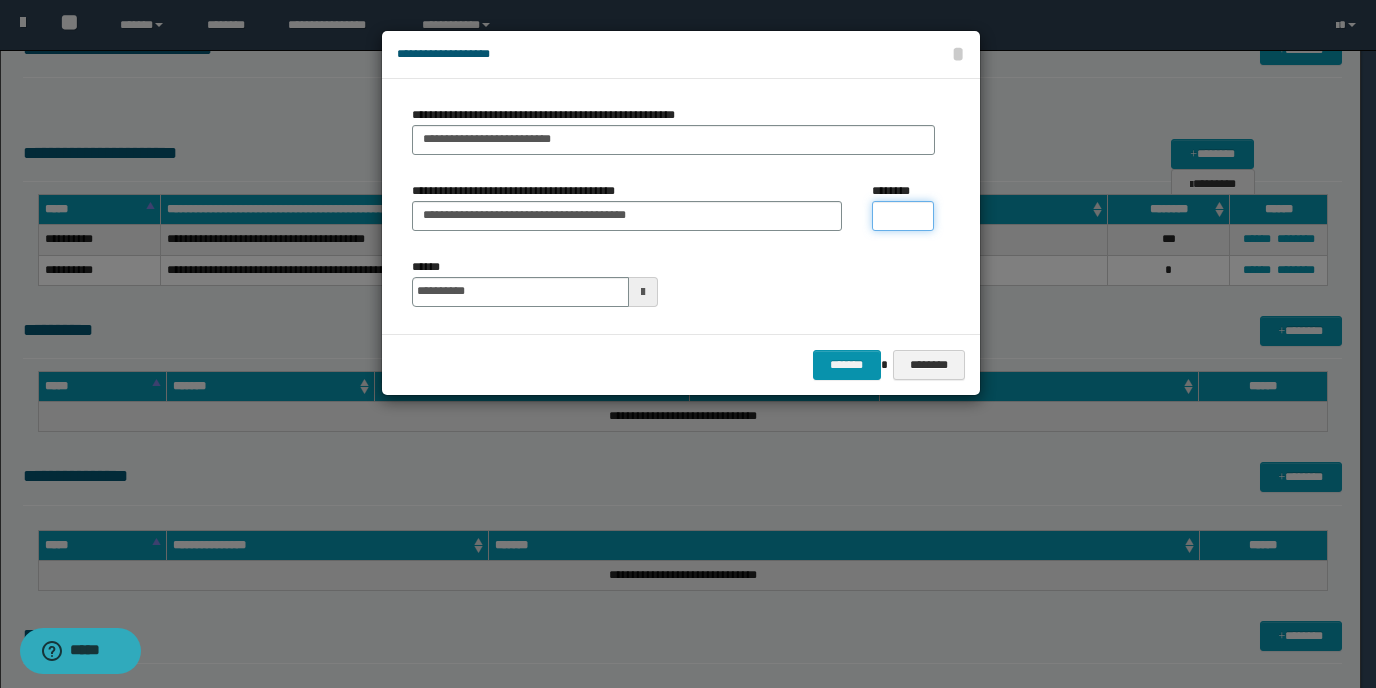 click on "********" at bounding box center [903, 216] 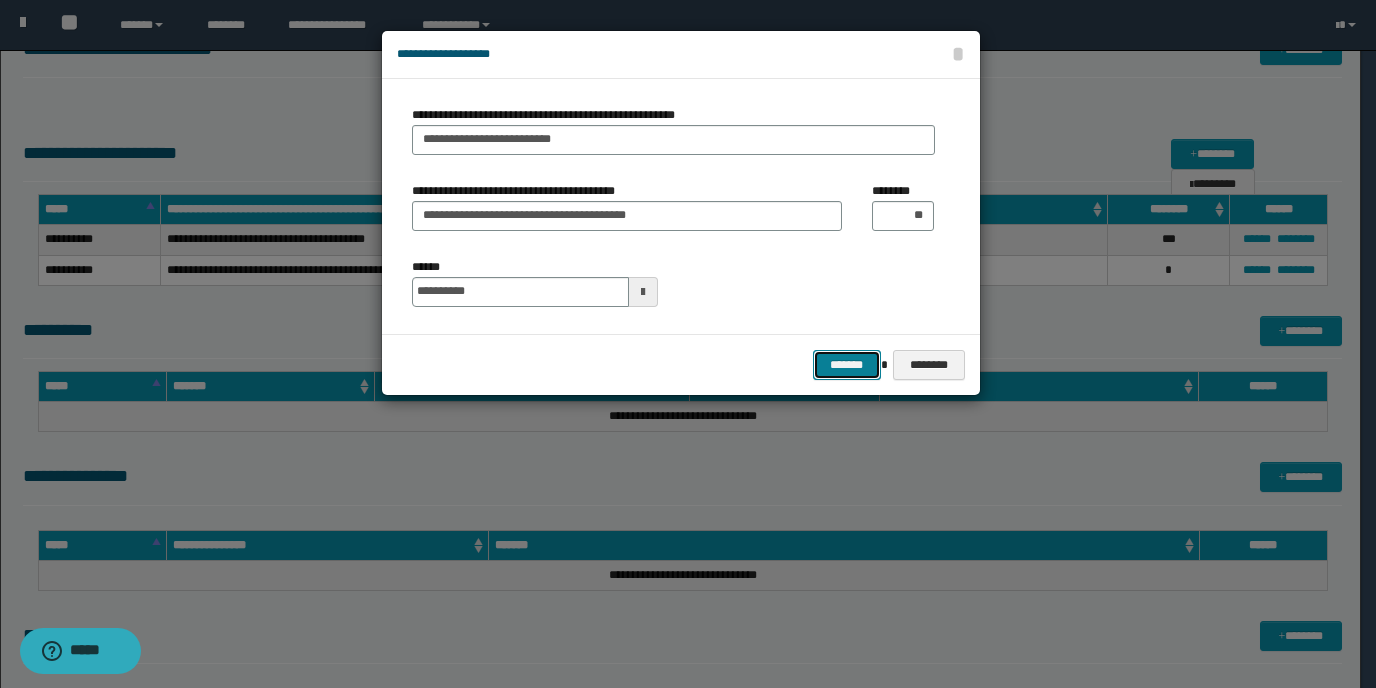 click on "*******" at bounding box center (847, 365) 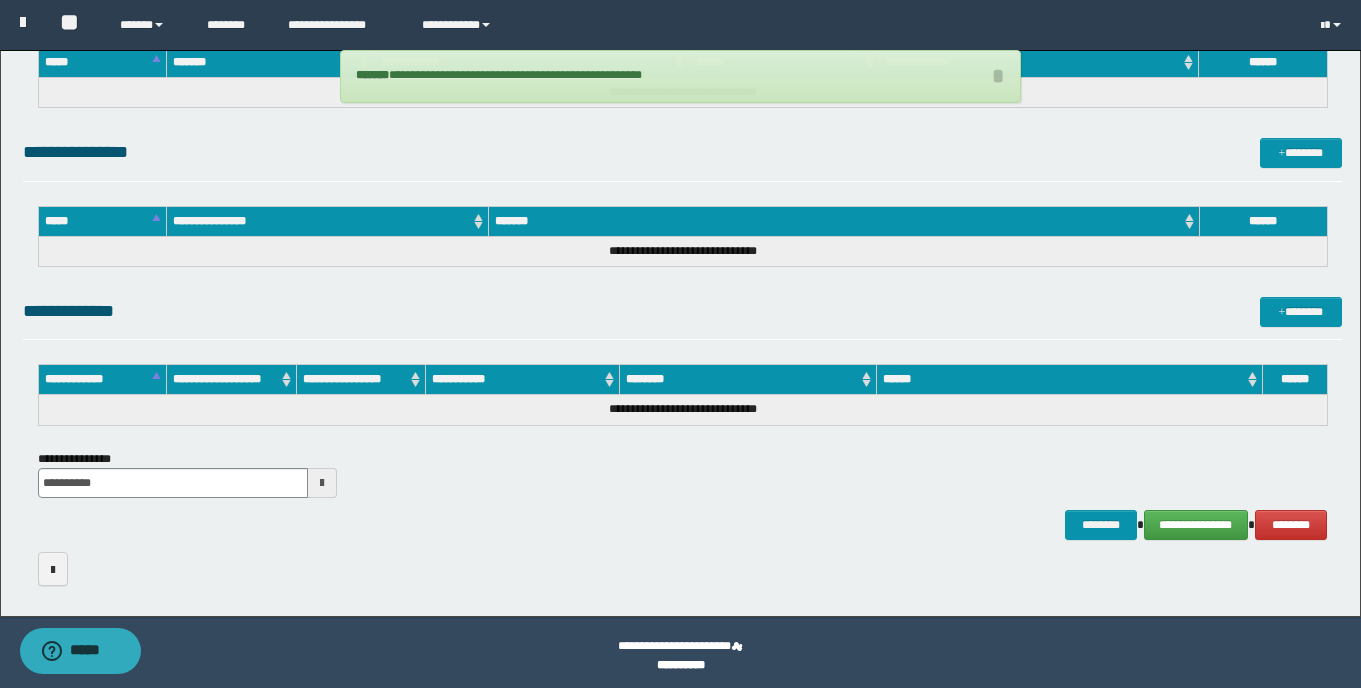 scroll, scrollTop: 517, scrollLeft: 0, axis: vertical 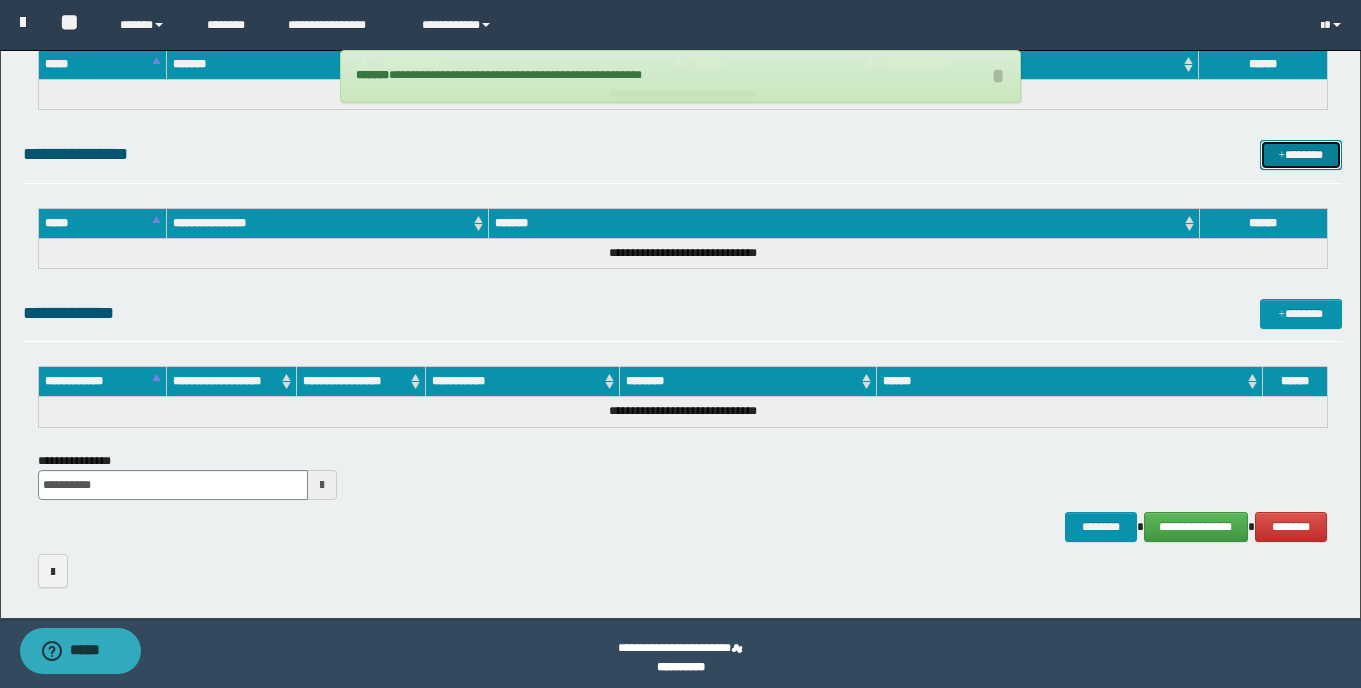 click on "*******" at bounding box center [1301, 155] 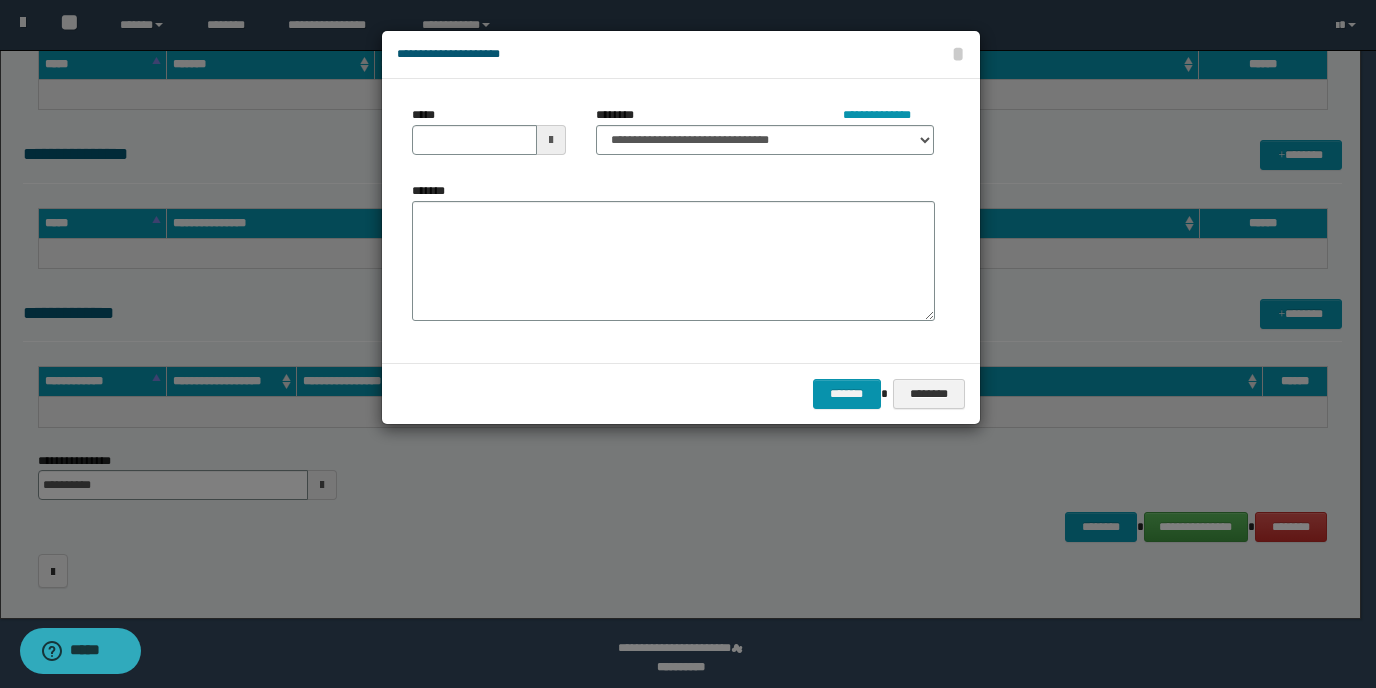 click at bounding box center (551, 140) 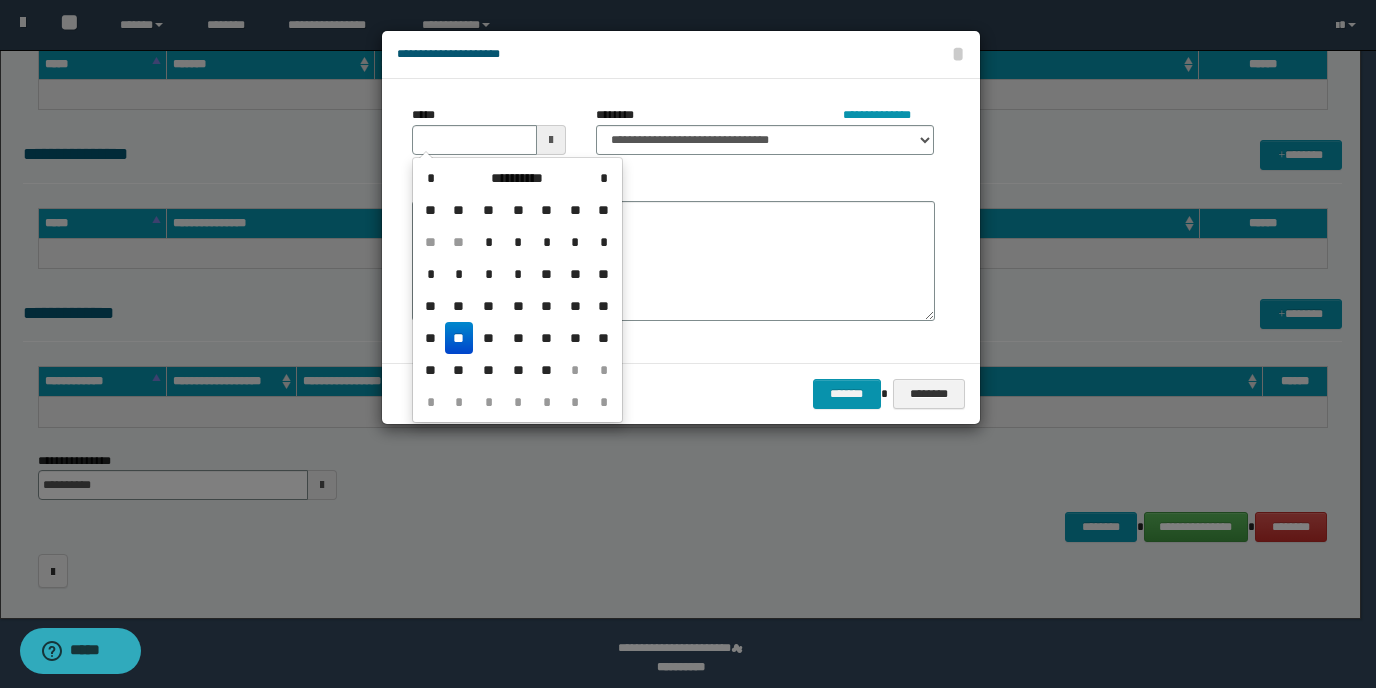 drag, startPoint x: 459, startPoint y: 334, endPoint x: 632, endPoint y: 203, distance: 217.0023 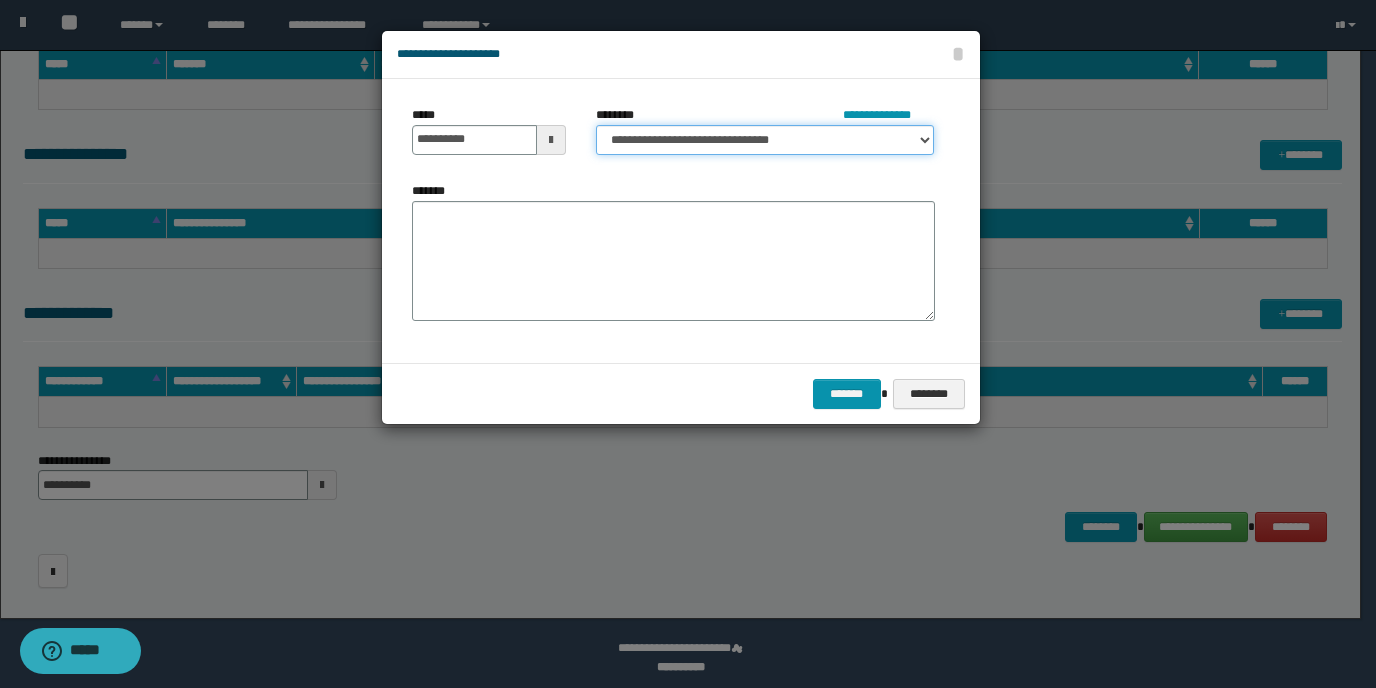 click on "**********" at bounding box center [765, 140] 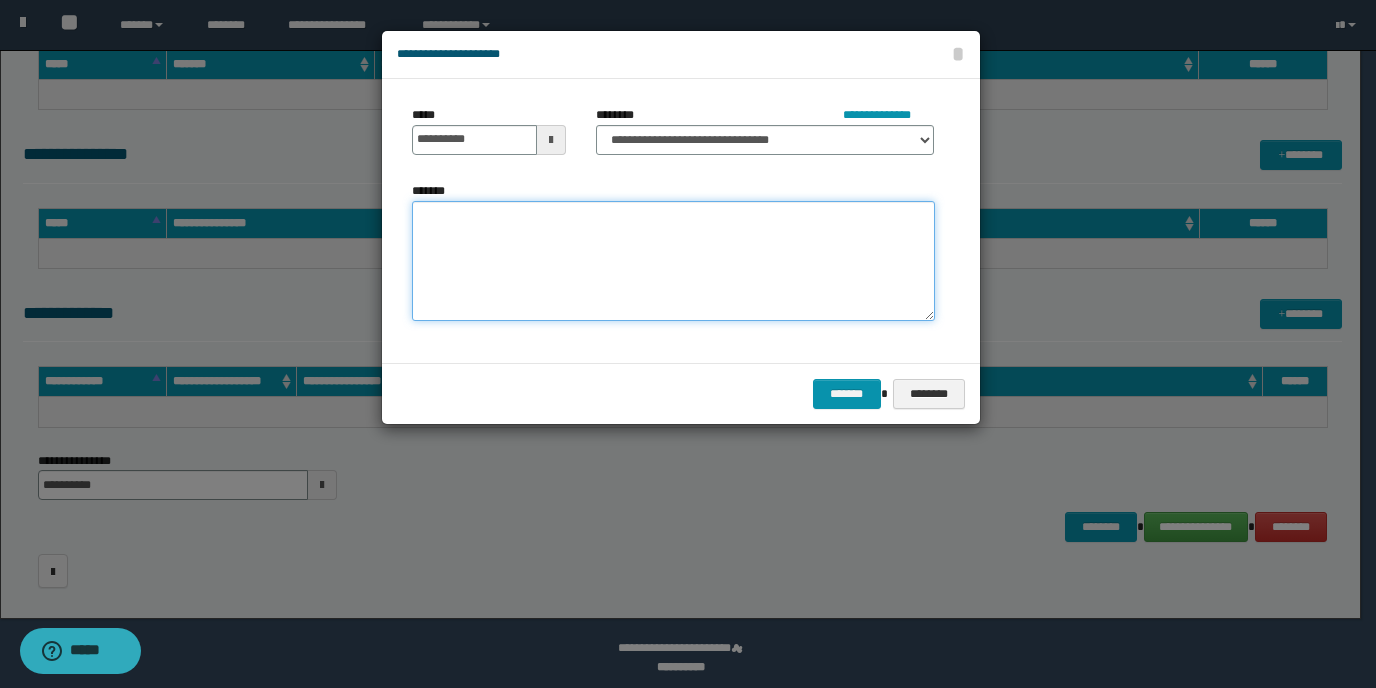 click on "*******" at bounding box center [673, 261] 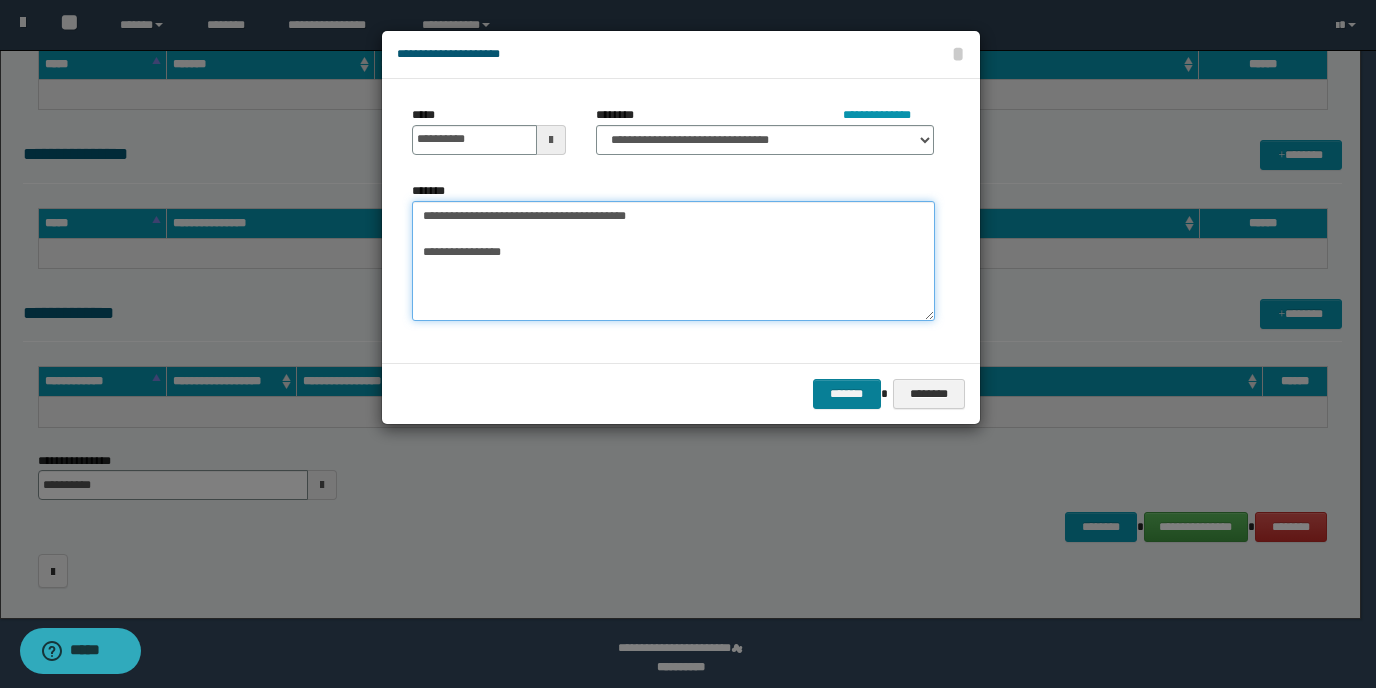type on "**********" 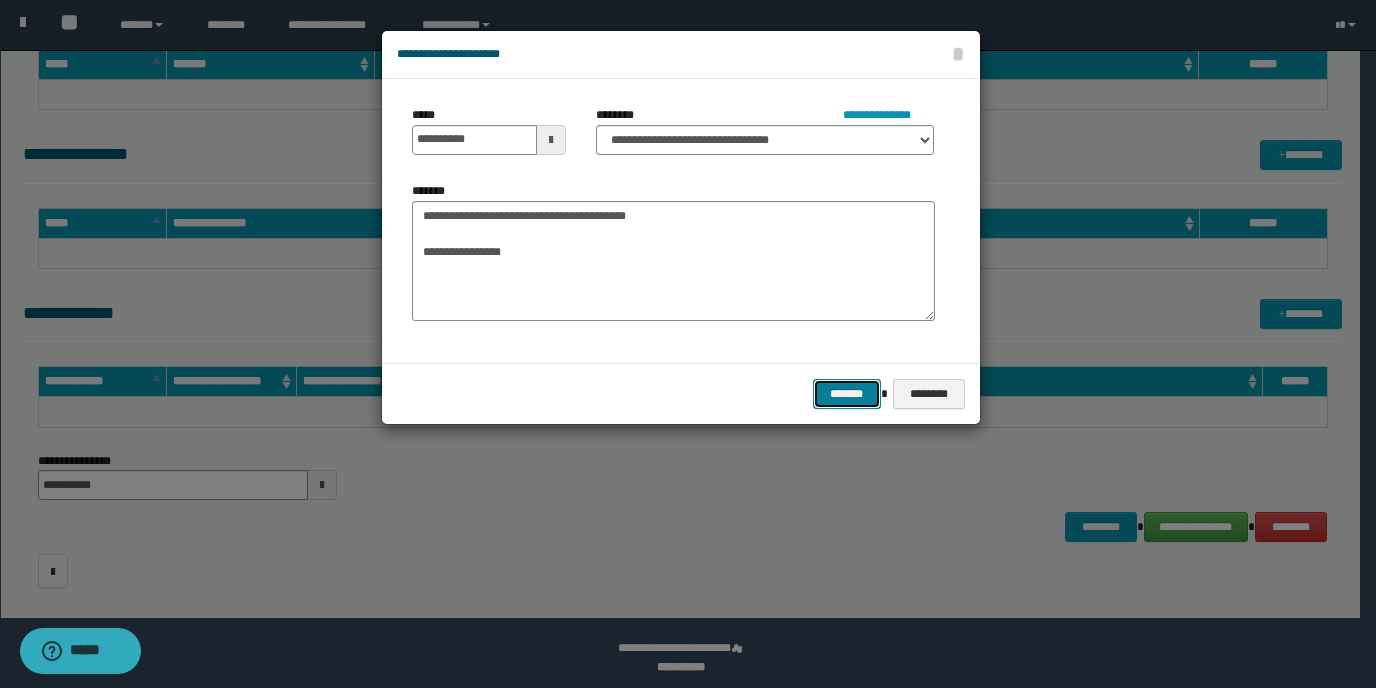 click on "*******" at bounding box center (847, 394) 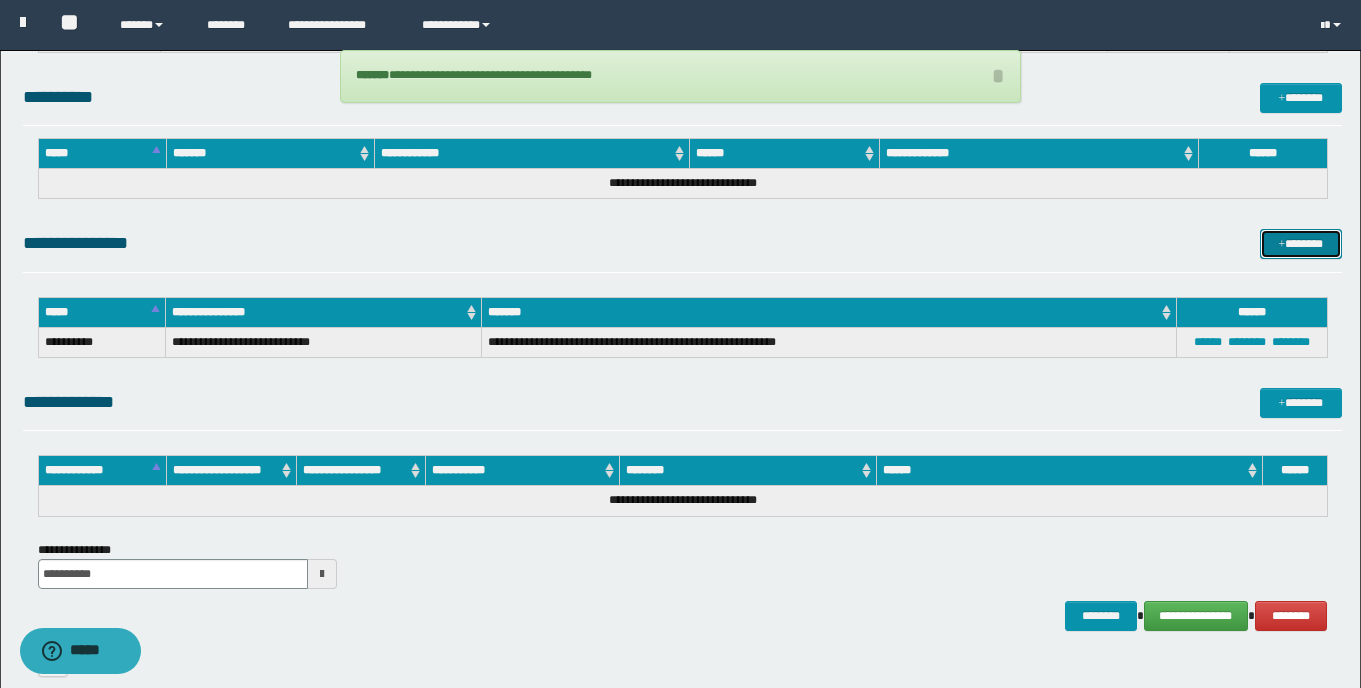 scroll, scrollTop: 0, scrollLeft: 0, axis: both 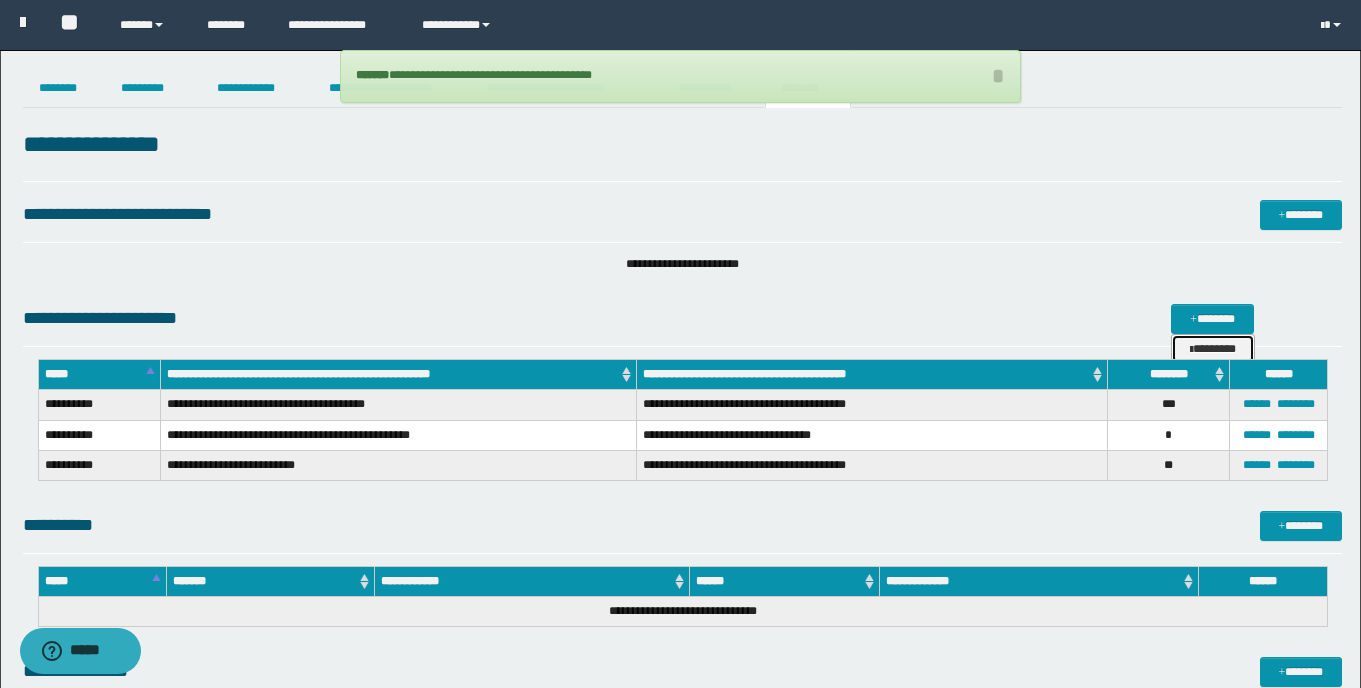 click on "********" at bounding box center [1213, 349] 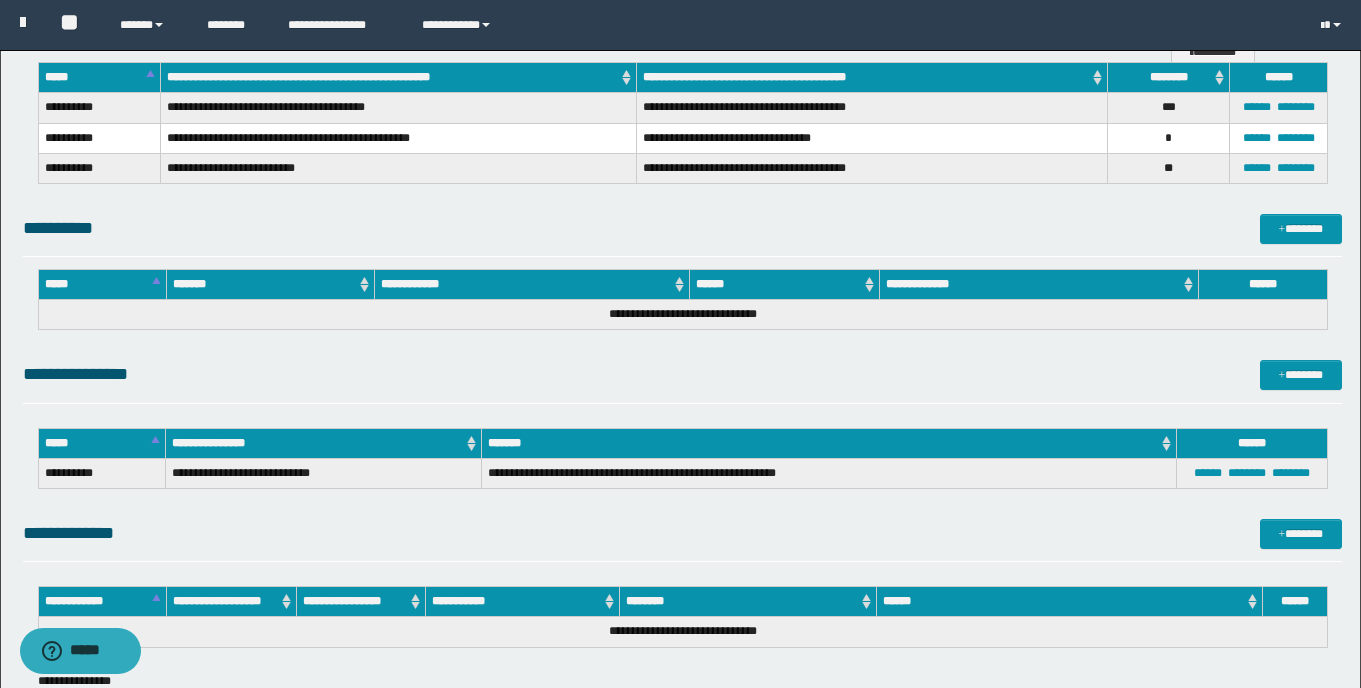 scroll, scrollTop: 323, scrollLeft: 0, axis: vertical 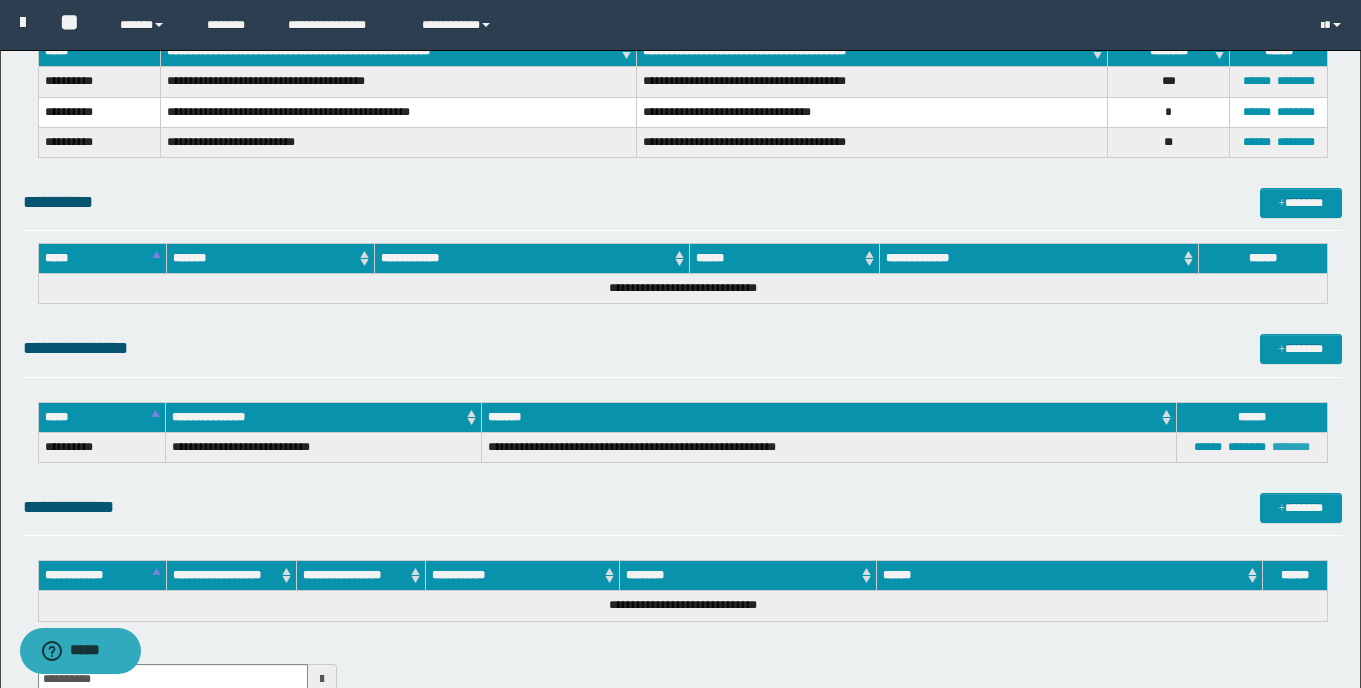 click on "********" at bounding box center [1291, 447] 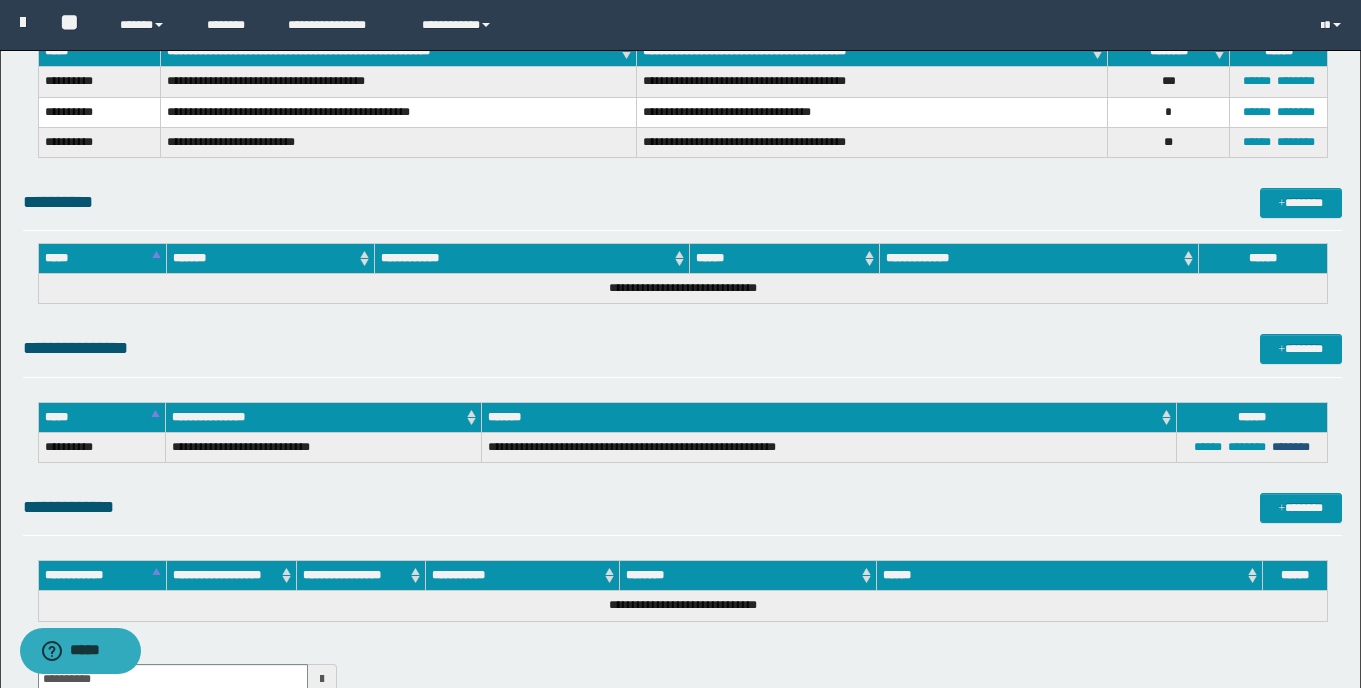 scroll, scrollTop: 526, scrollLeft: 0, axis: vertical 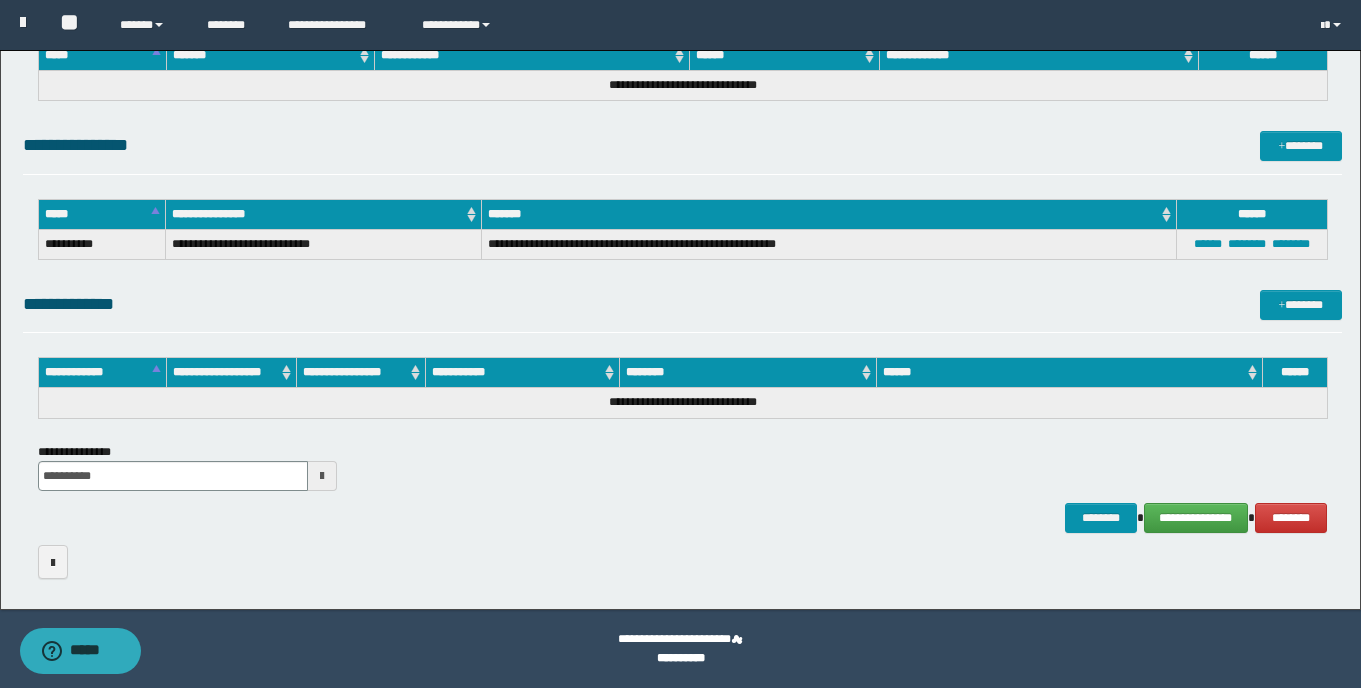 click at bounding box center (322, 476) 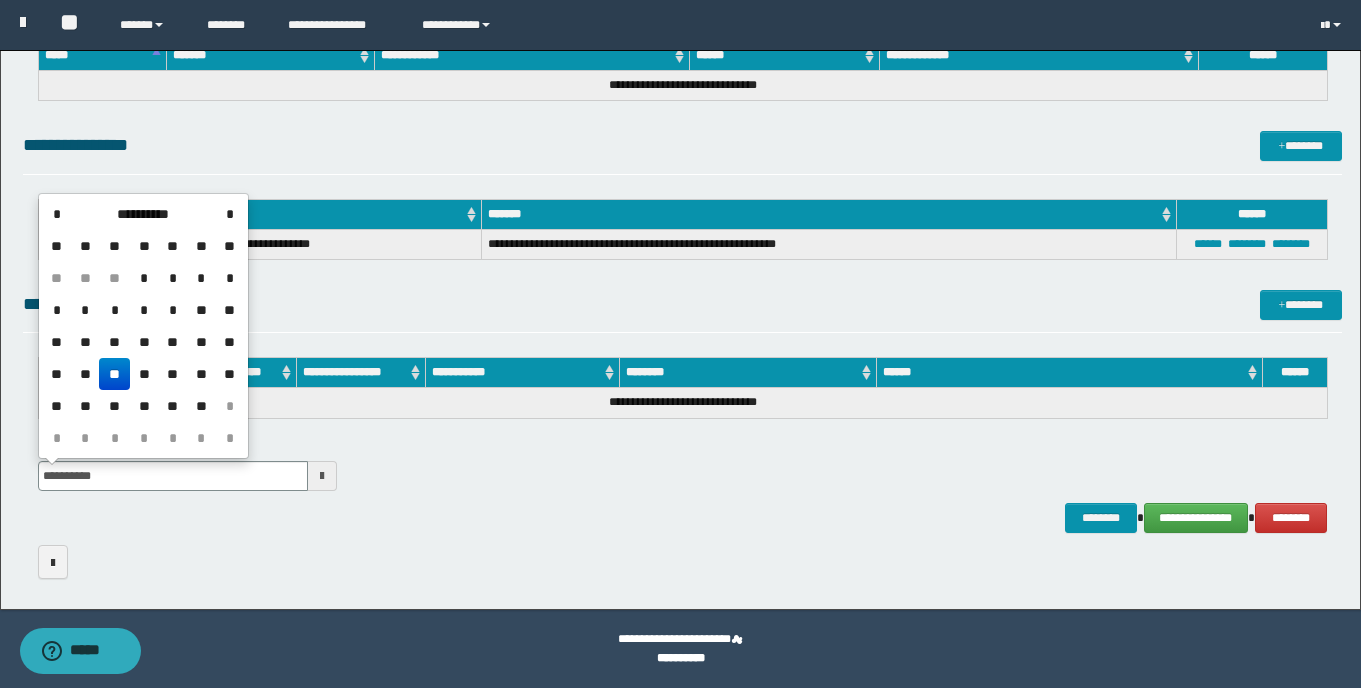 click on "**" at bounding box center (172, 246) 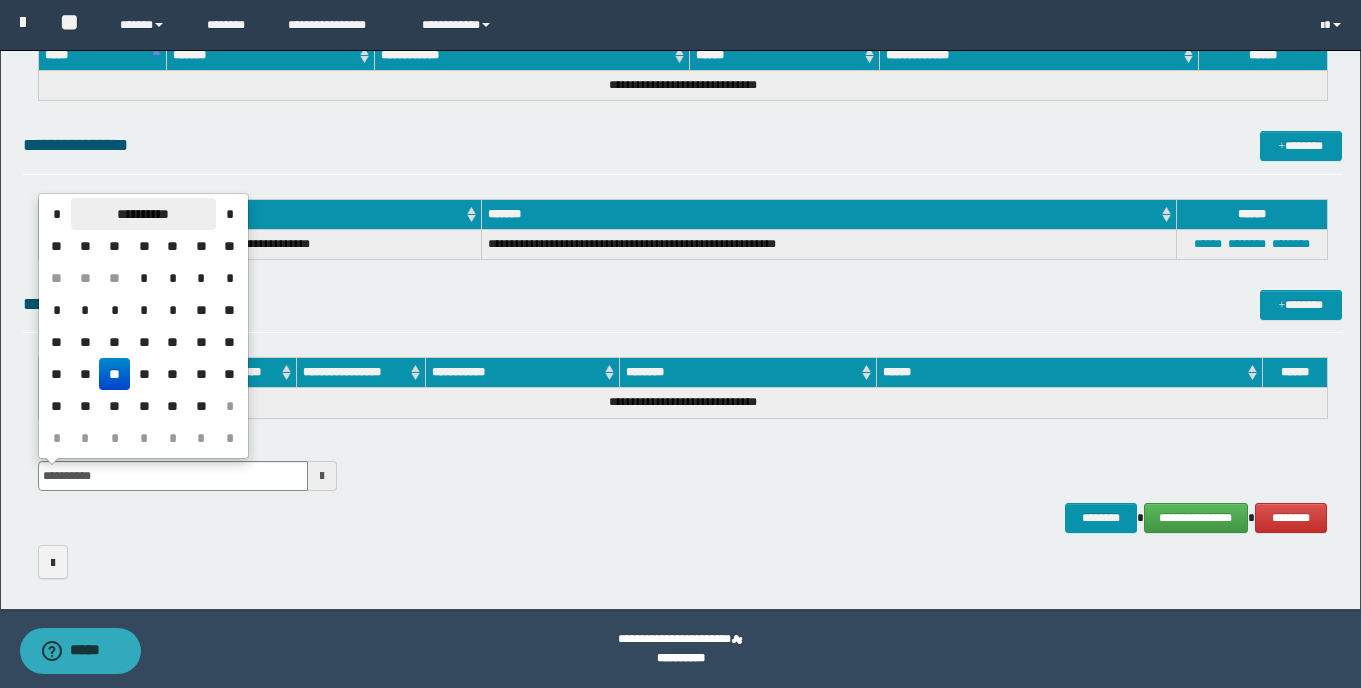 click on "**********" at bounding box center (143, 214) 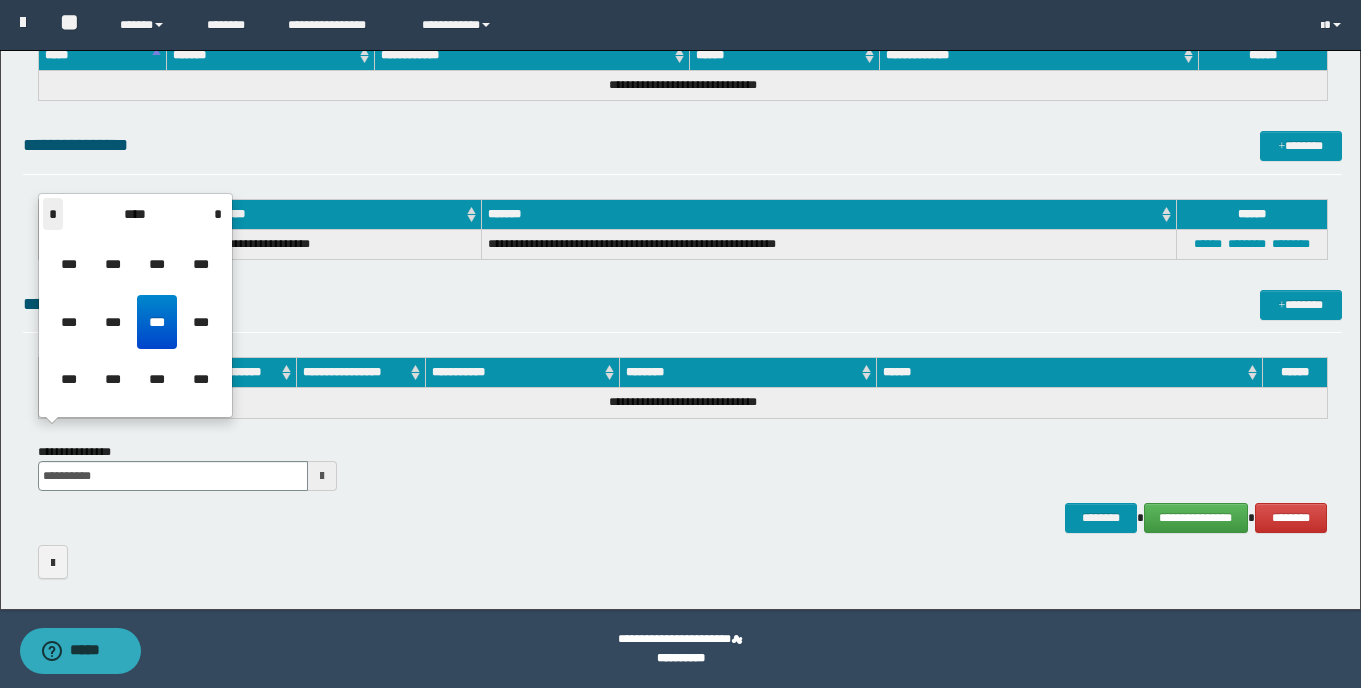 click on "*" at bounding box center (53, 214) 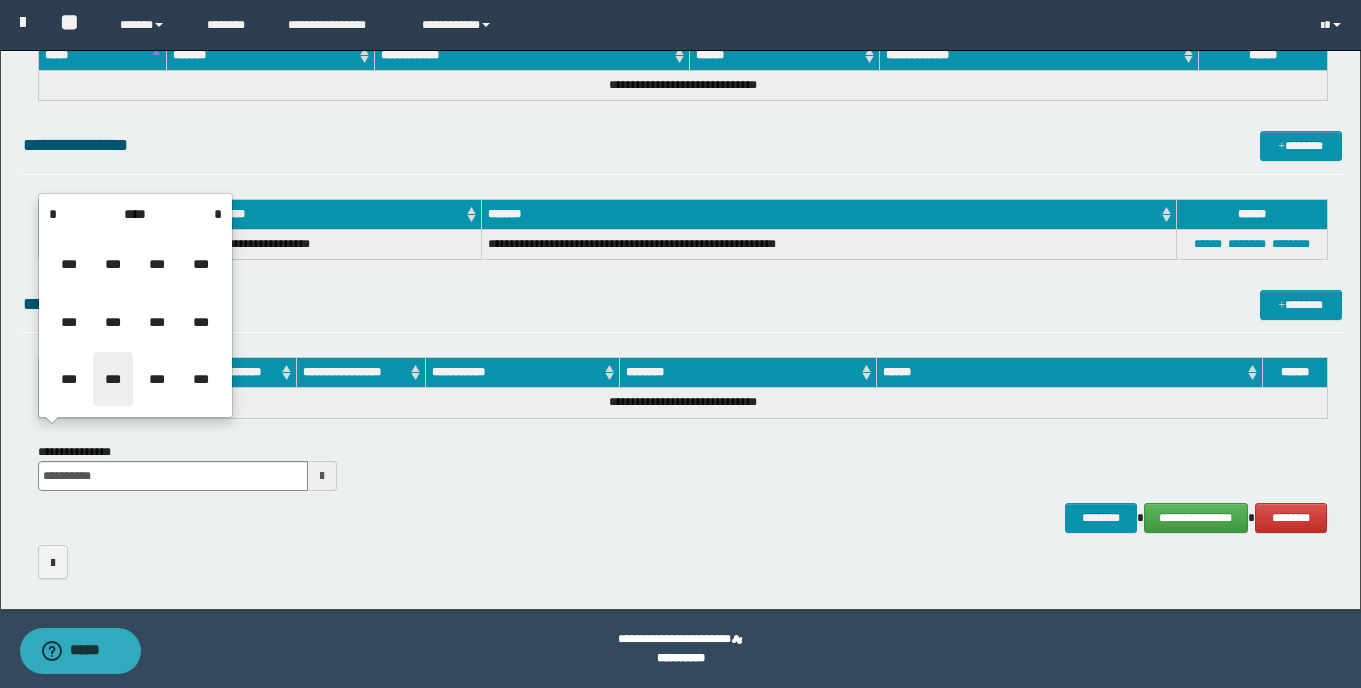 click on "***" at bounding box center (113, 379) 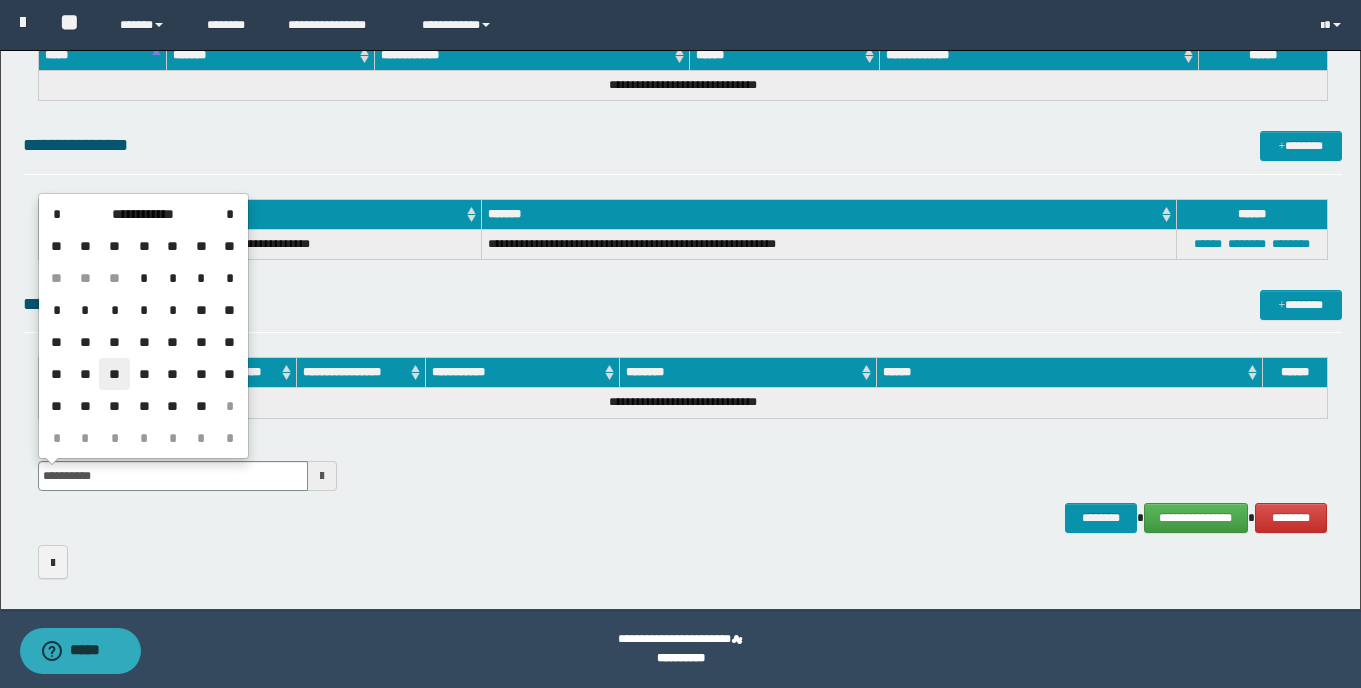 click on "**" at bounding box center (114, 374) 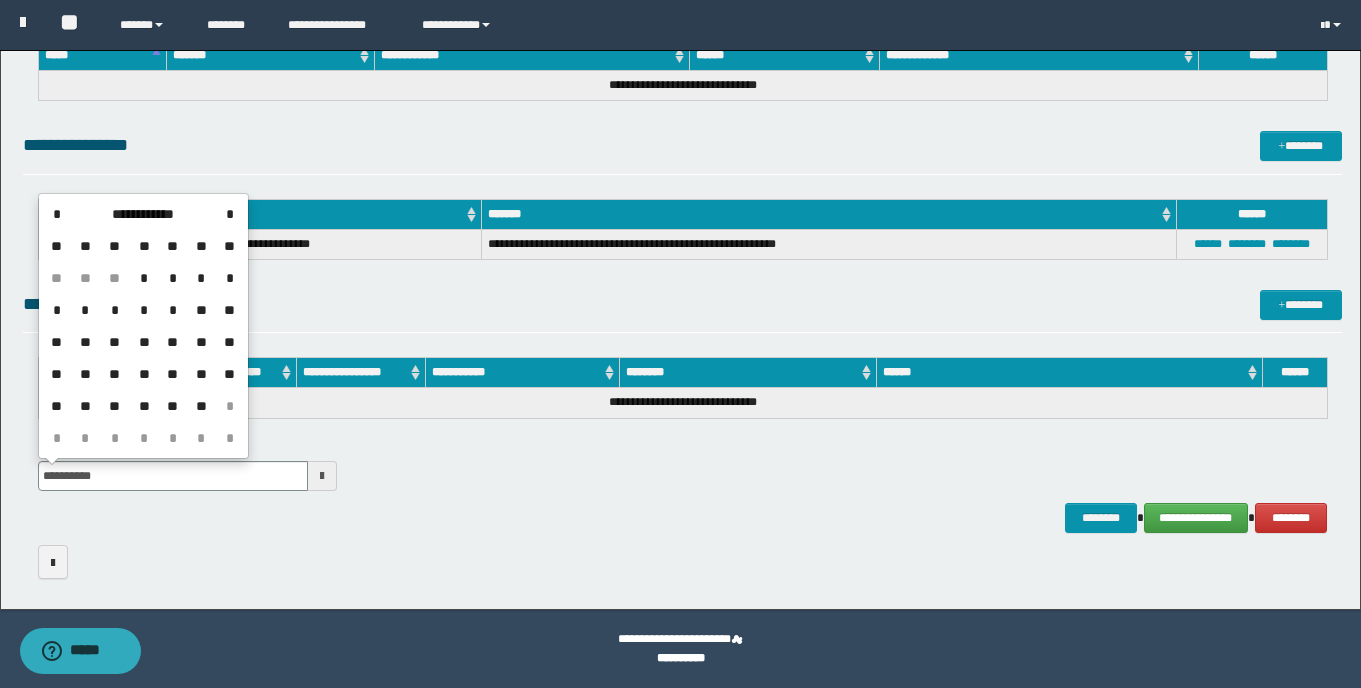 type on "**********" 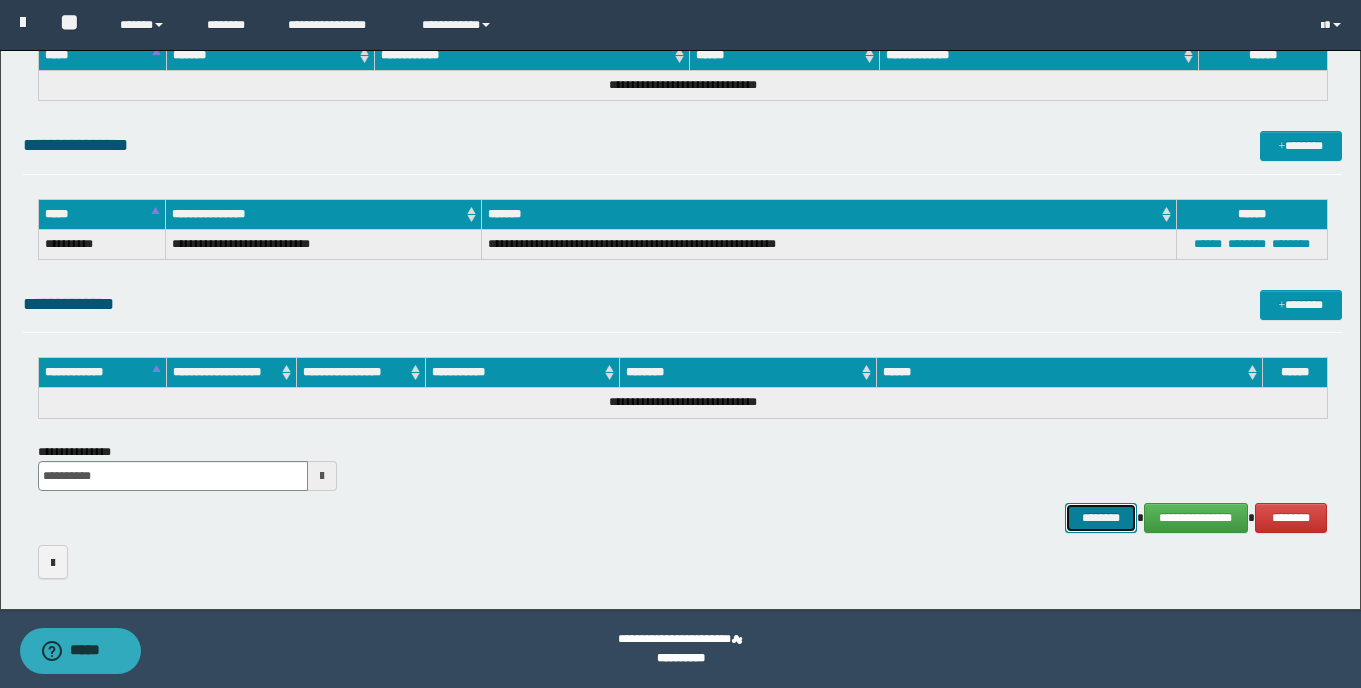 click on "********" at bounding box center [1101, 518] 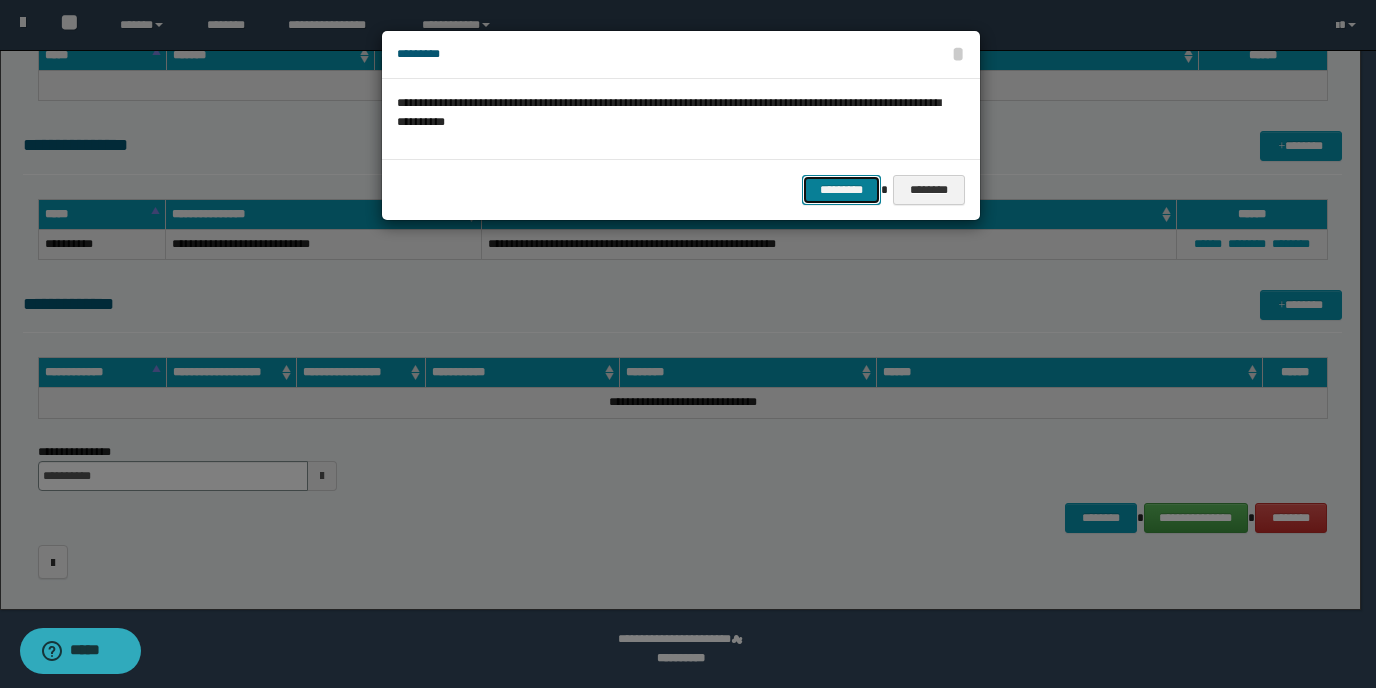 click on "*********" at bounding box center (841, 190) 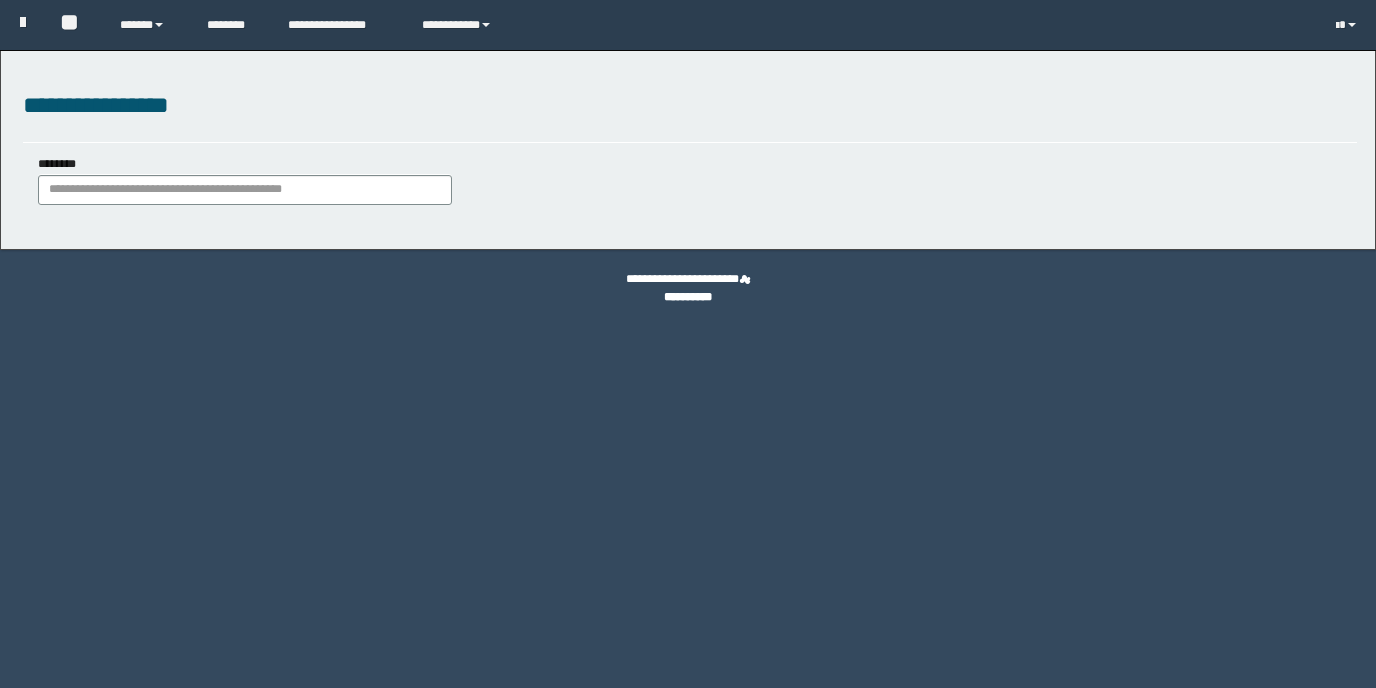 scroll, scrollTop: 0, scrollLeft: 0, axis: both 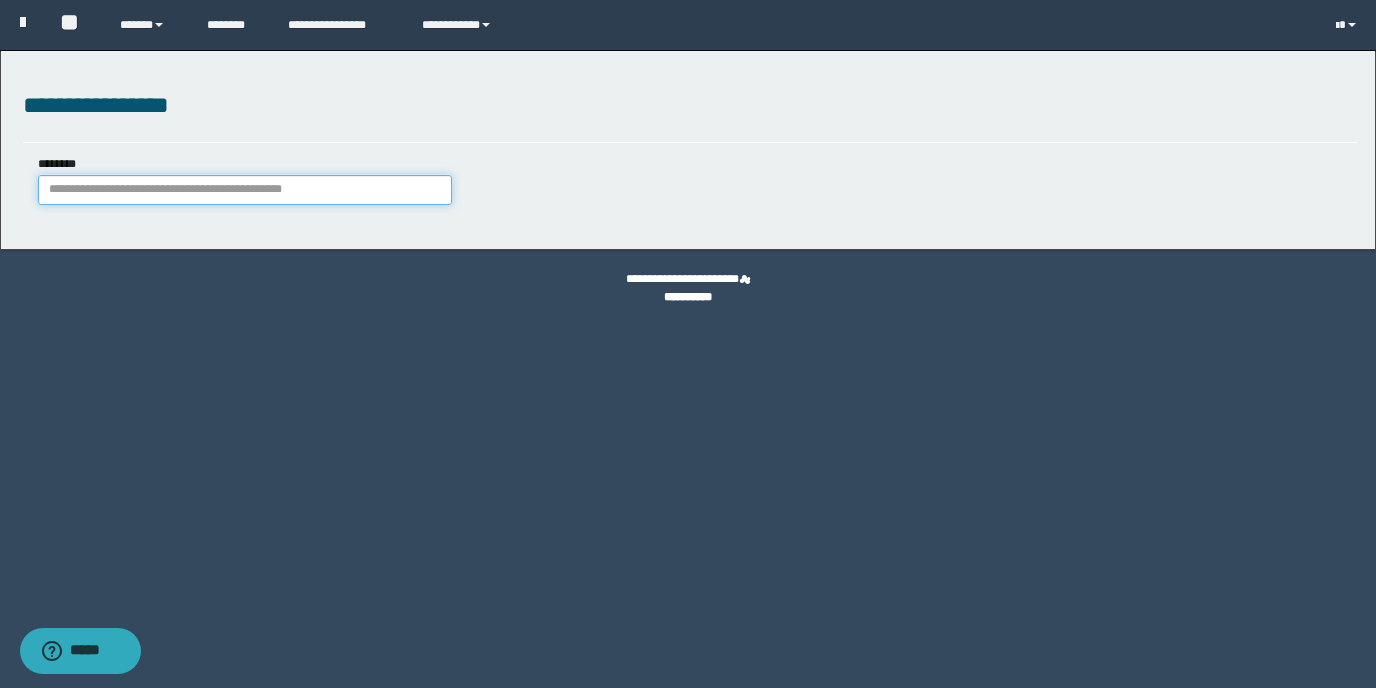 drag, startPoint x: 351, startPoint y: 192, endPoint x: 1358, endPoint y: 206, distance: 1007.0973 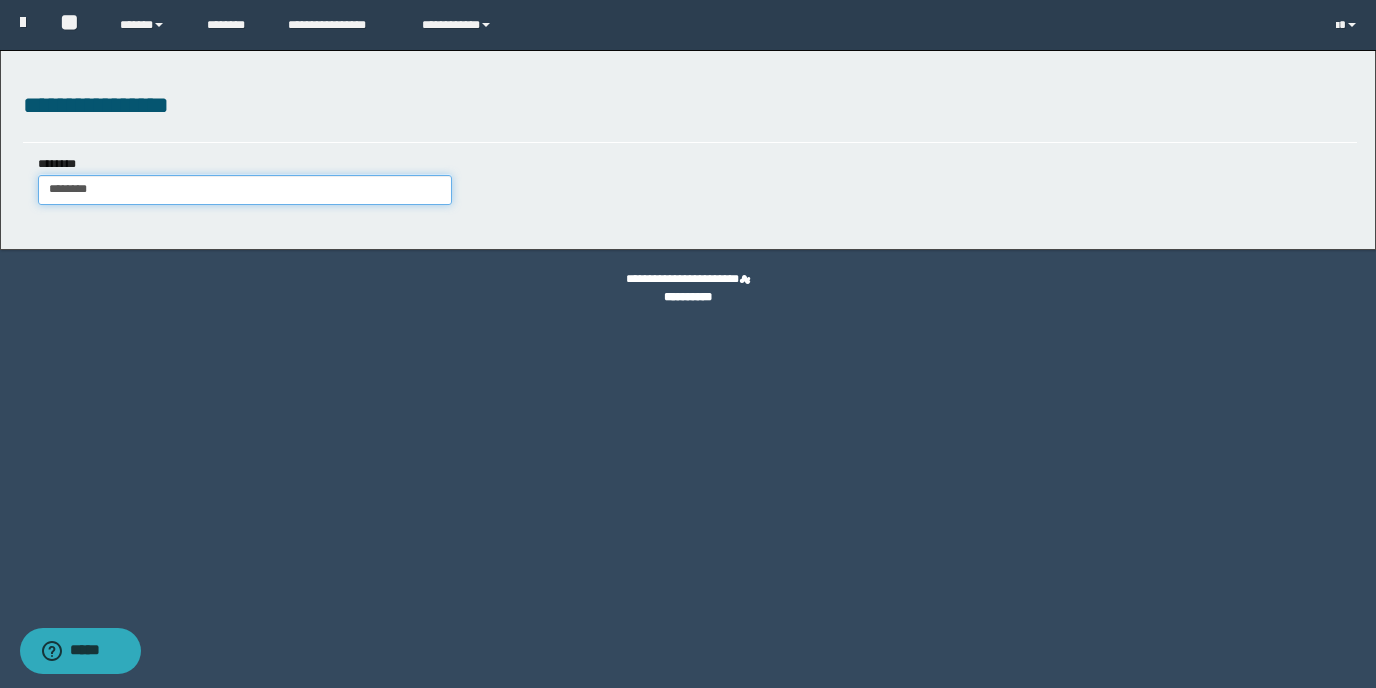 type on "********" 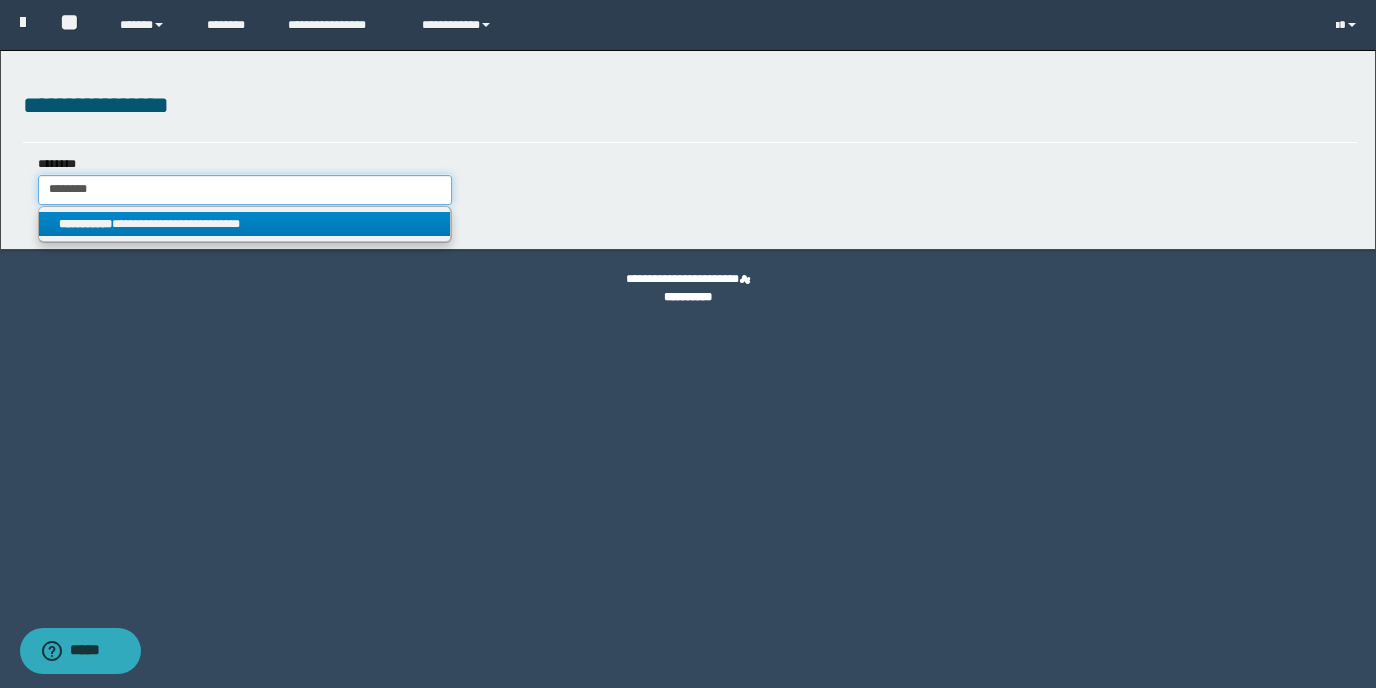 type on "********" 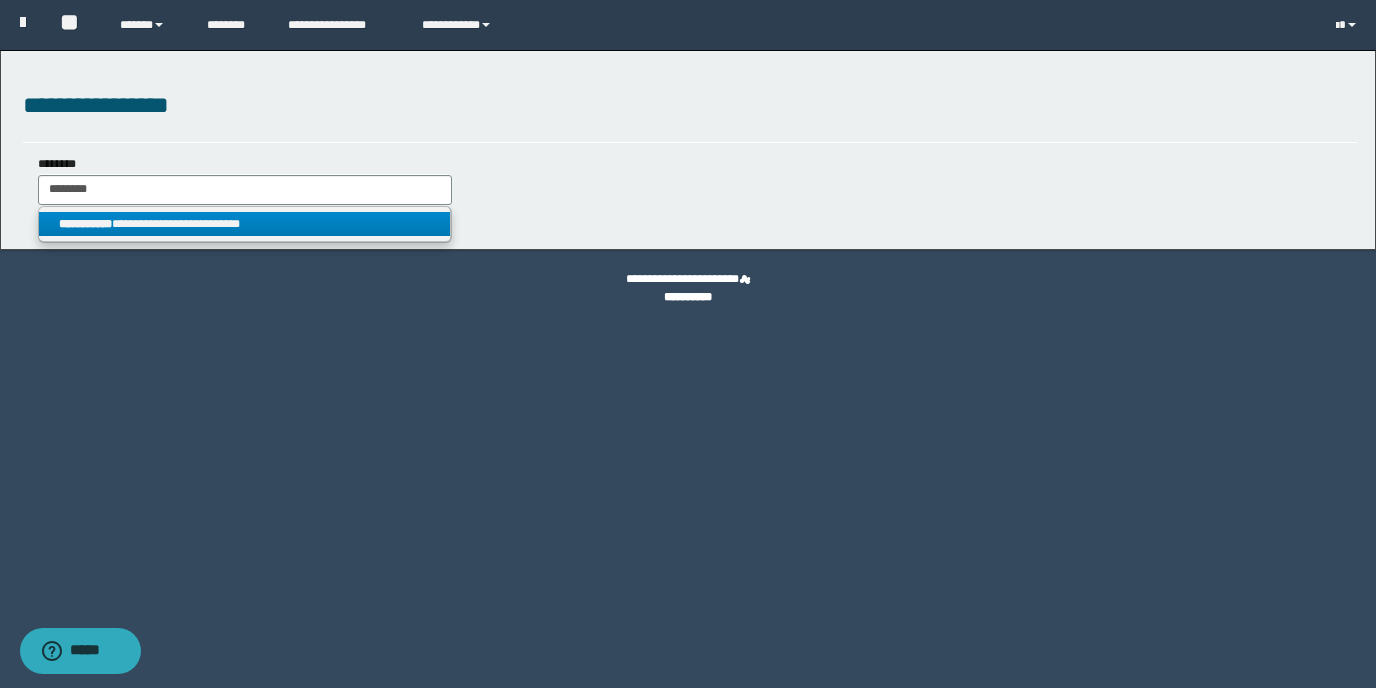 click on "**********" at bounding box center (245, 224) 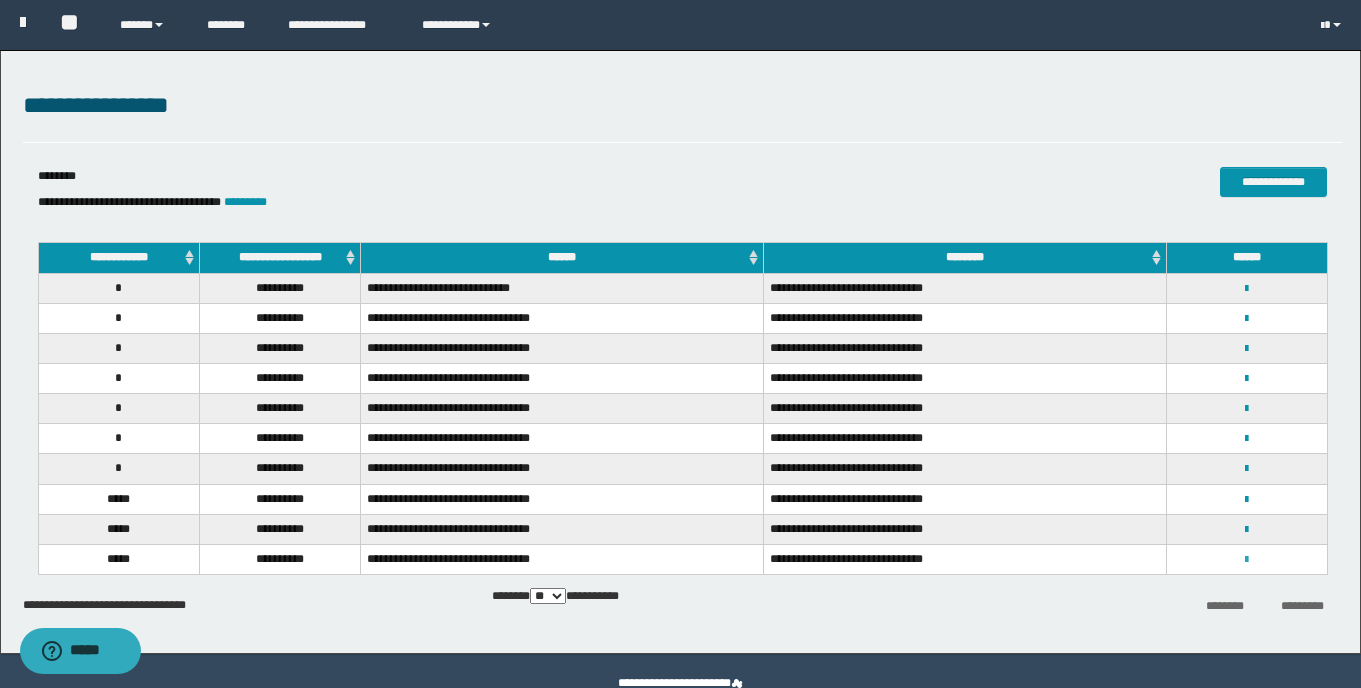 click at bounding box center (1246, 560) 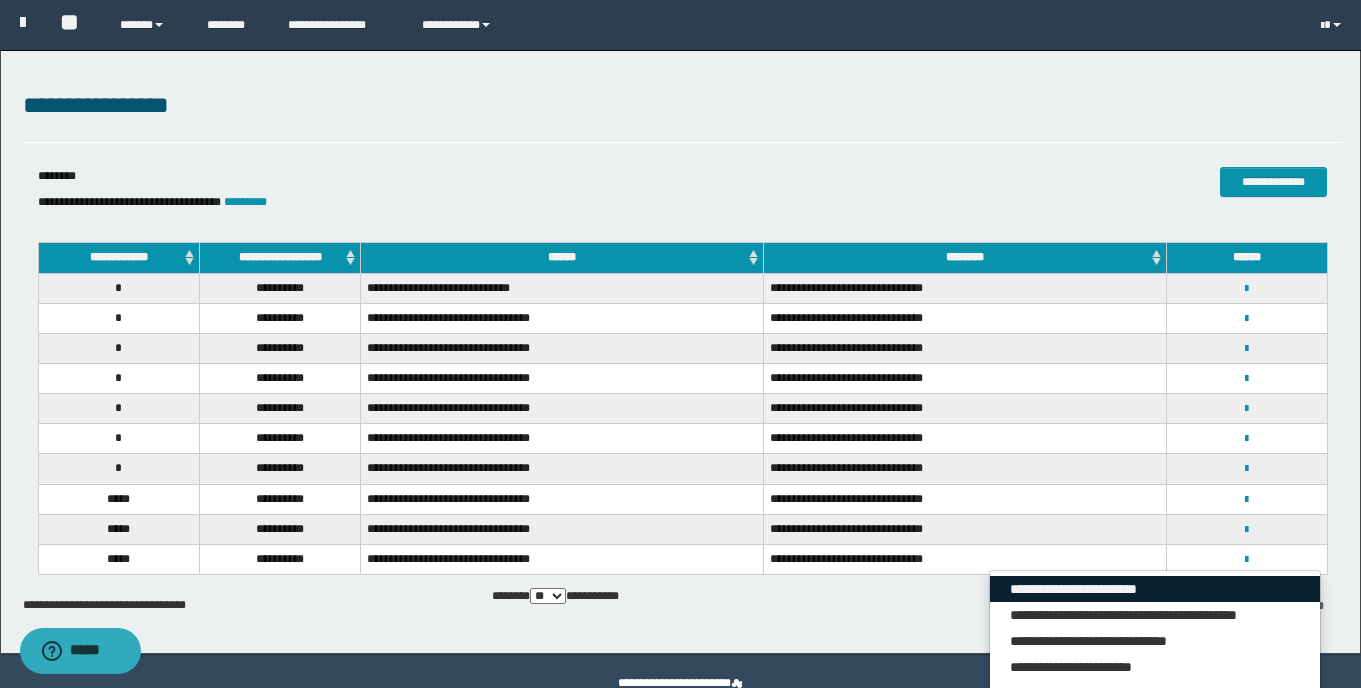click on "**********" at bounding box center [1155, 589] 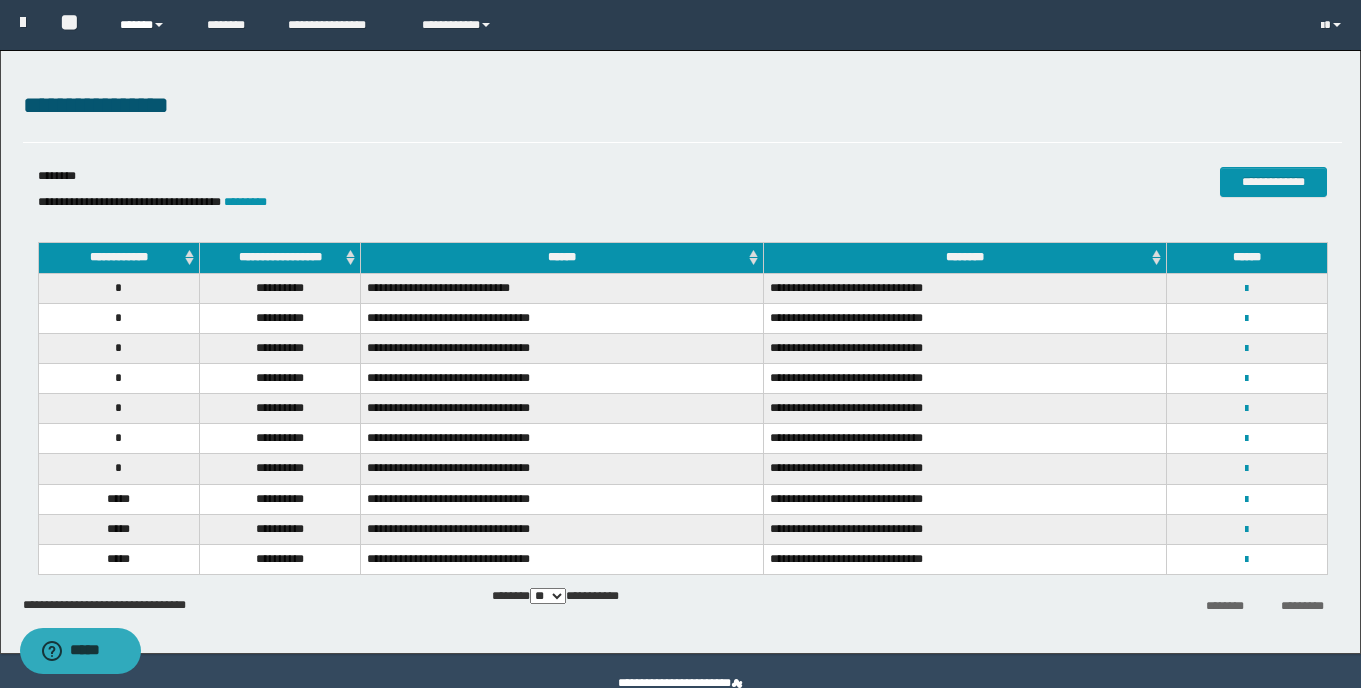 click on "******" at bounding box center [148, 25] 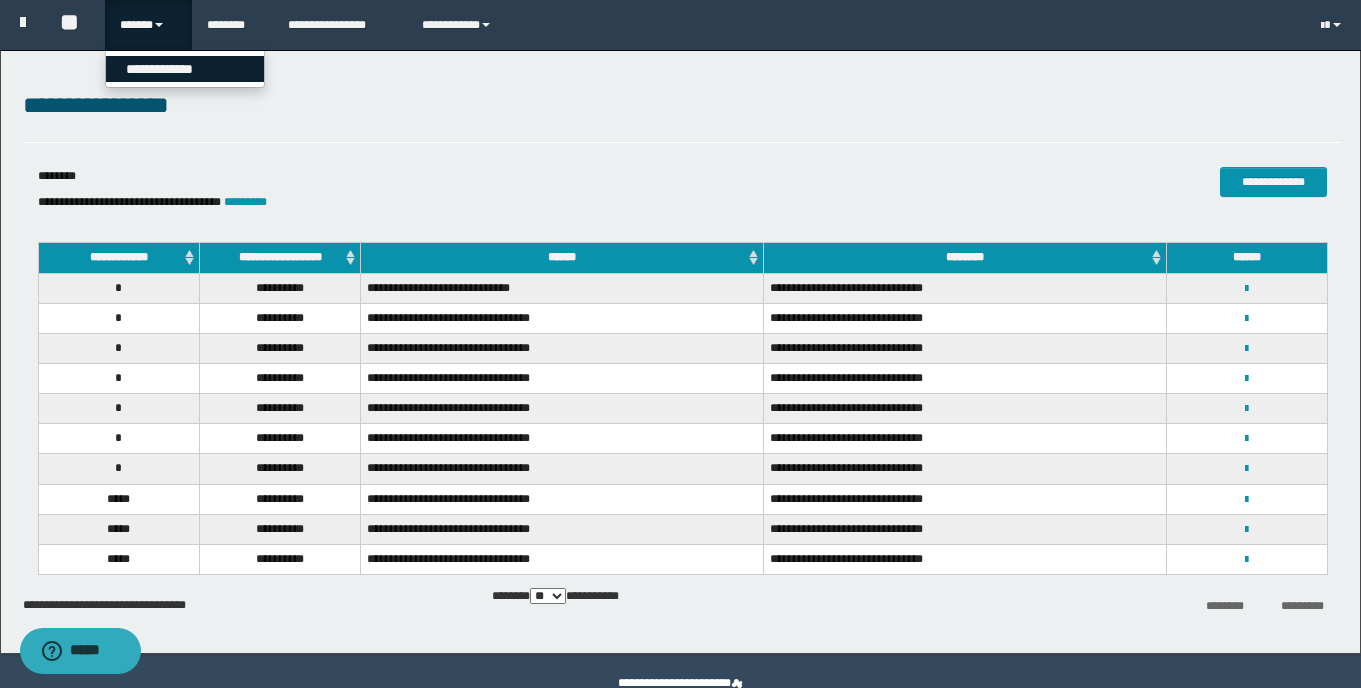 click on "**********" at bounding box center [185, 69] 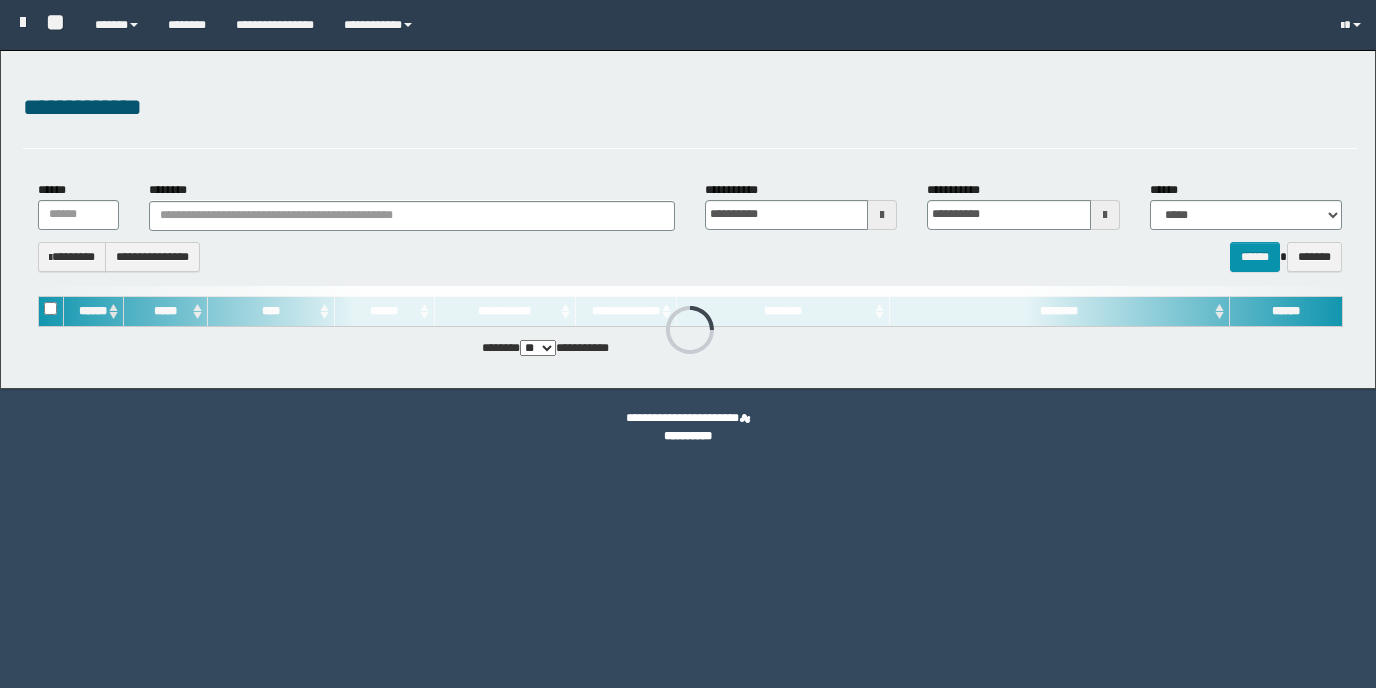 scroll, scrollTop: 0, scrollLeft: 0, axis: both 